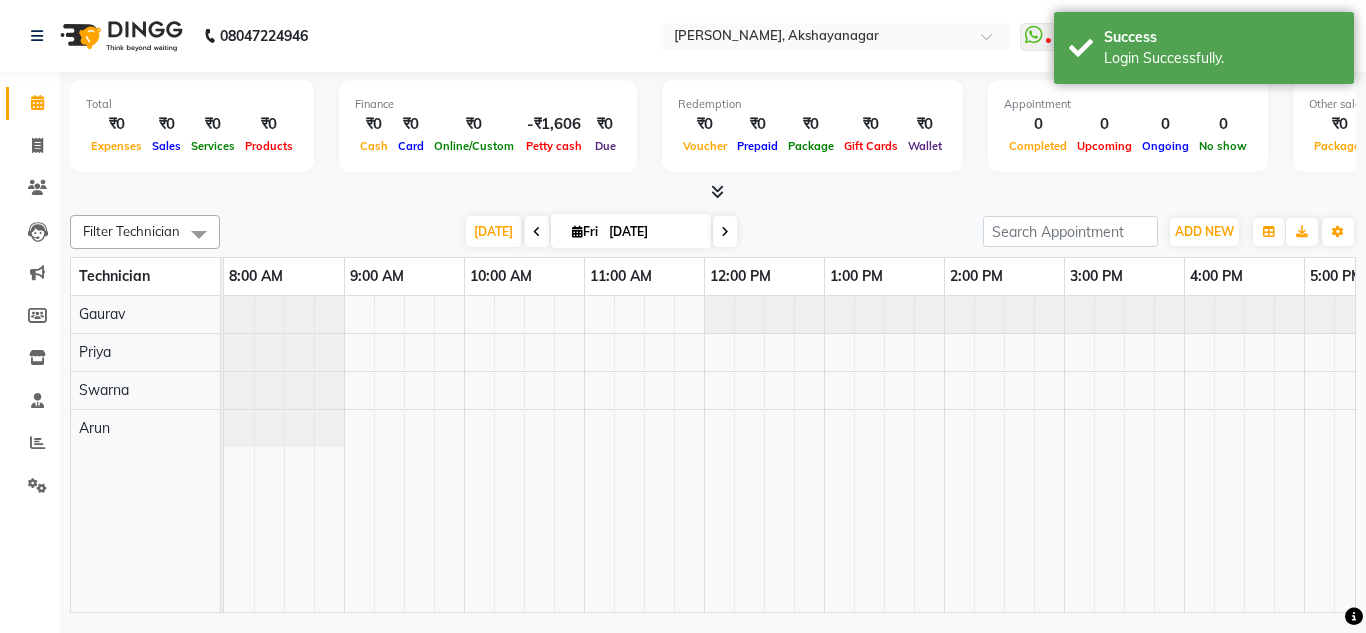 scroll, scrollTop: 0, scrollLeft: 0, axis: both 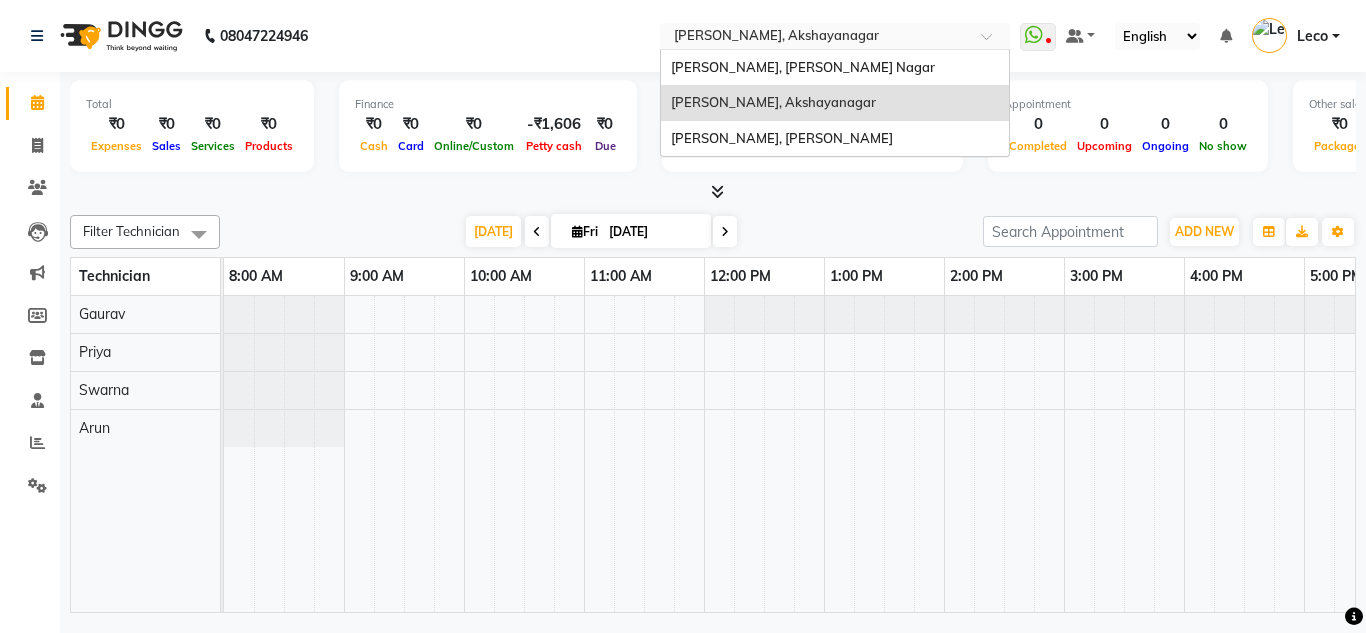 click at bounding box center (815, 38) 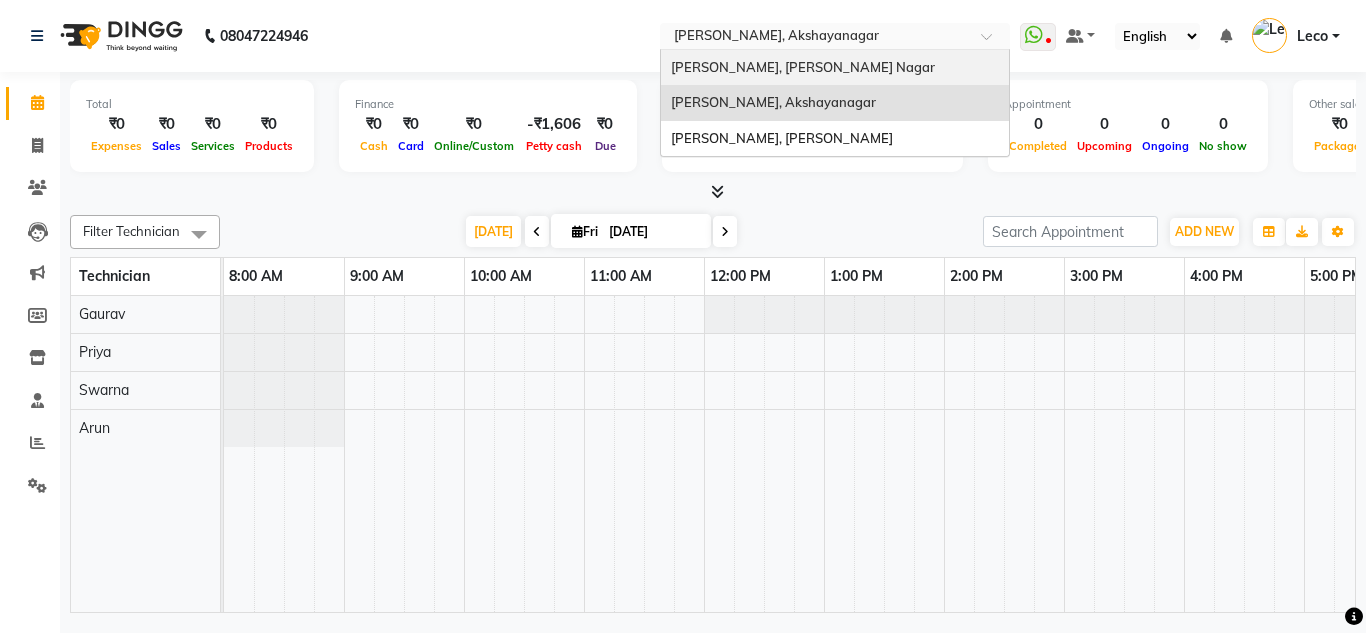 click on "[PERSON_NAME], [PERSON_NAME] Nagar" at bounding box center [803, 67] 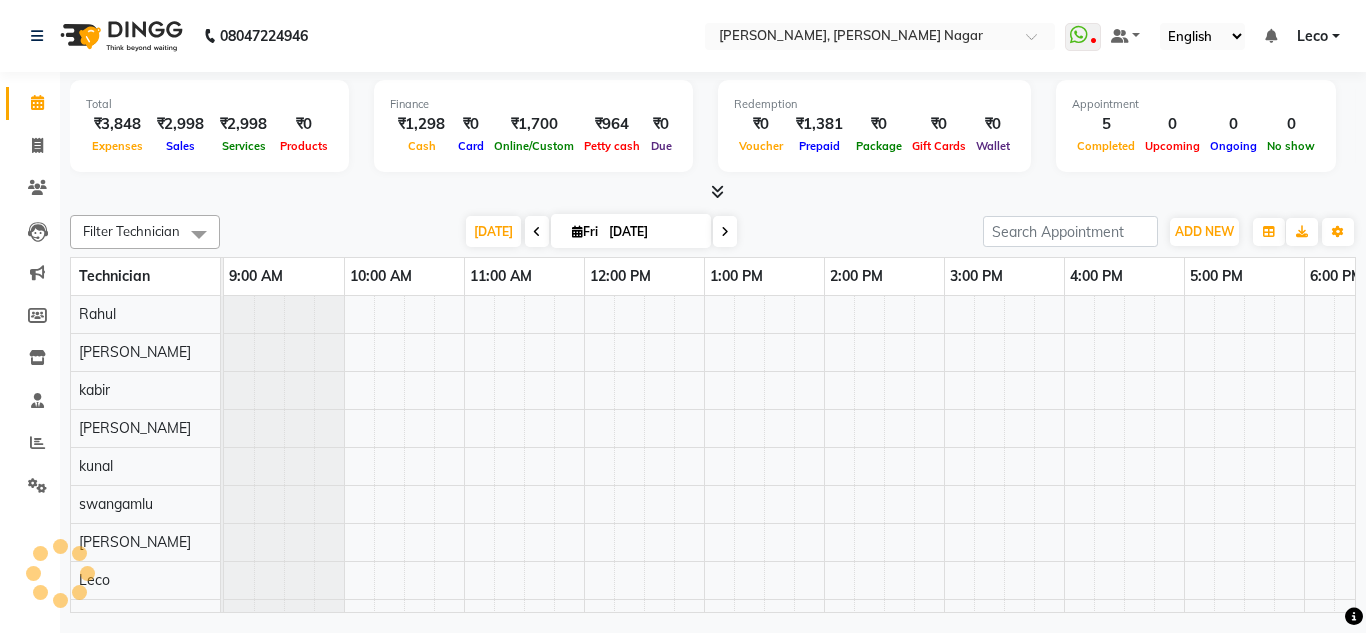 scroll, scrollTop: 0, scrollLeft: 0, axis: both 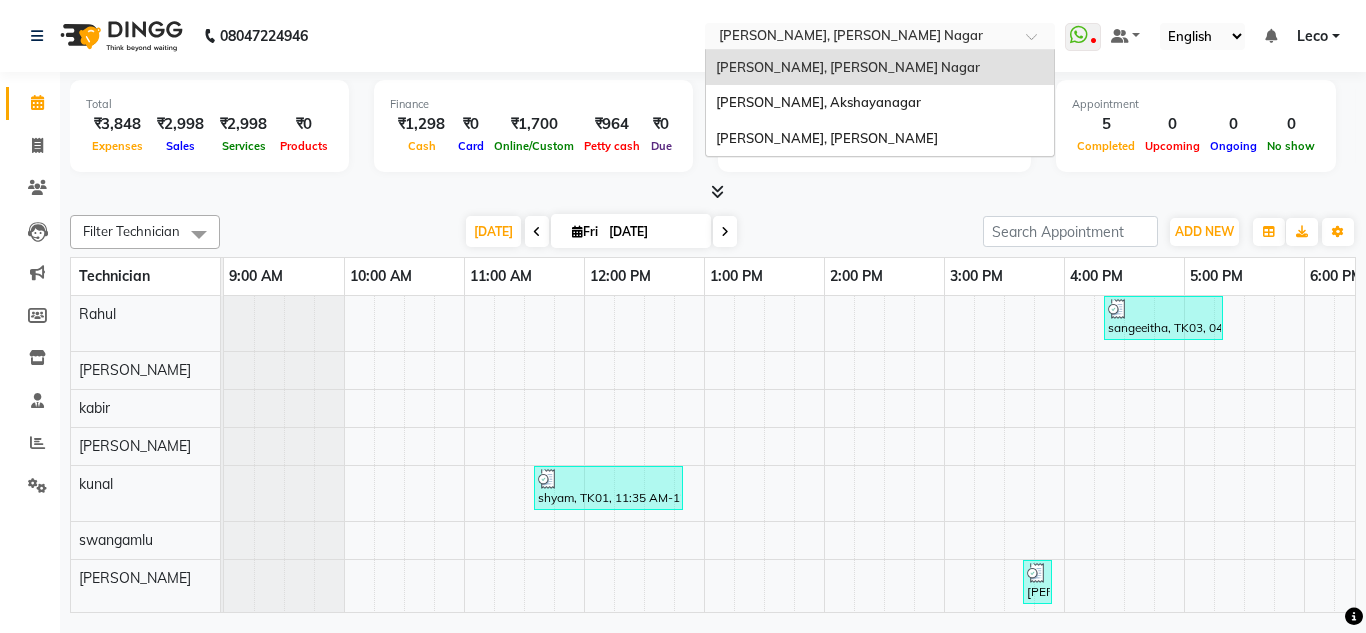 click at bounding box center [860, 38] 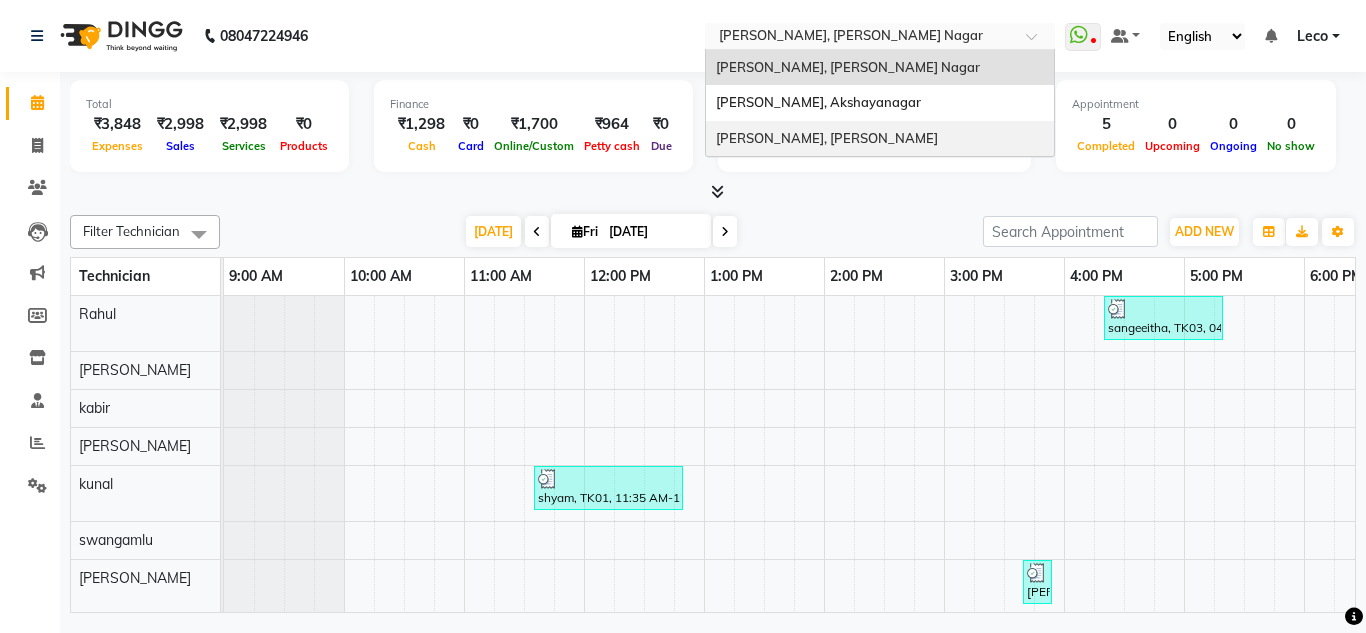 click on "[PERSON_NAME], [PERSON_NAME]" at bounding box center [827, 138] 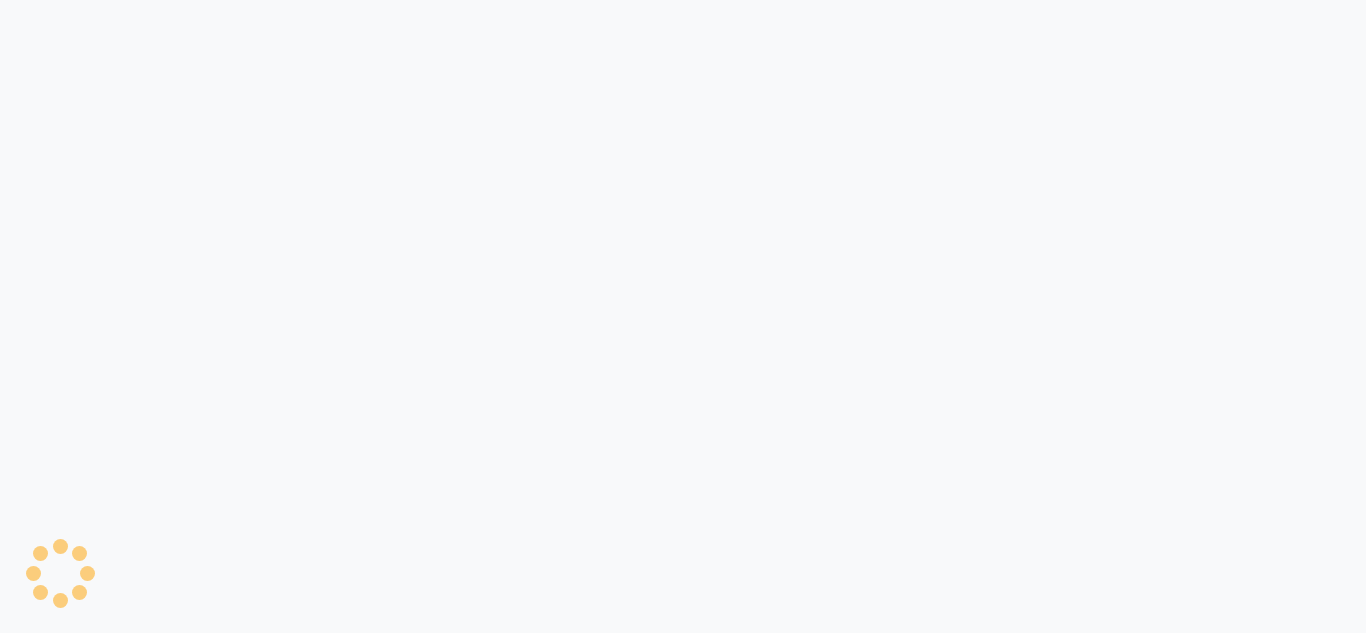 scroll, scrollTop: 0, scrollLeft: 0, axis: both 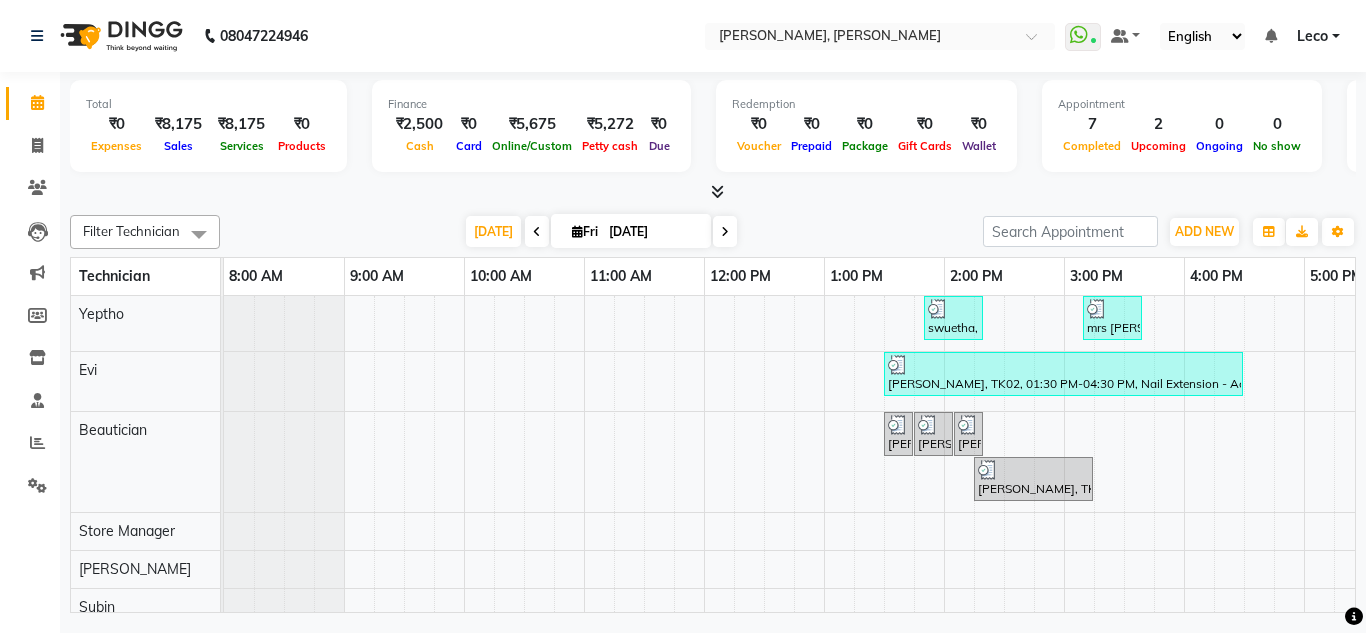 click at bounding box center (717, 191) 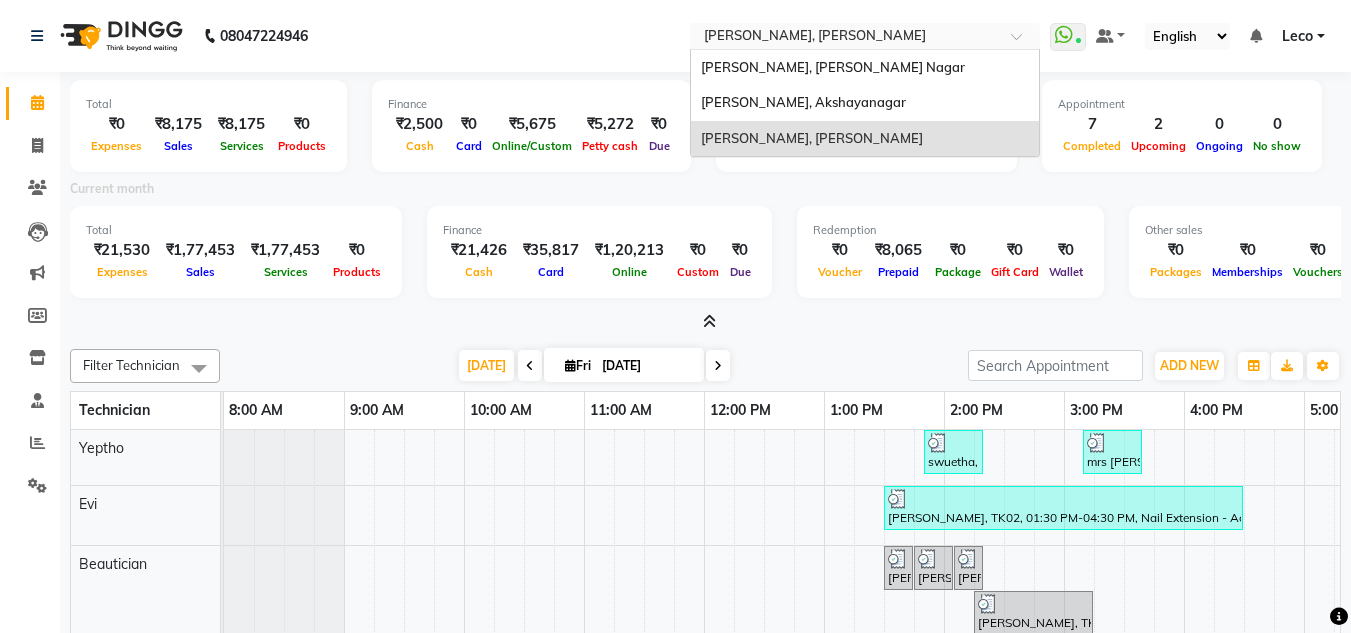 click on "× Nailashes, Rajrajeshwari Nagar" at bounding box center [815, 36] 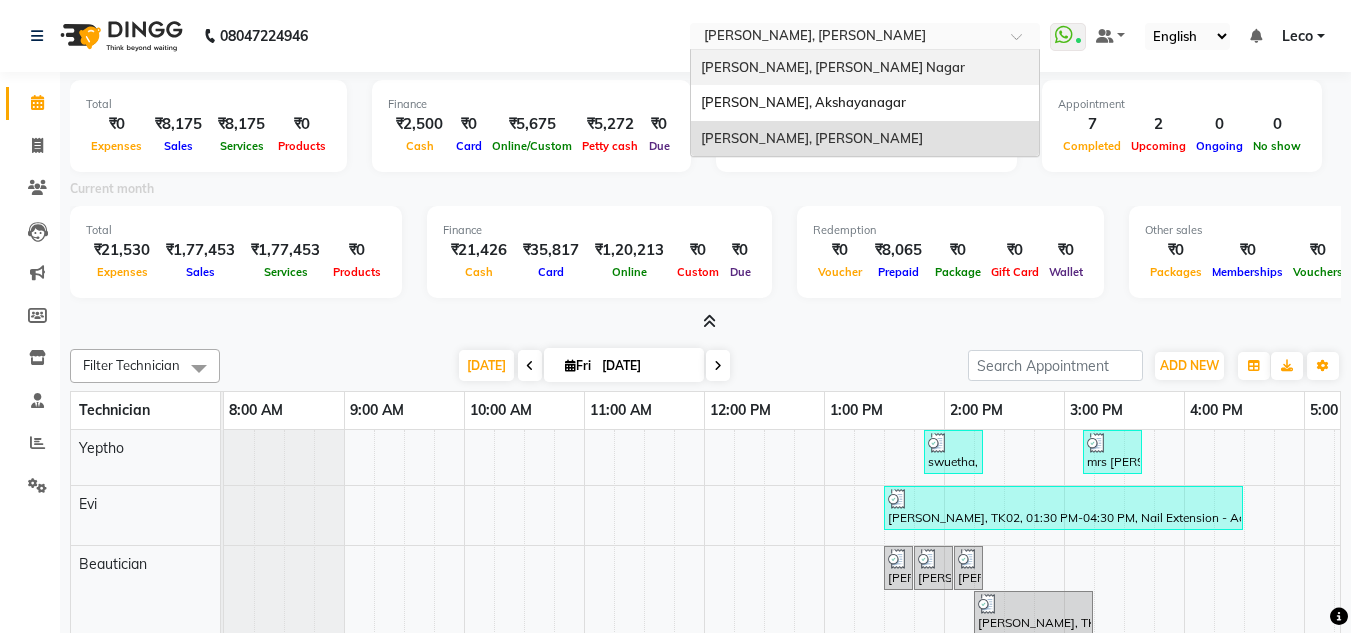 click on "Nailashes, Basaveshwar Nagar" at bounding box center [833, 67] 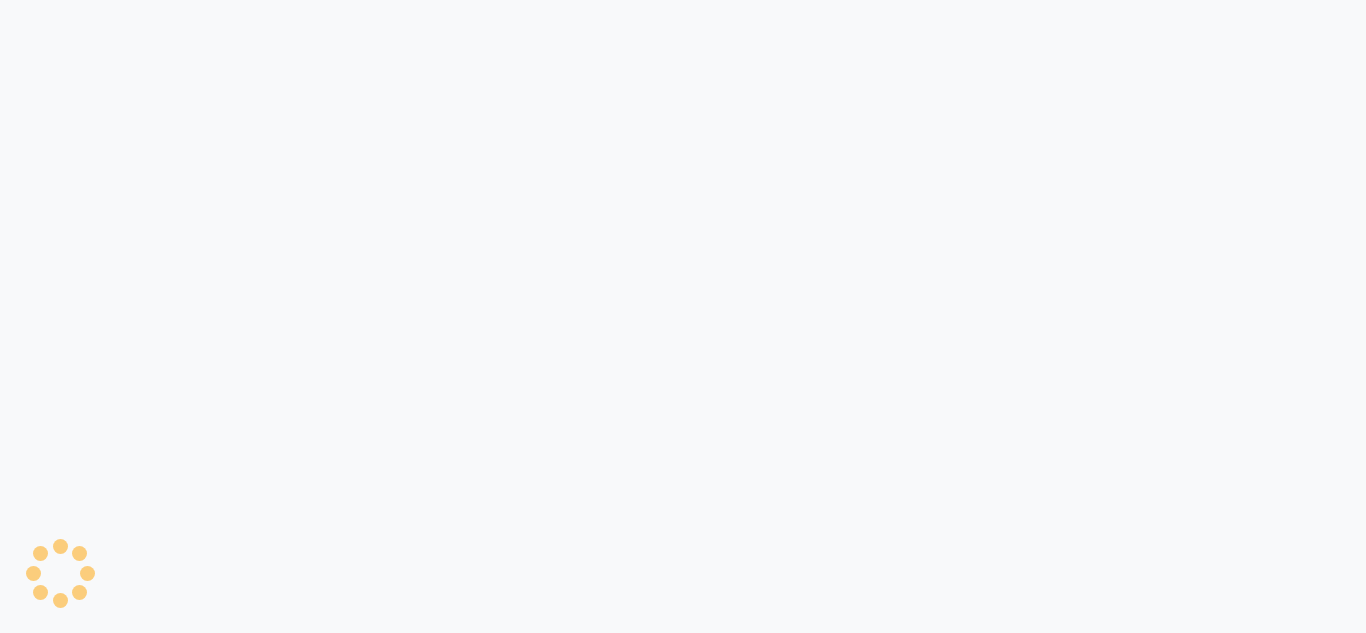 scroll, scrollTop: 0, scrollLeft: 0, axis: both 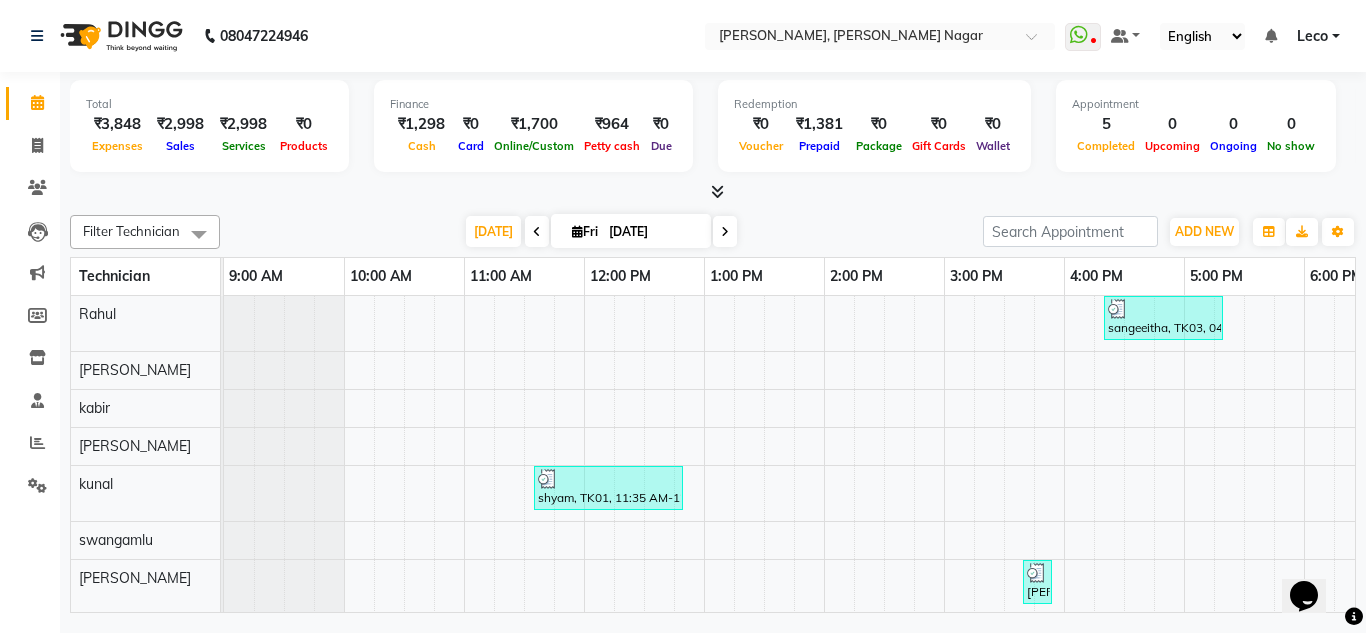 click at bounding box center [717, 191] 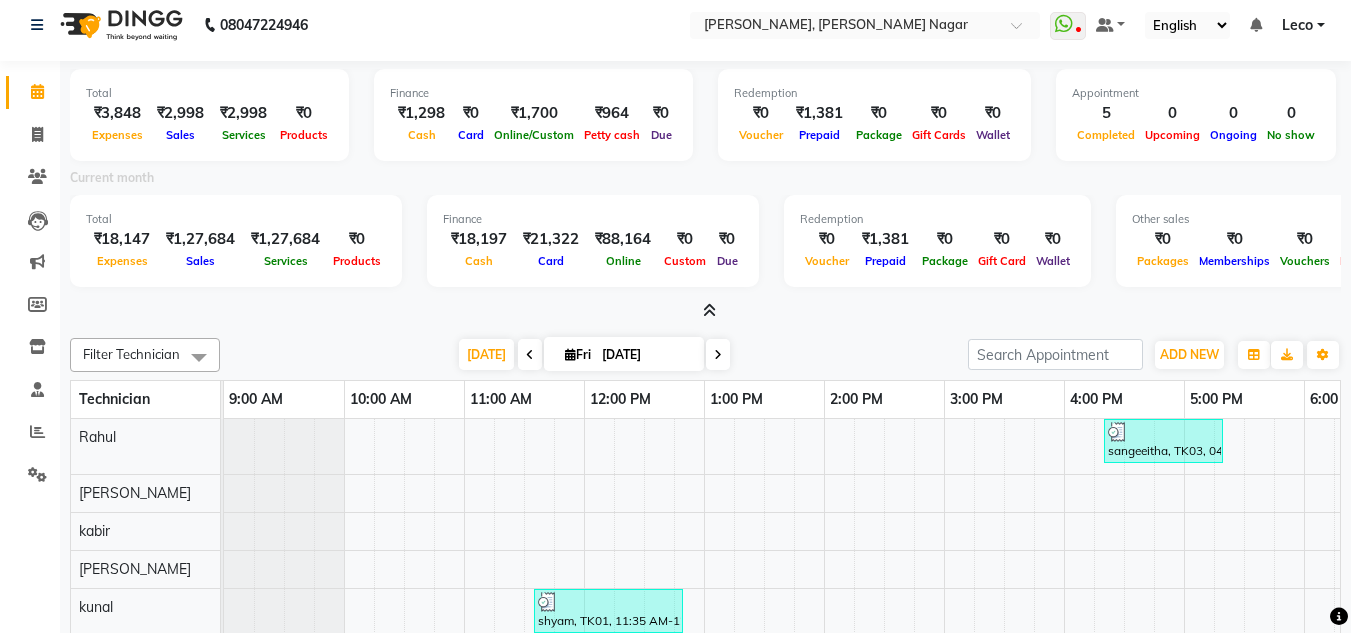 scroll, scrollTop: 0, scrollLeft: 0, axis: both 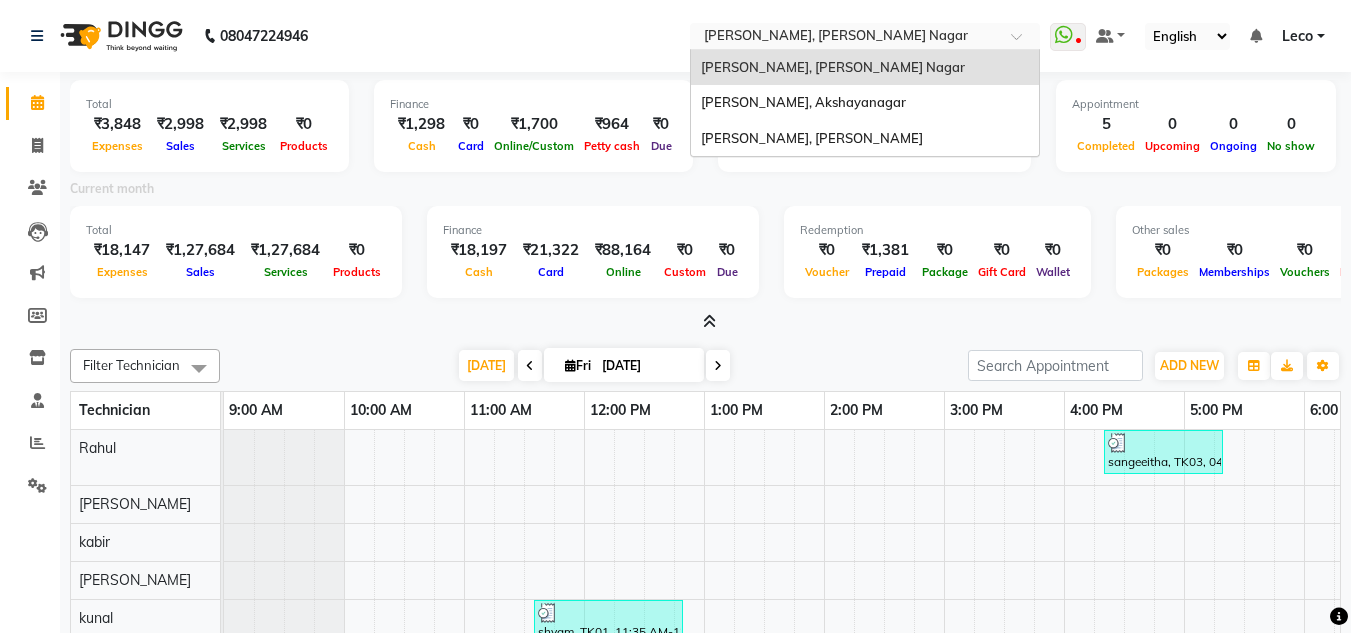 click at bounding box center (845, 38) 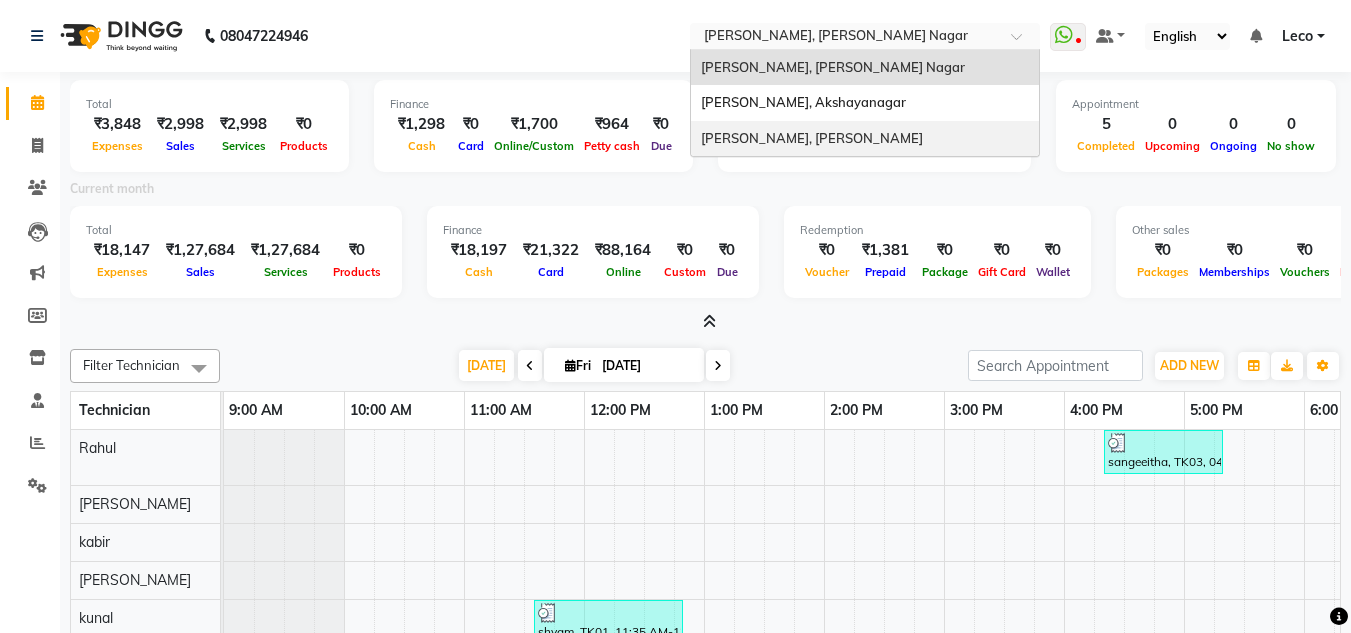 click on "[PERSON_NAME], [PERSON_NAME]" at bounding box center [812, 138] 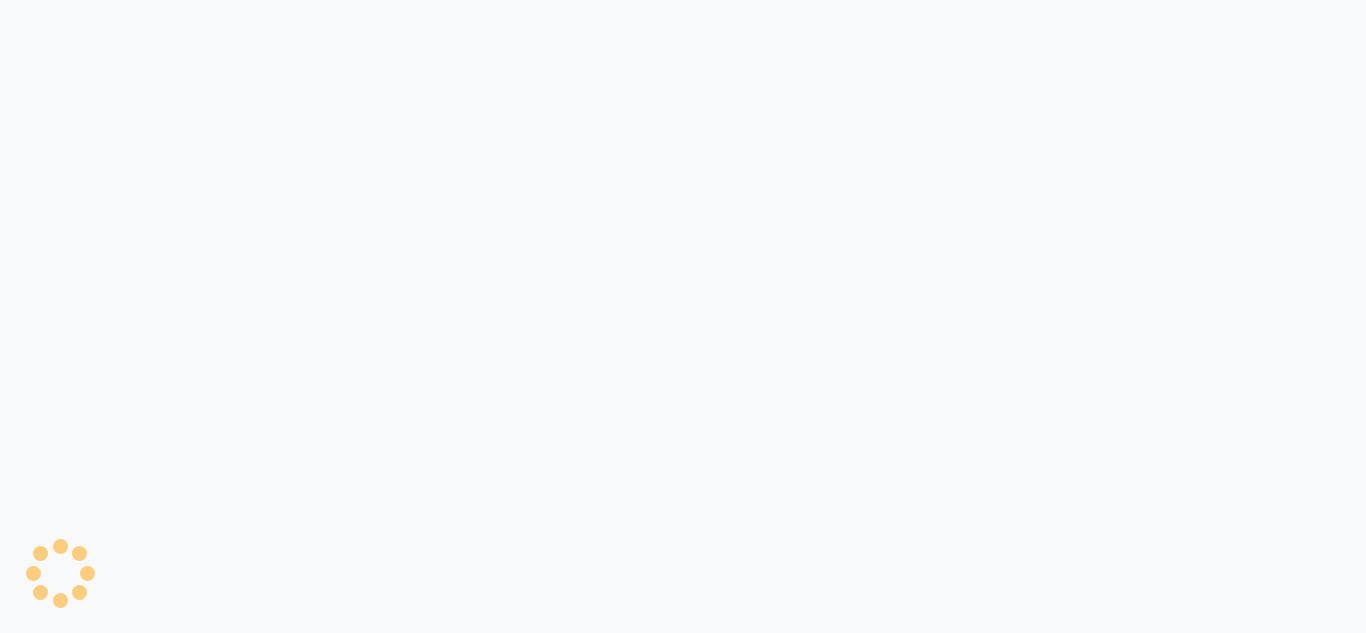 scroll, scrollTop: 0, scrollLeft: 0, axis: both 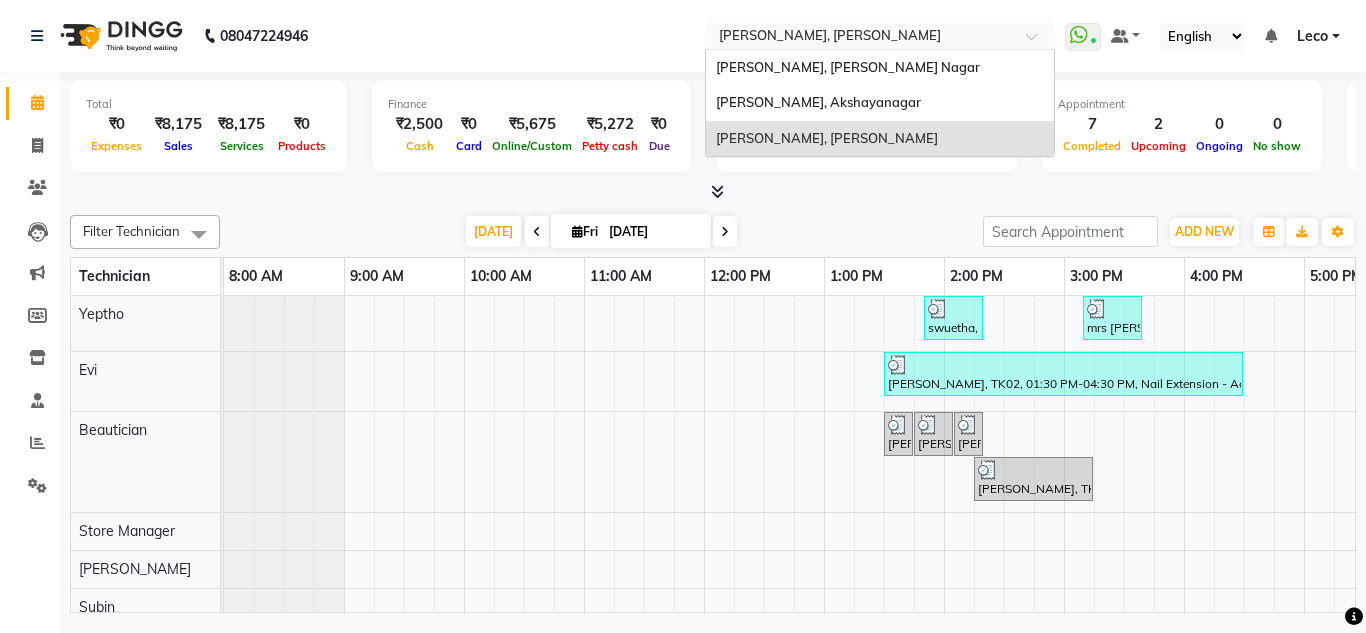 click at bounding box center [860, 38] 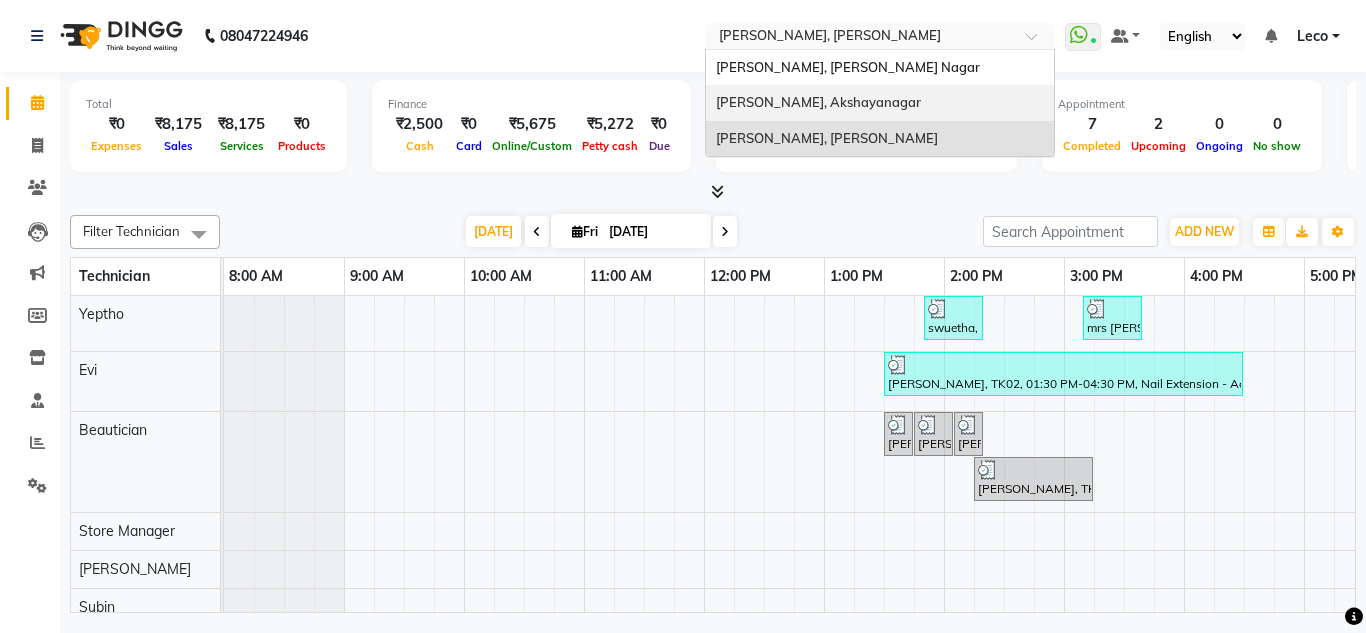 click on "[PERSON_NAME], Akshayanagar" at bounding box center [818, 102] 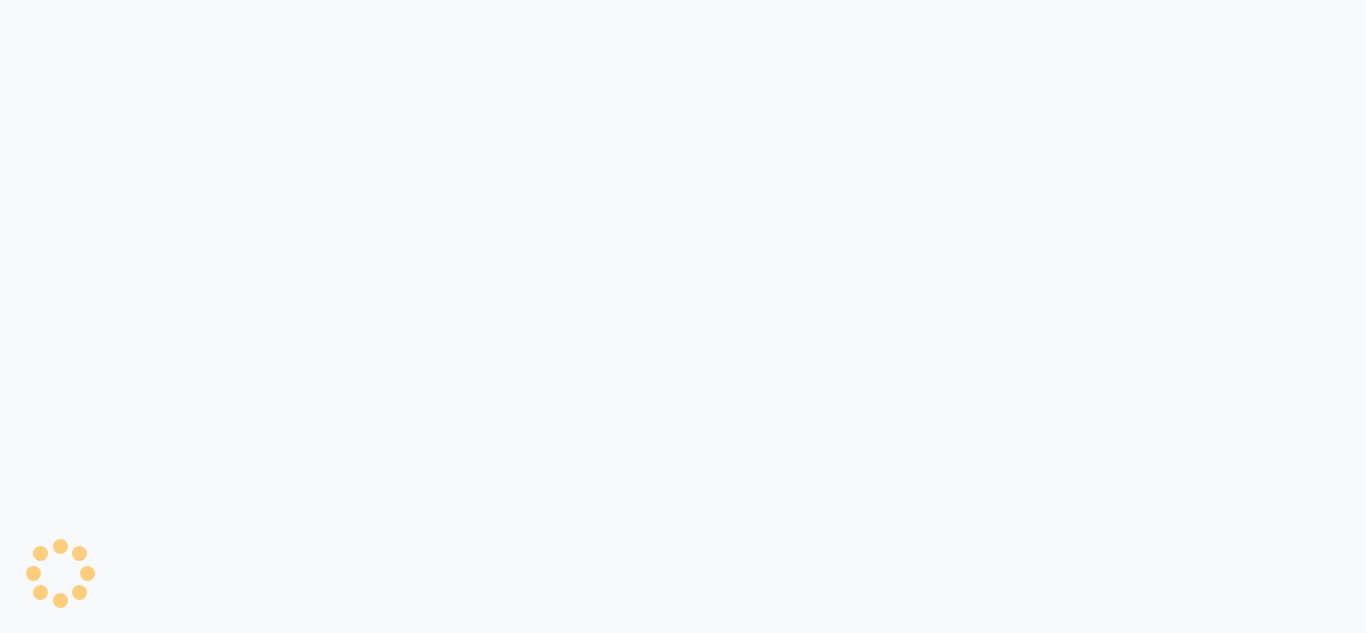 scroll, scrollTop: 0, scrollLeft: 0, axis: both 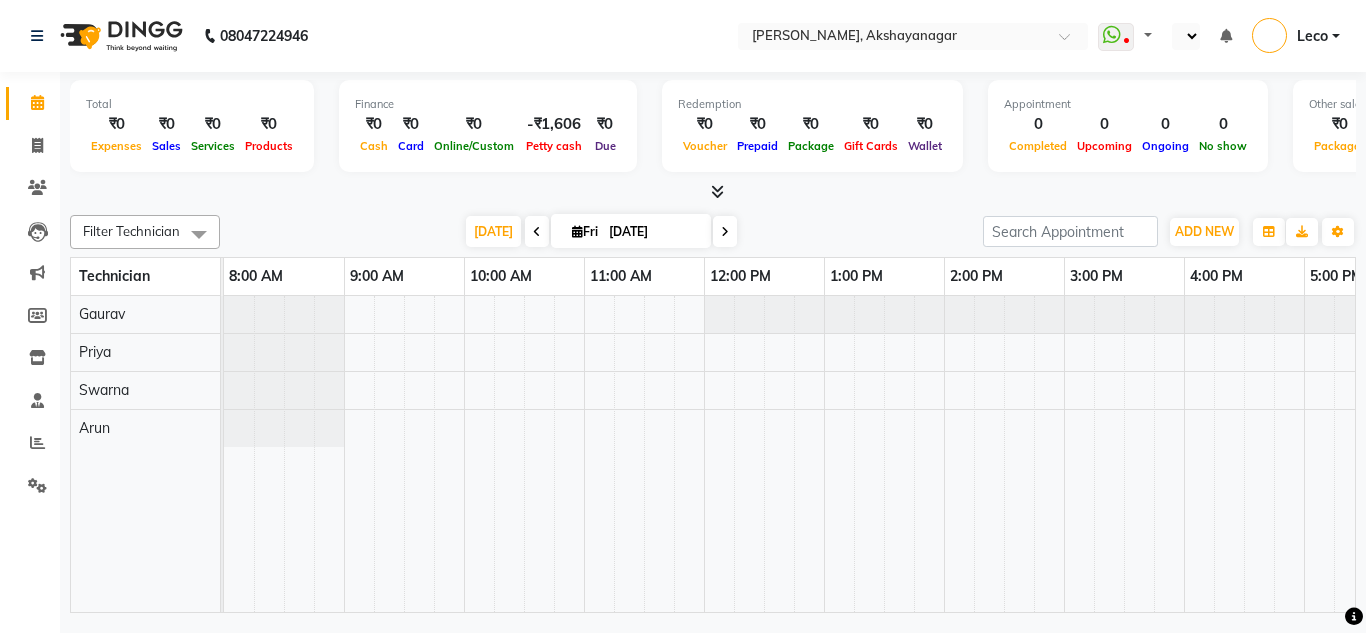 select on "en" 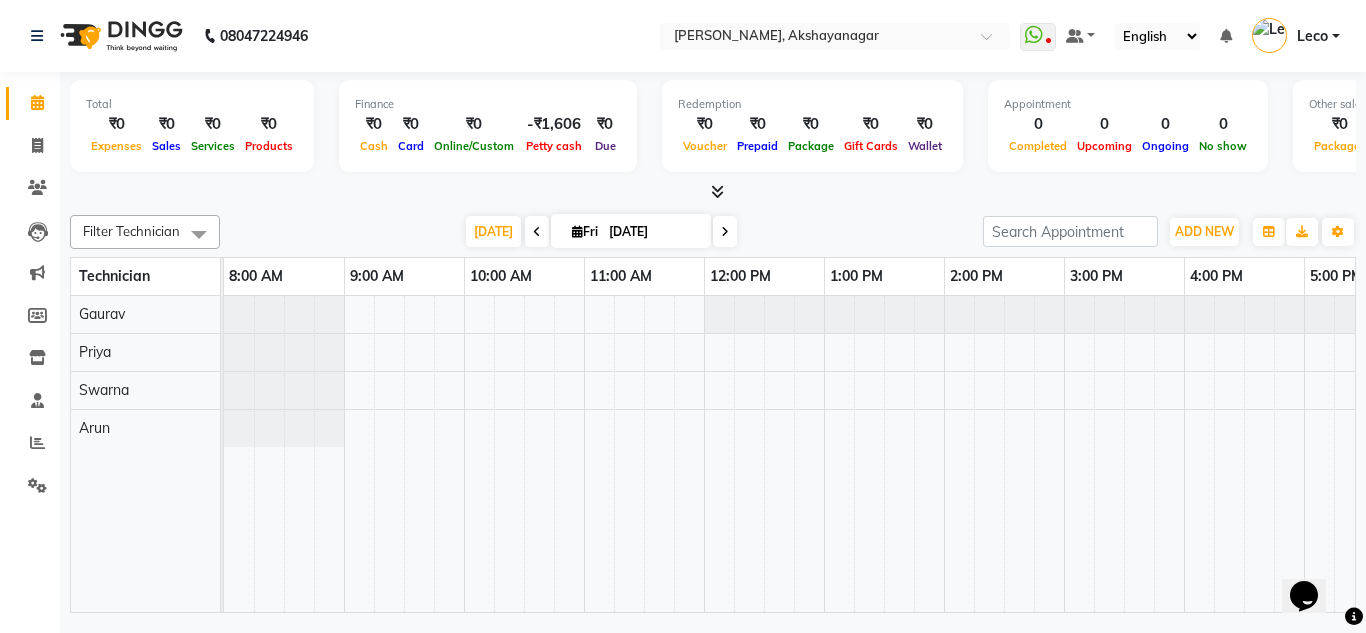 scroll, scrollTop: 0, scrollLeft: 0, axis: both 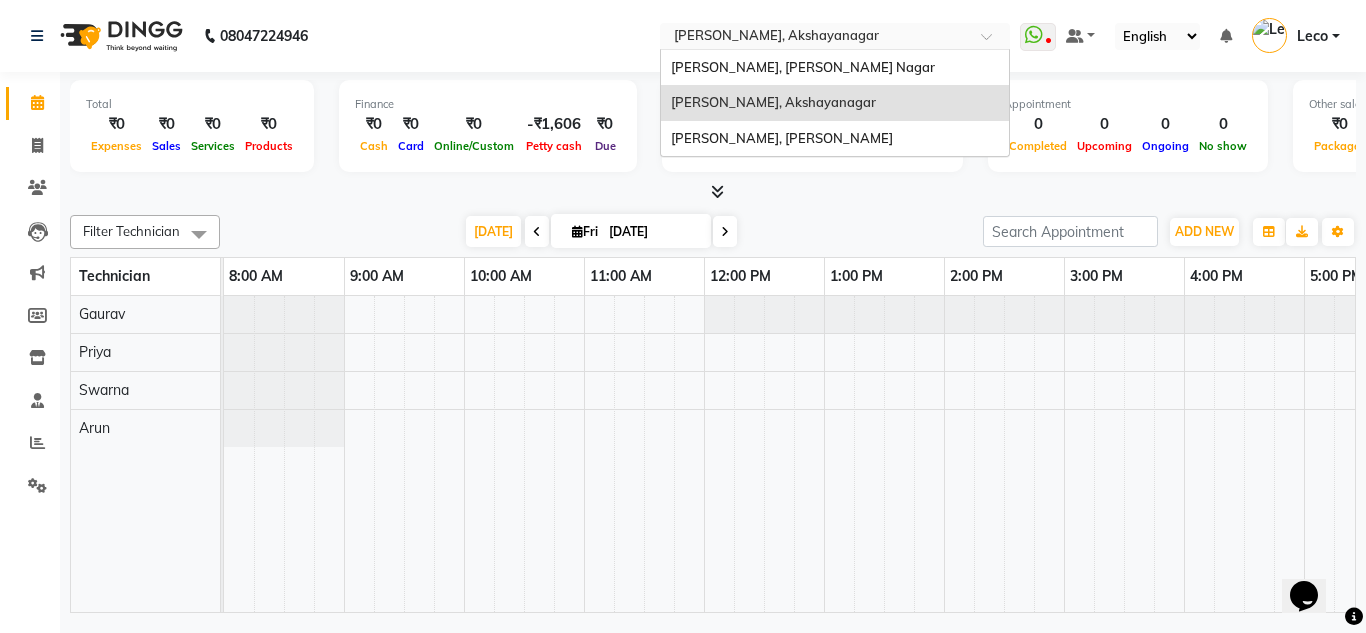 click at bounding box center (815, 38) 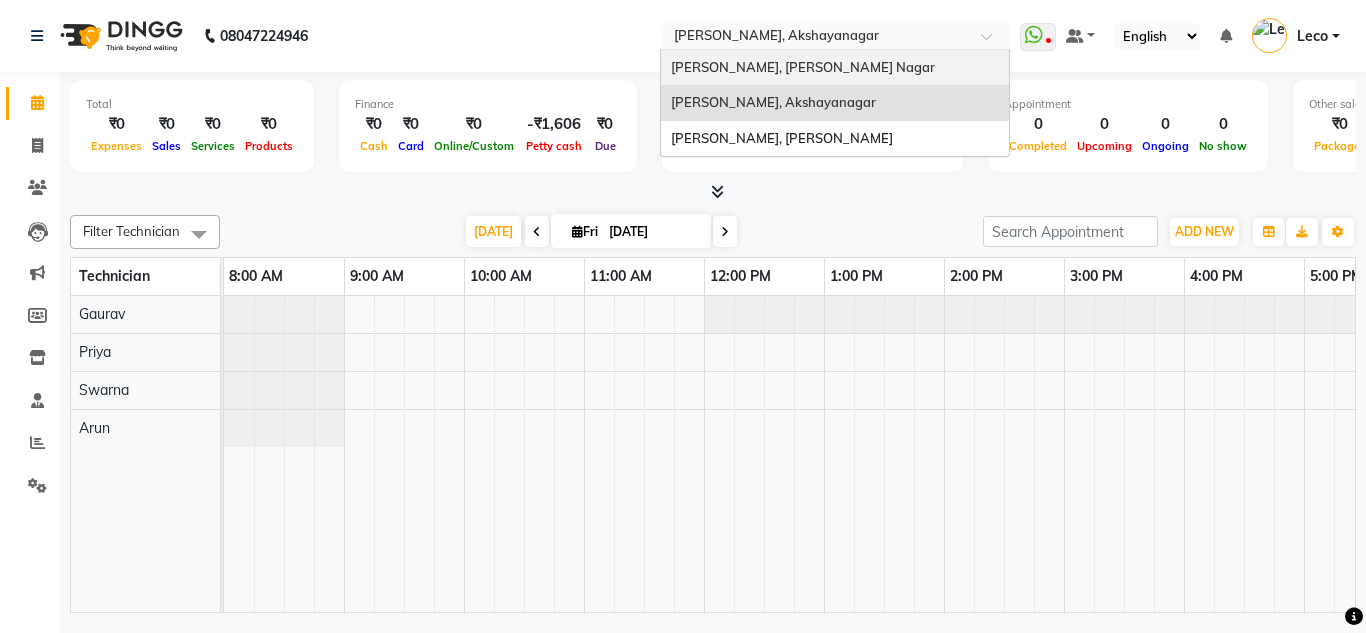 click on "Nailashes, Basaveshwar Nagar" at bounding box center [803, 67] 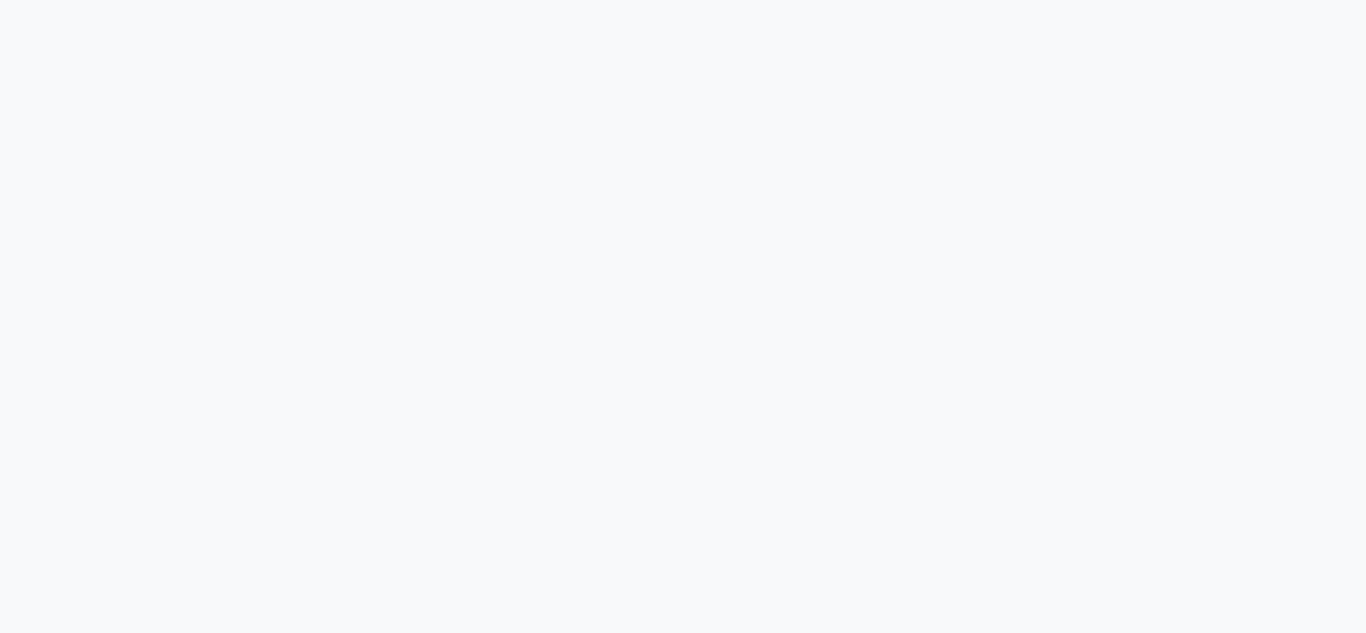 scroll, scrollTop: 0, scrollLeft: 0, axis: both 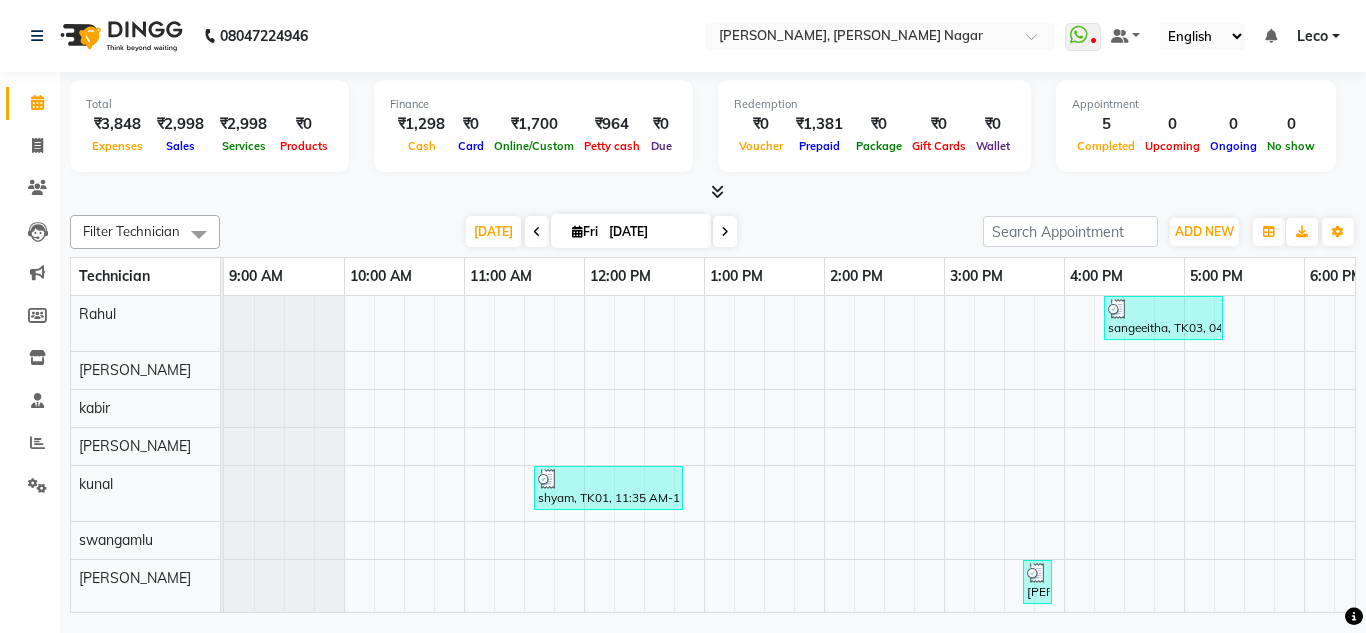 click at bounding box center [717, 191] 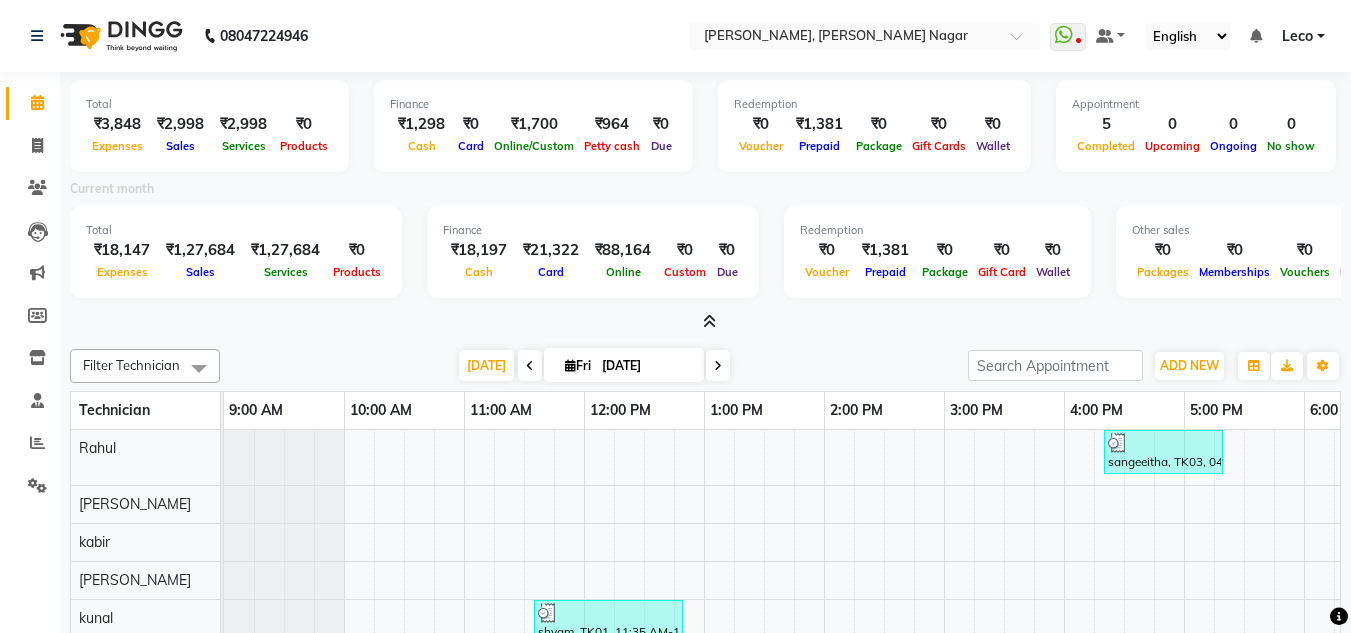 click at bounding box center (709, 321) 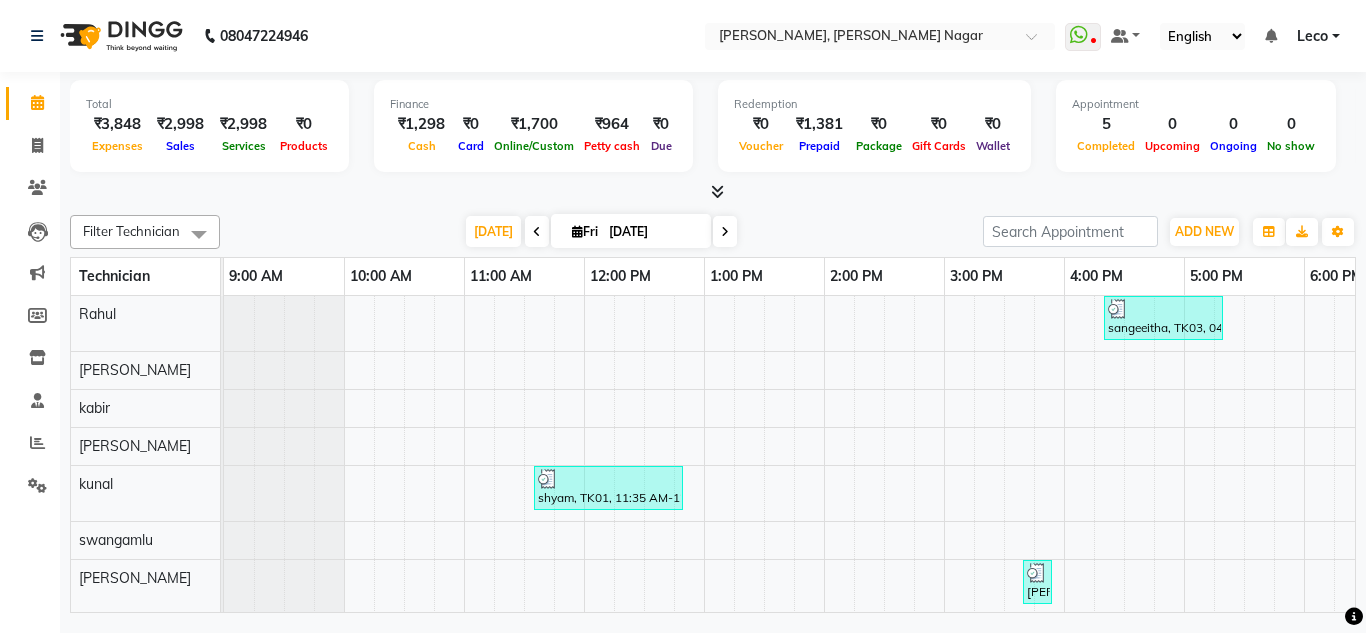 click on "08047224946 Select Location × Nailashes, Basaveshwar Nagar  WhatsApp Status  ✕ Status:  Disconnected Recent Service Activity: 01-01-1970     05:30 AM  08047224946 Whatsapp Settings Default Panel My Panel English ENGLISH Español العربية मराठी हिंदी ગુજરાતી தமிழ் 中文 Notifications nothing to show Leco Manage Profile Change Password Sign out  Version:3.15.4" 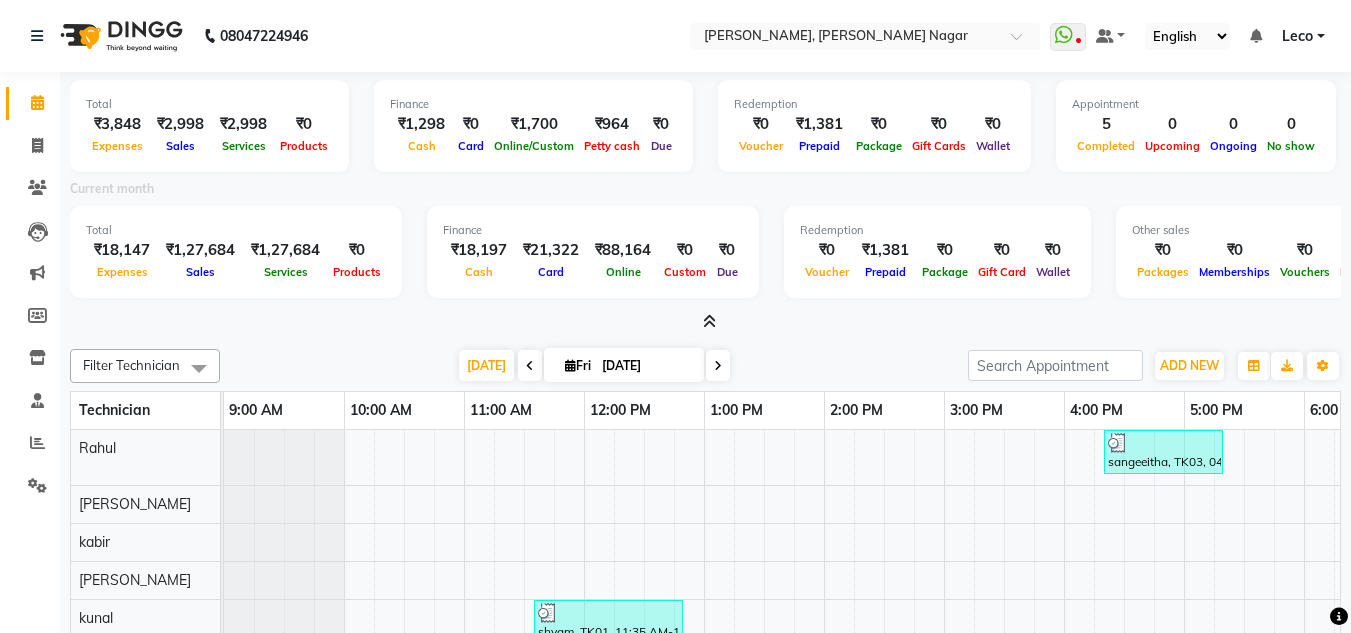 click at bounding box center (705, 322) 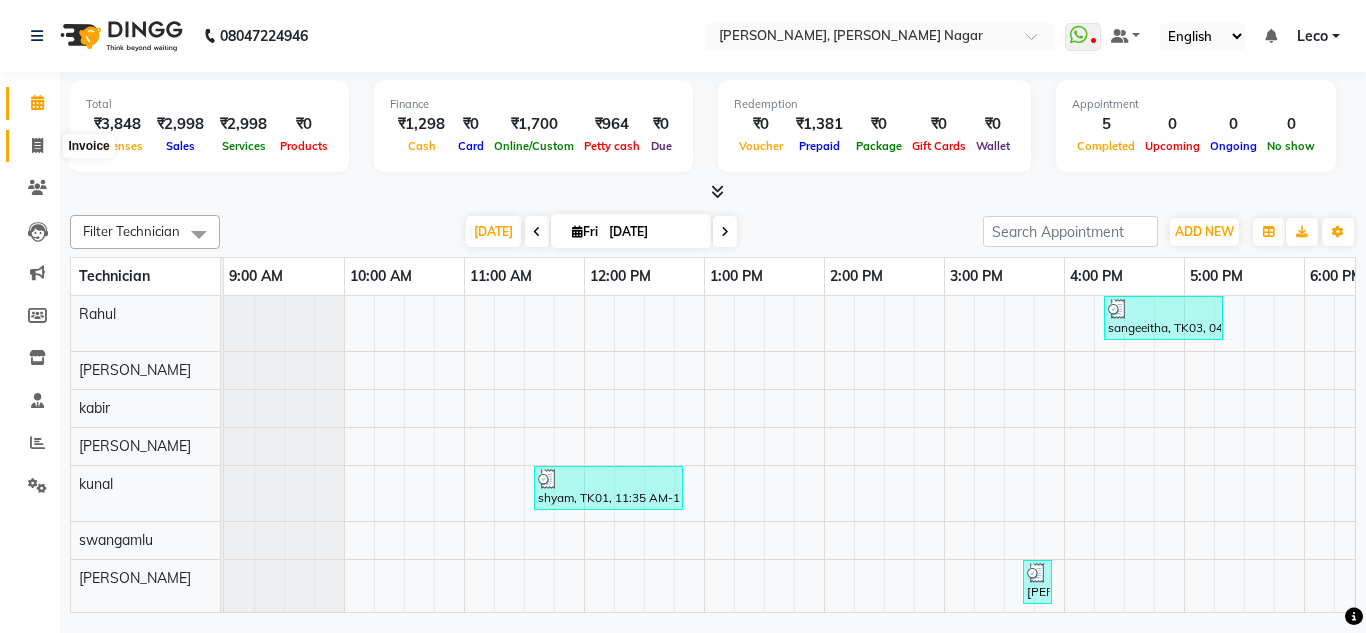 click 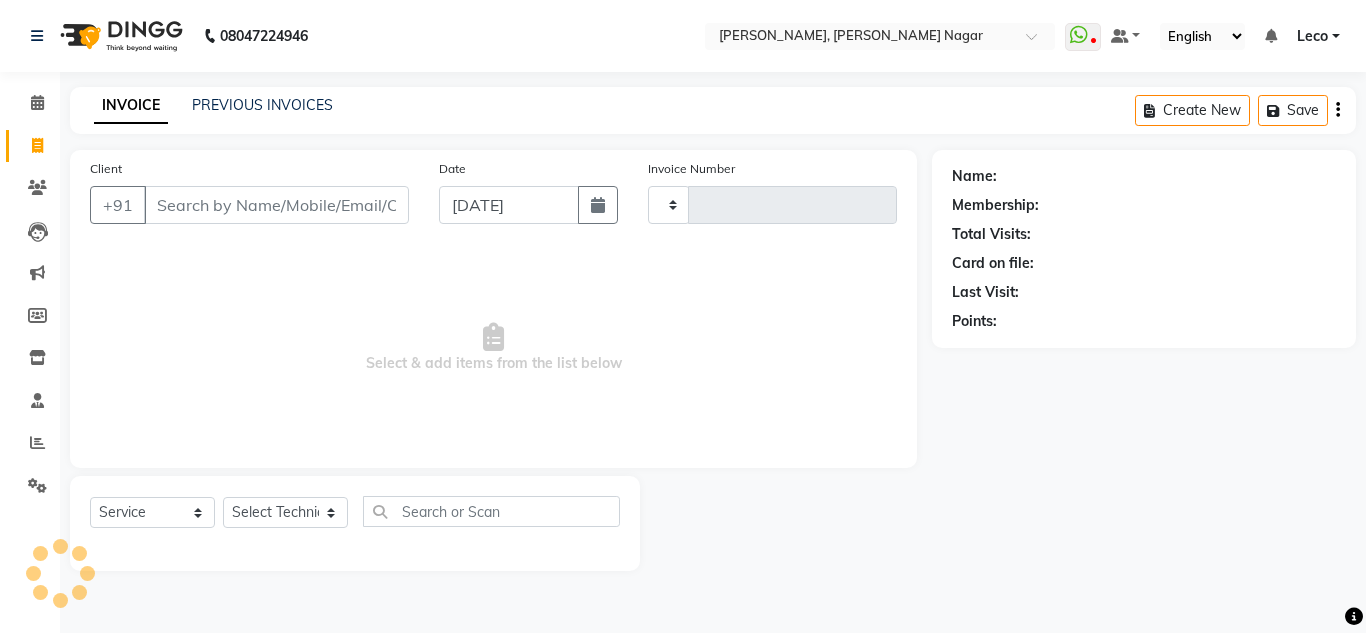 type on "0923" 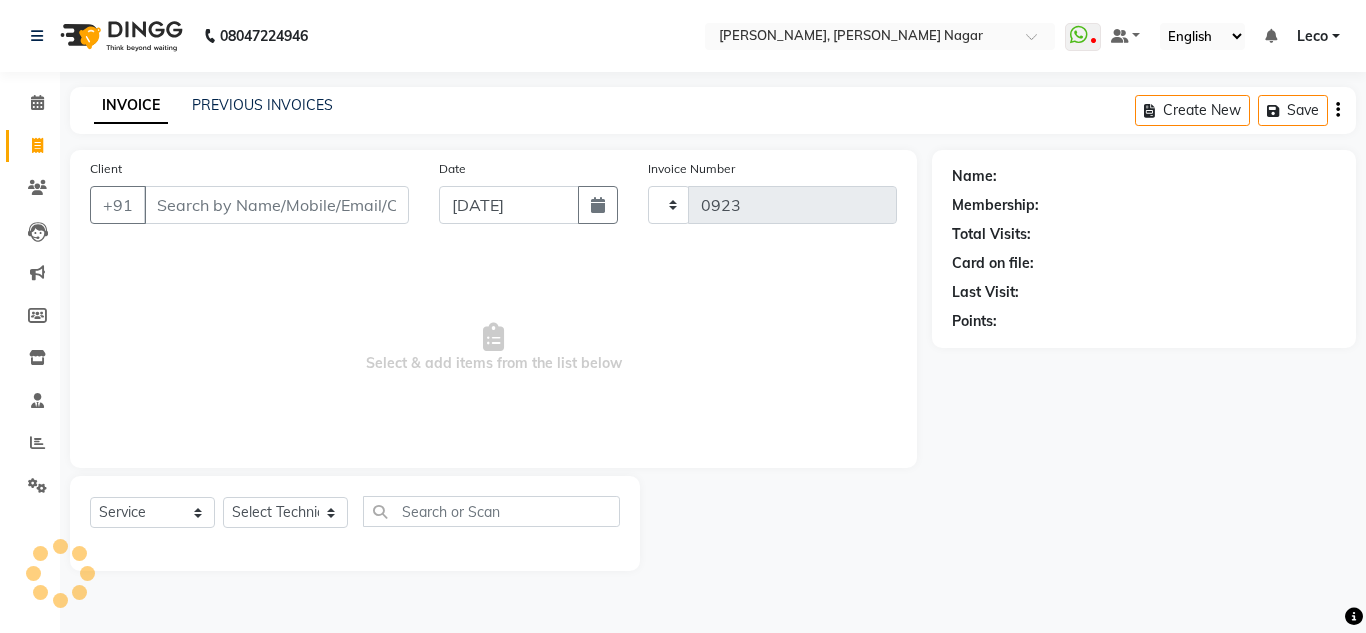 select on "7686" 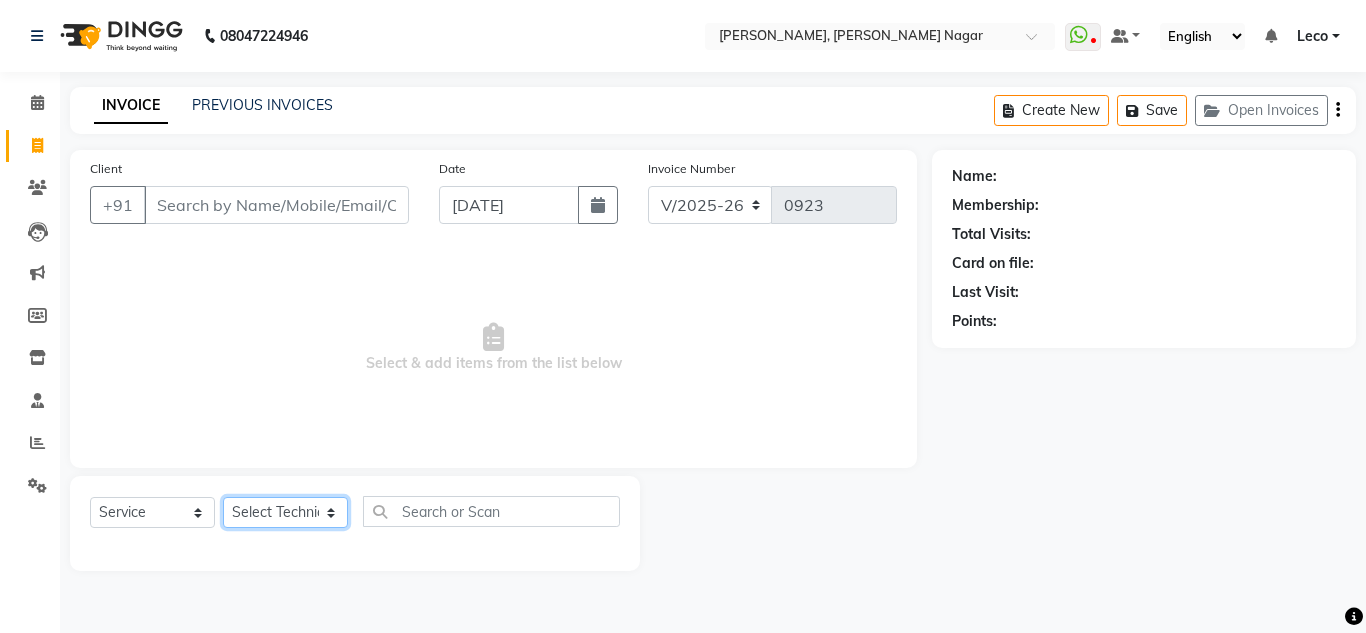 click on "Select Technician akki rahul Basiya Sultha Bilal jin kabir Kavya Kiruba  kunal Leco Manager Rahul Salim swangamlu" 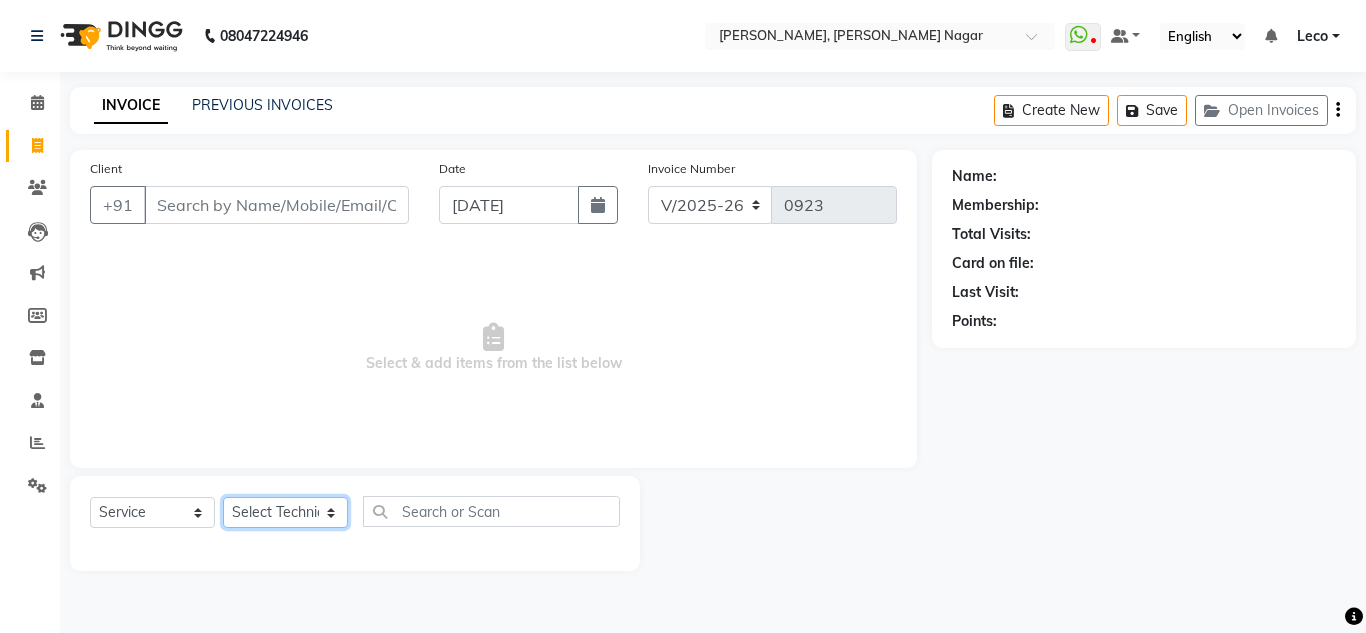 select on "81674" 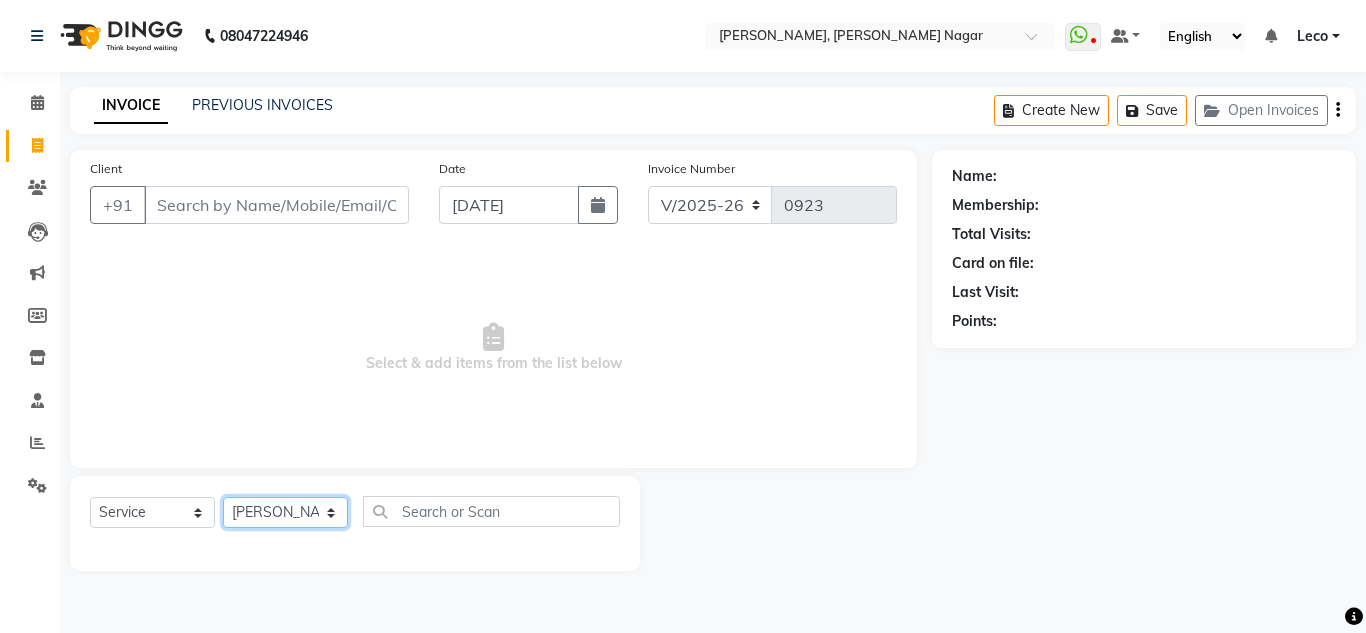 click on "Select Technician akki rahul Basiya Sultha Bilal jin kabir Kavya Kiruba  kunal Leco Manager Rahul Salim swangamlu" 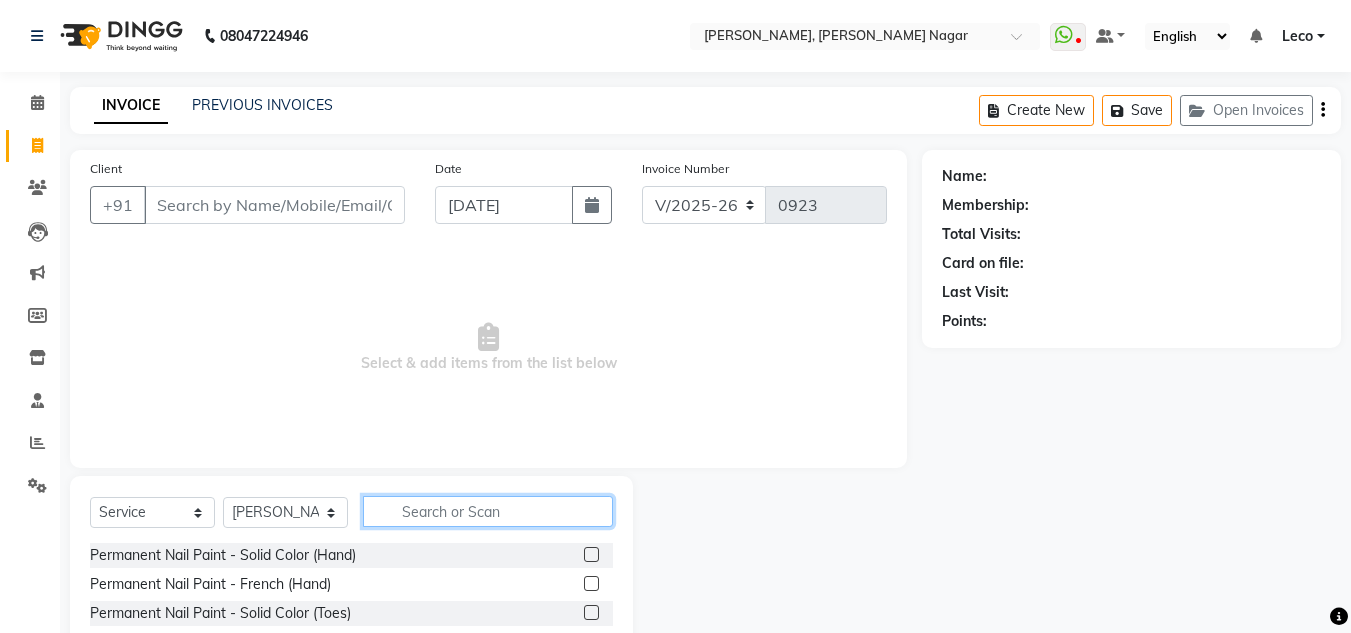 click 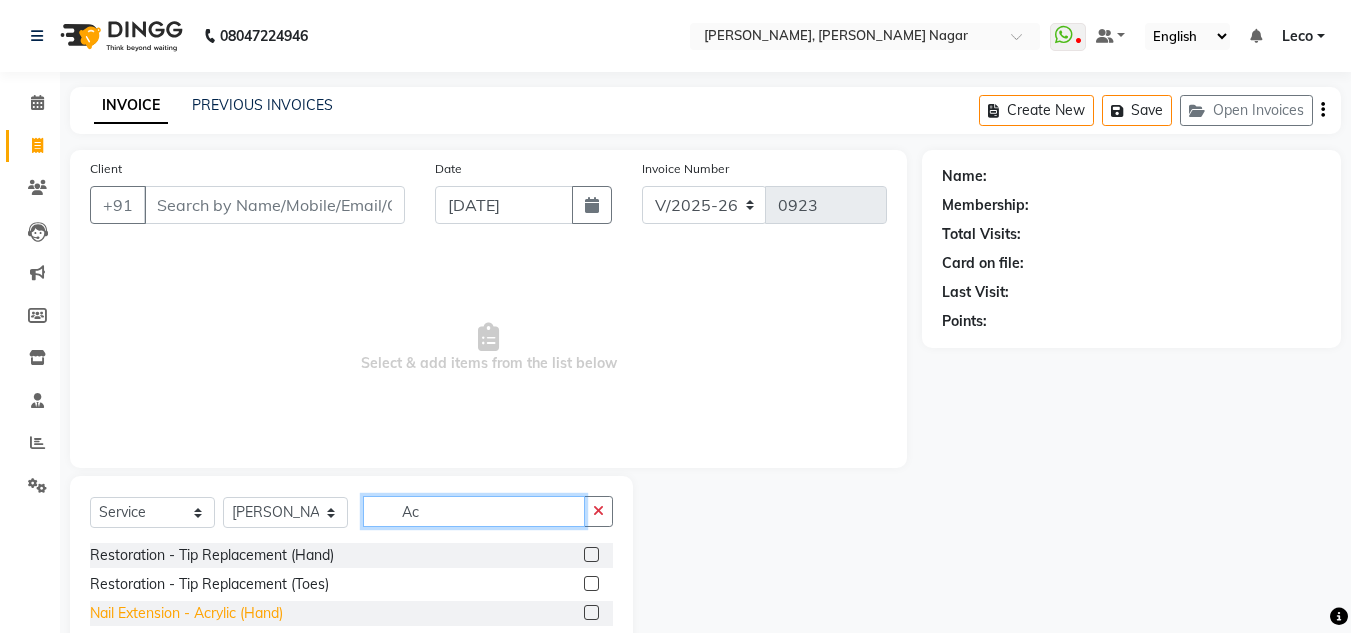 type on "Ac" 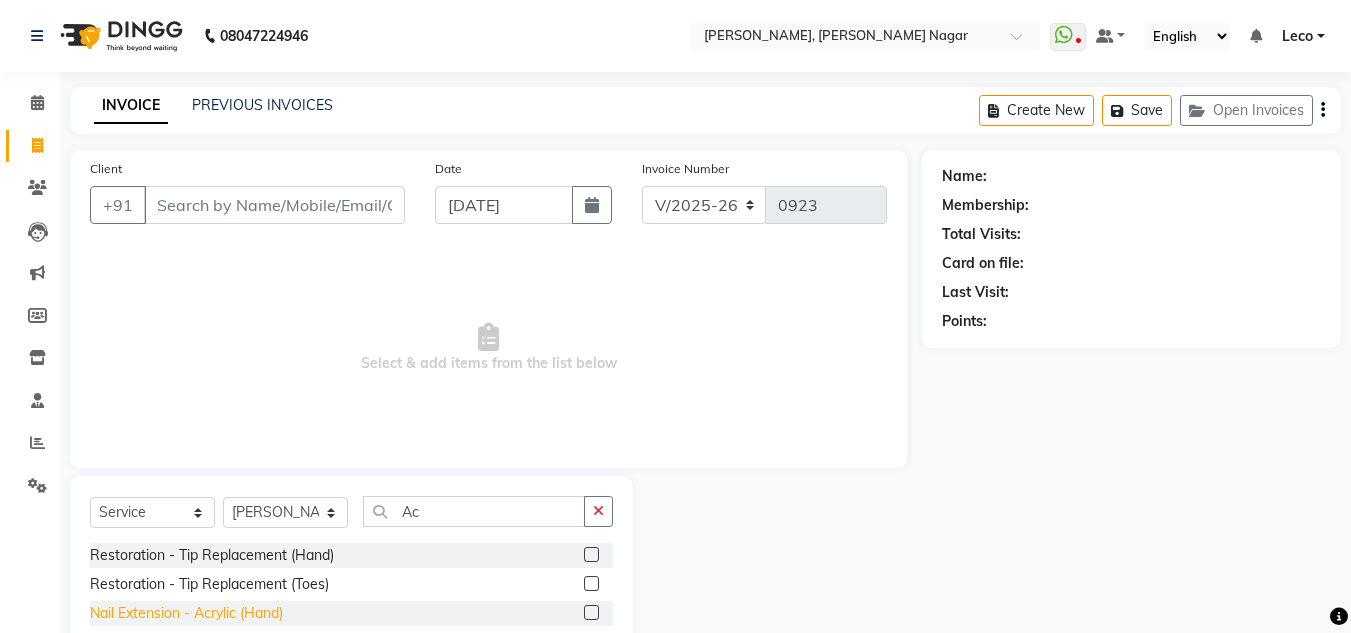 click on "Nail Extension - Acrylic (Hand)" 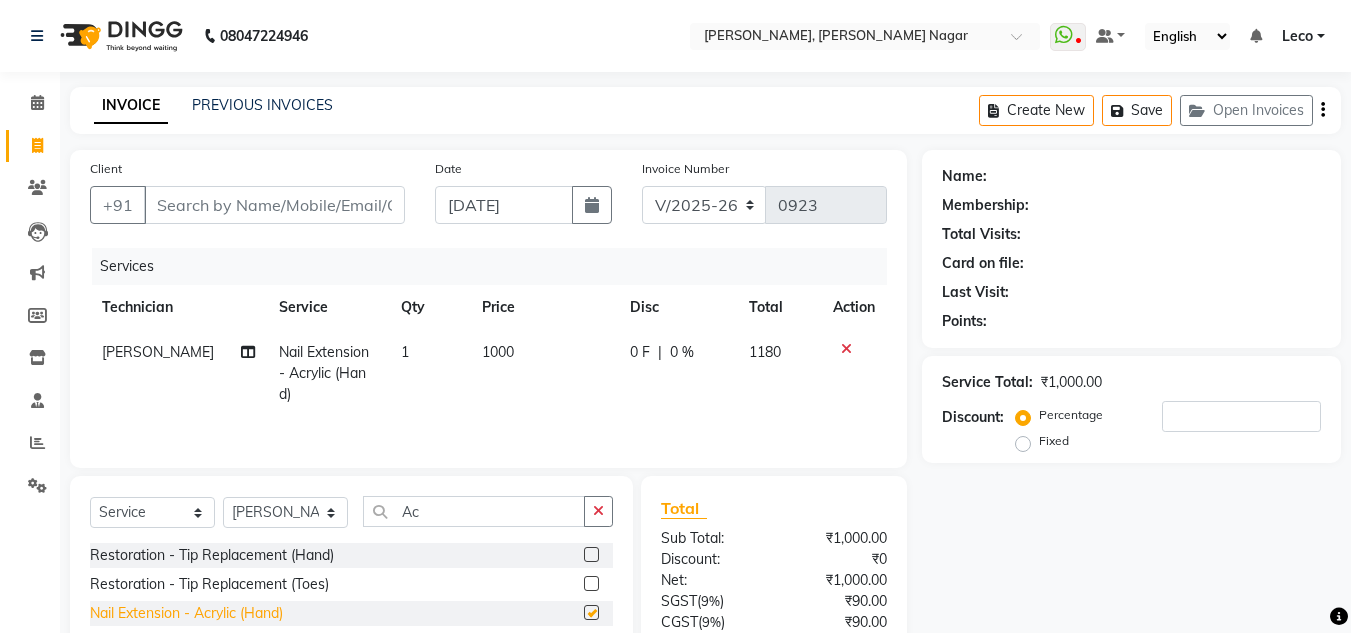 checkbox on "false" 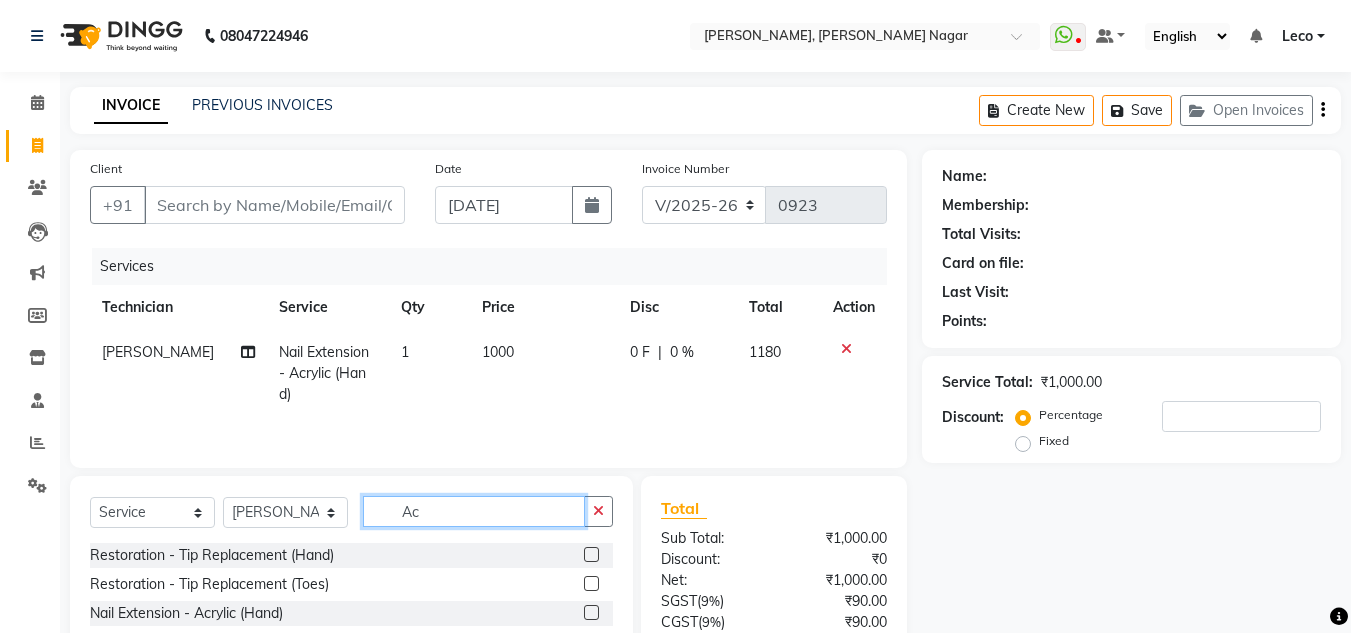 click on "Ac" 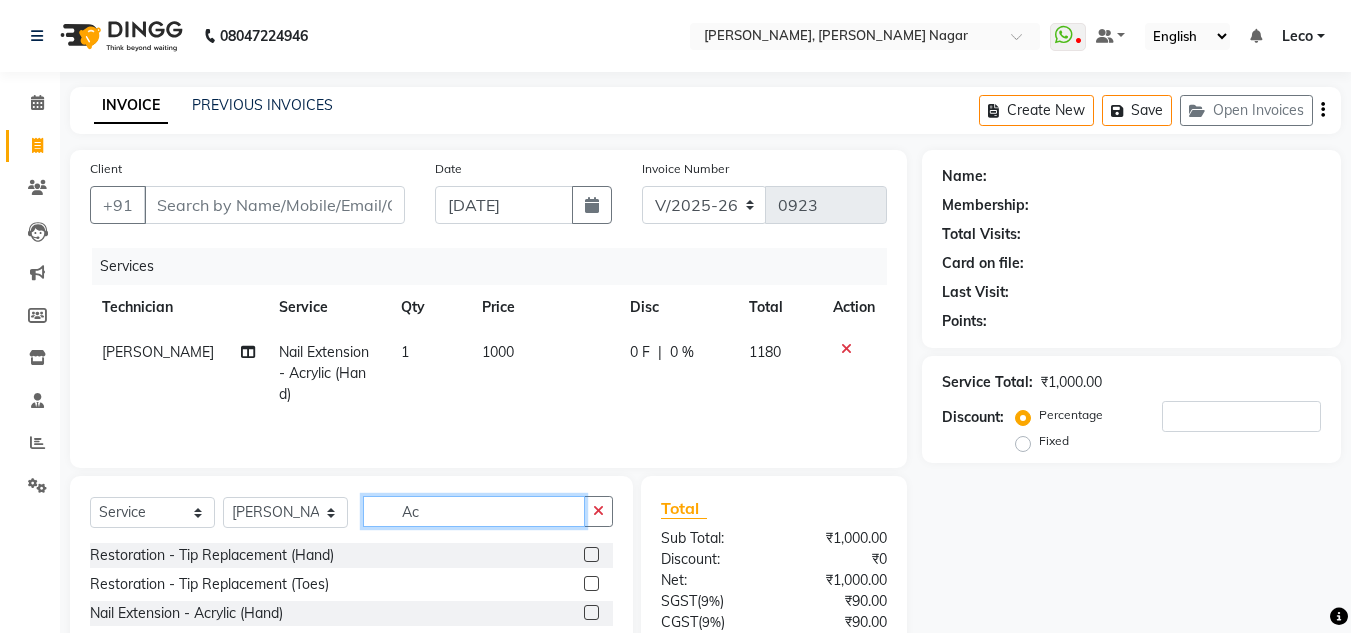 type on "A" 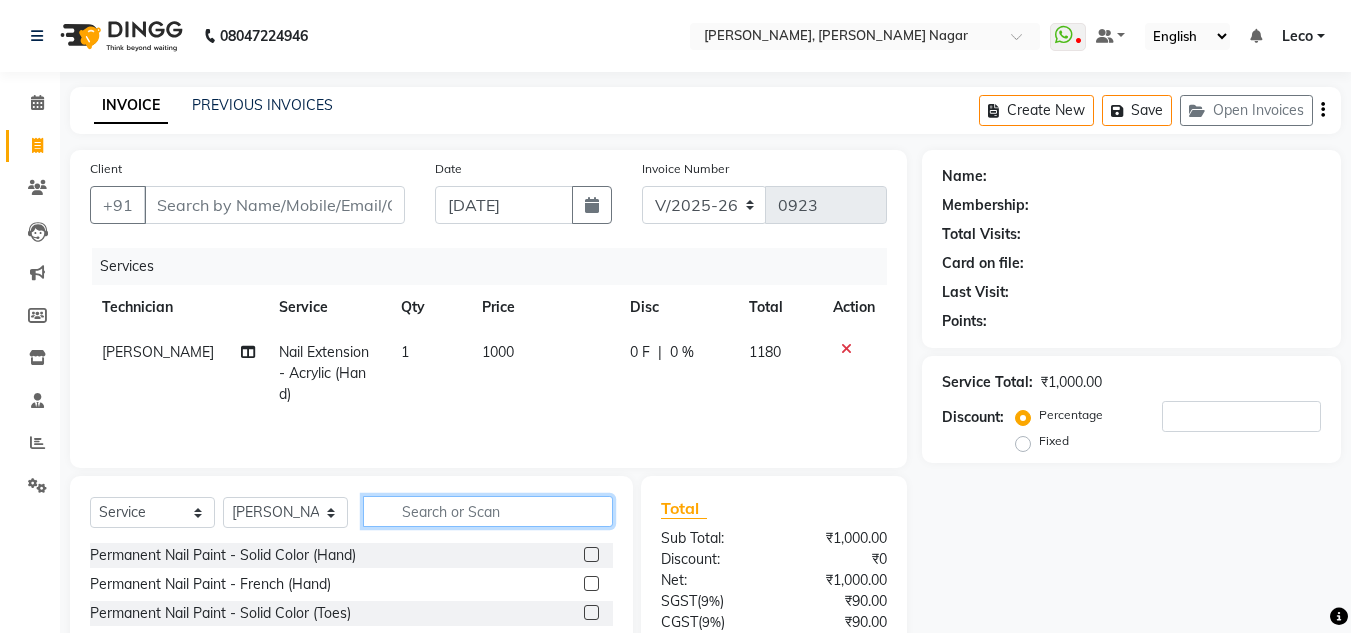 type on "s" 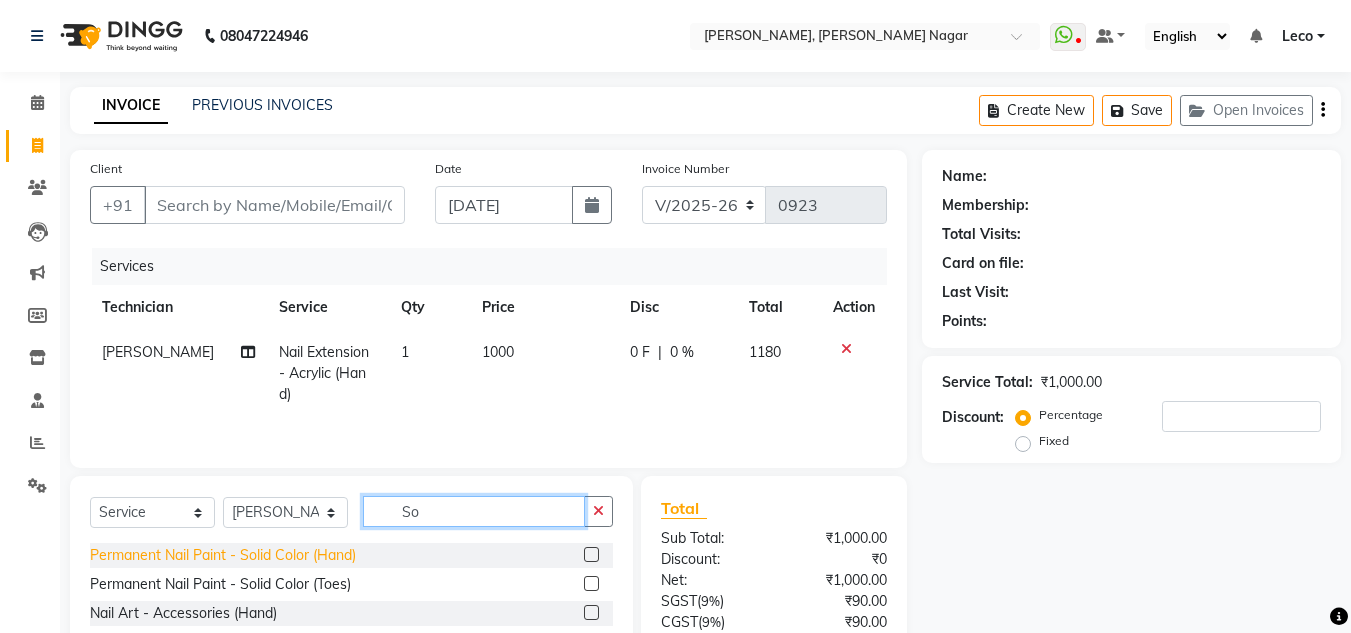 type on "So" 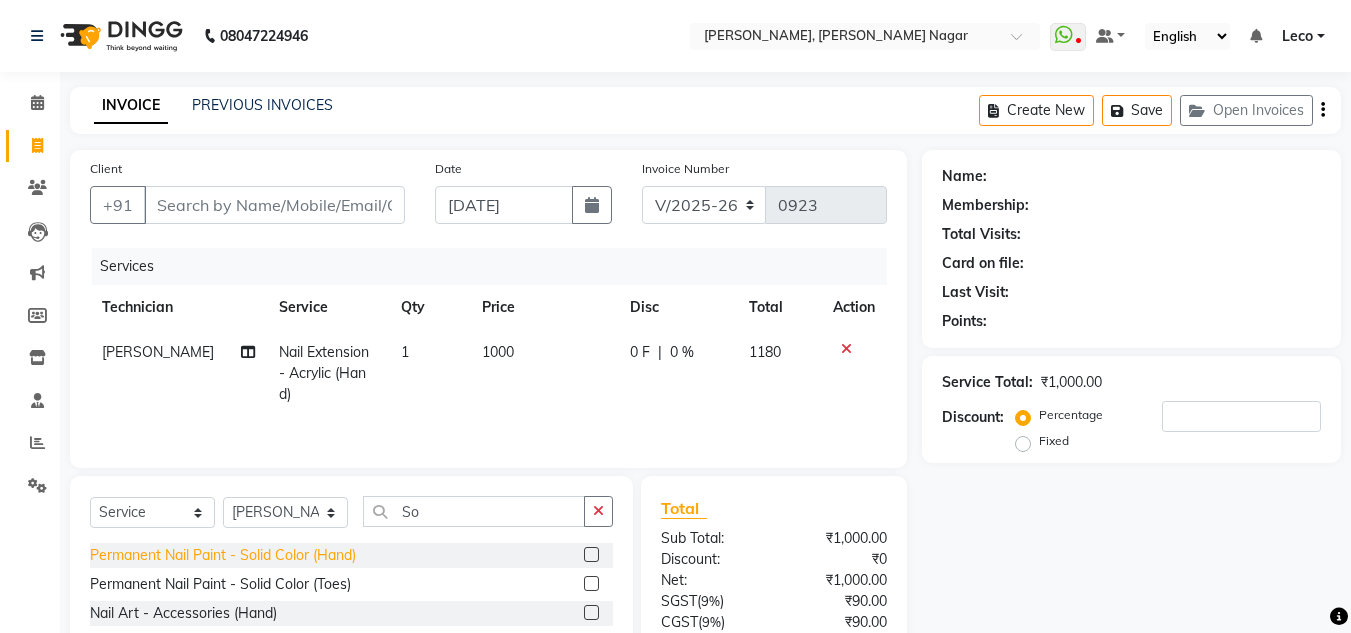 click on "Permanent Nail Paint - Solid Color (Hand)" 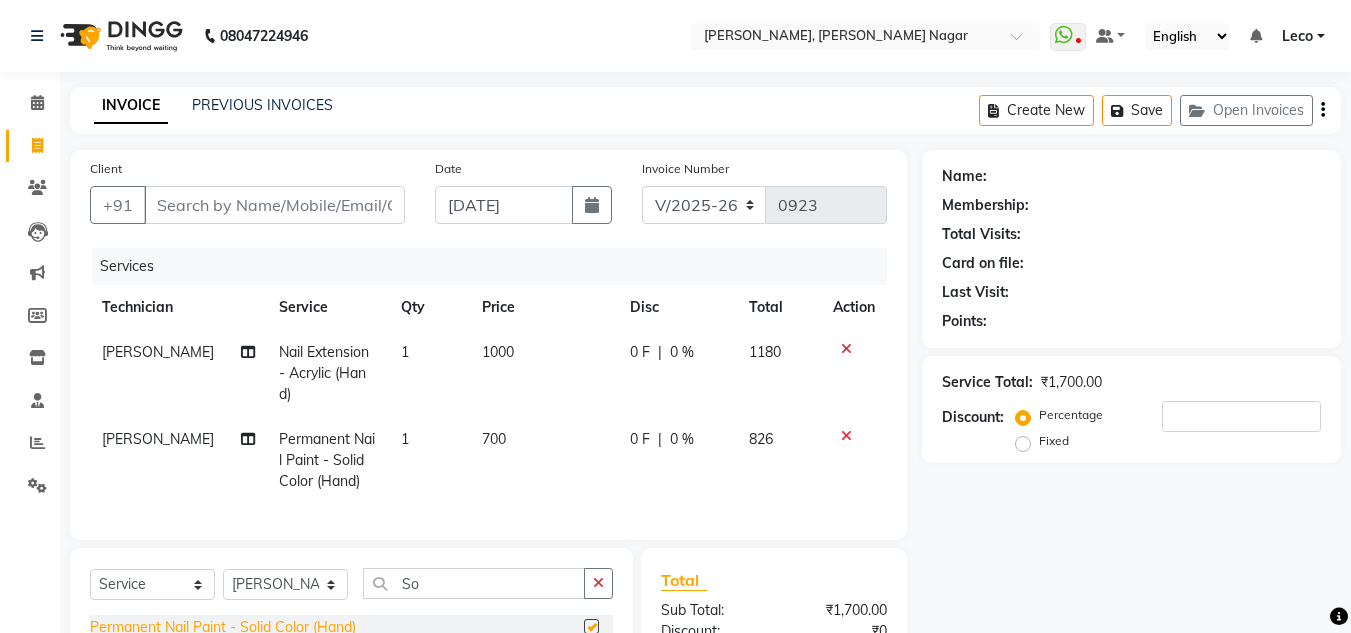checkbox on "false" 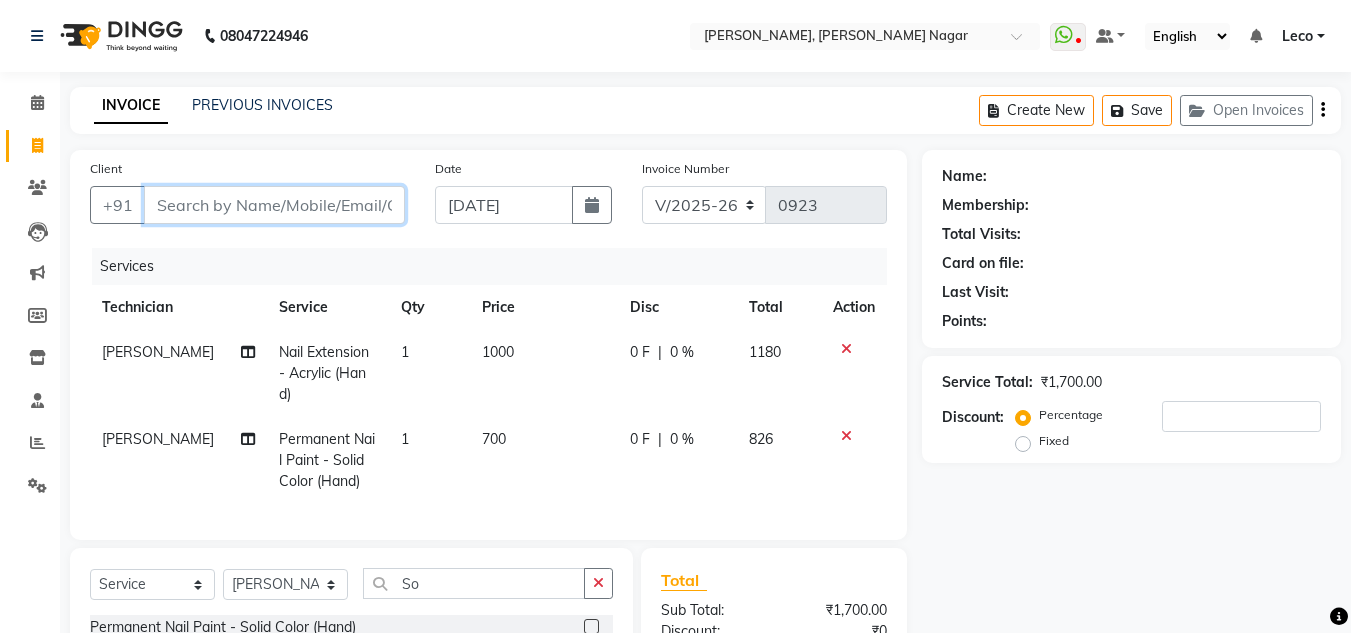 click on "Client" at bounding box center [274, 205] 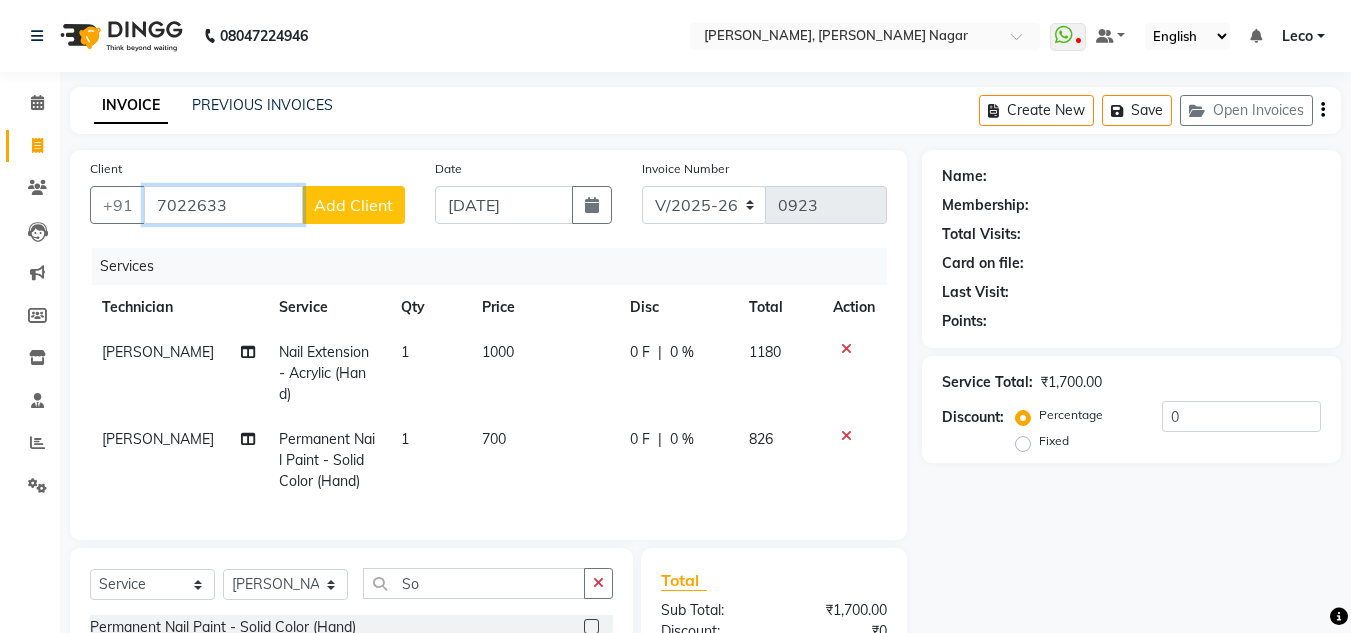 click on "7022633" at bounding box center [223, 205] 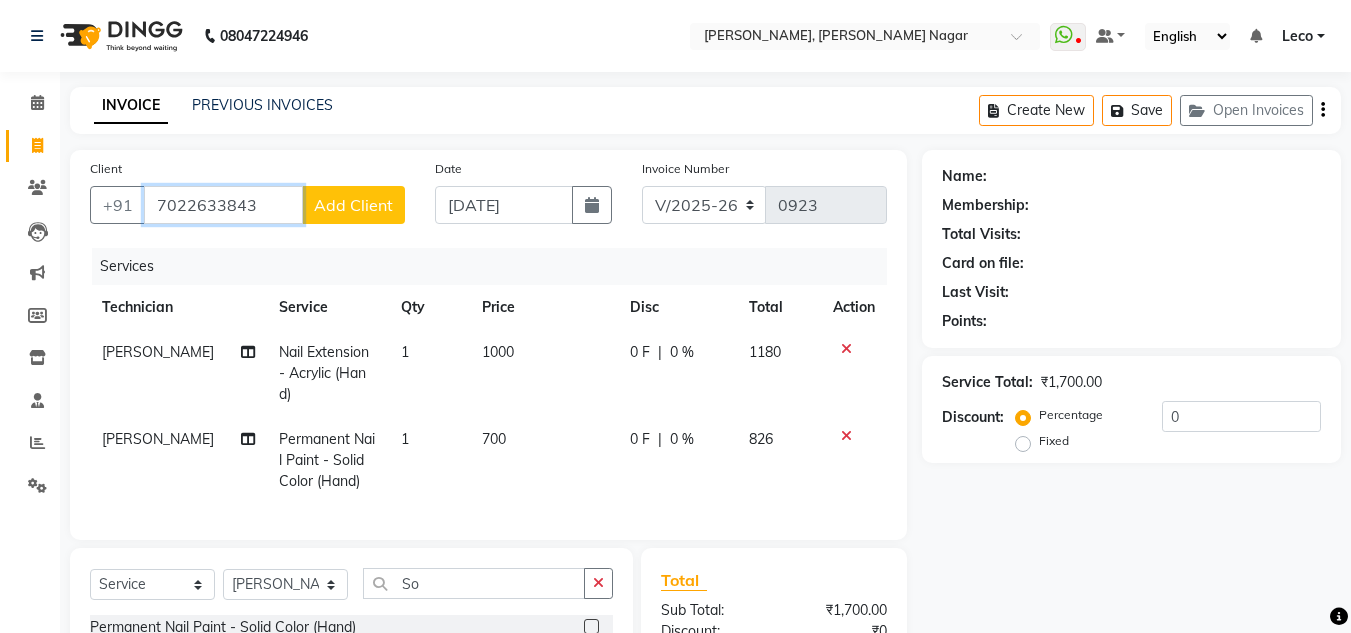 type on "7022633843" 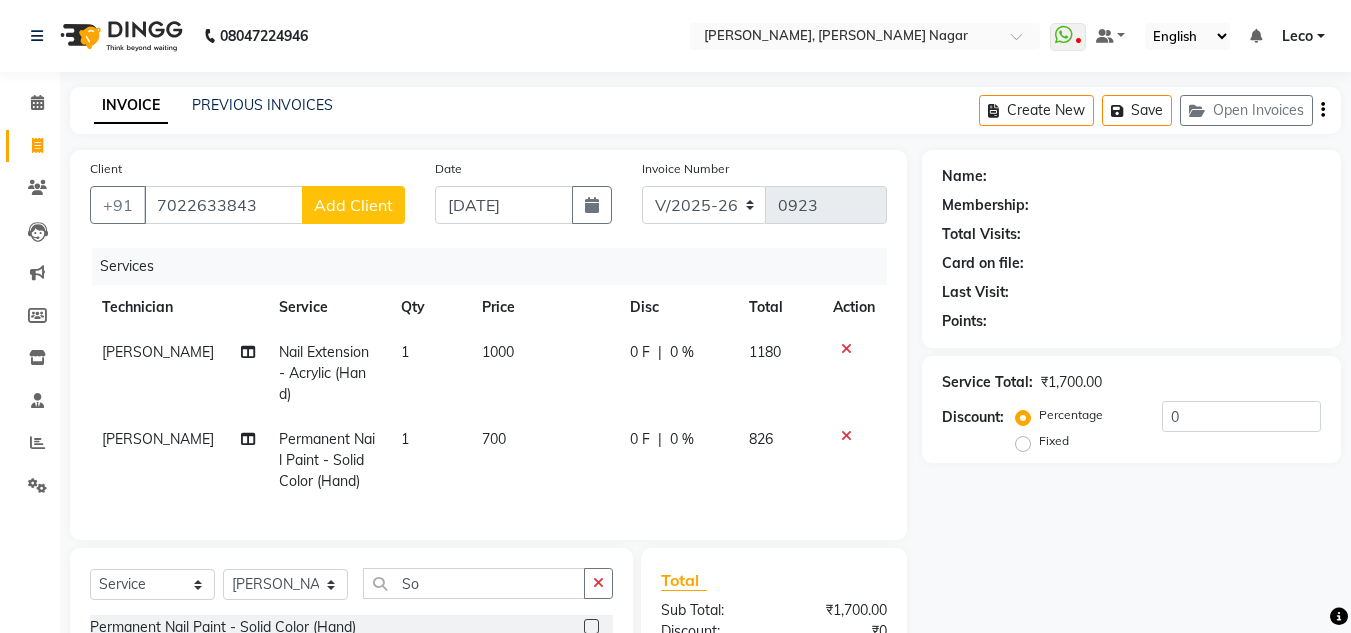 click on "Add Client" 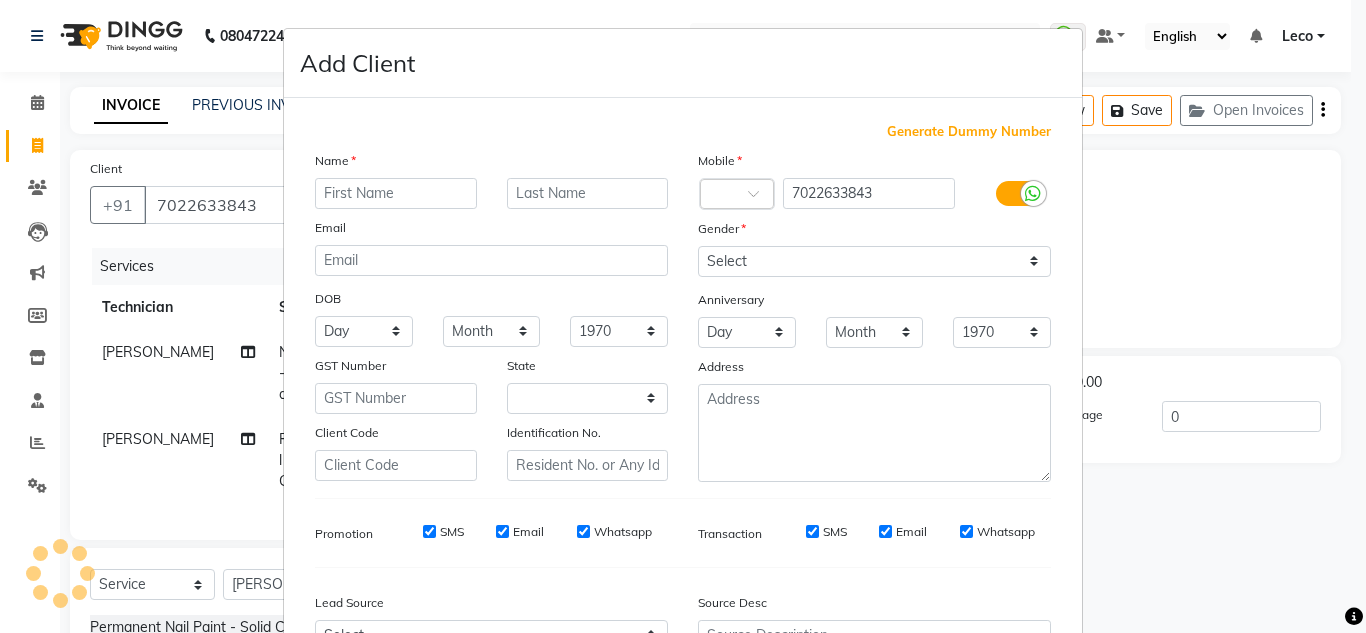 select on "21" 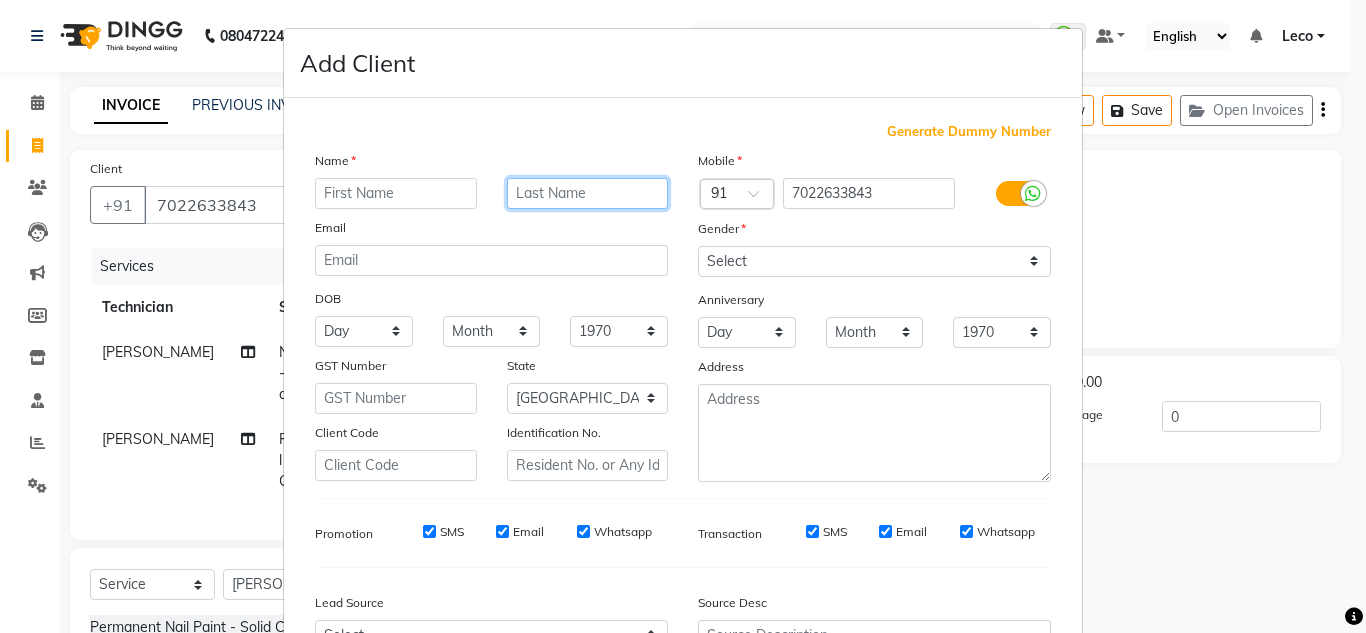 type on "m" 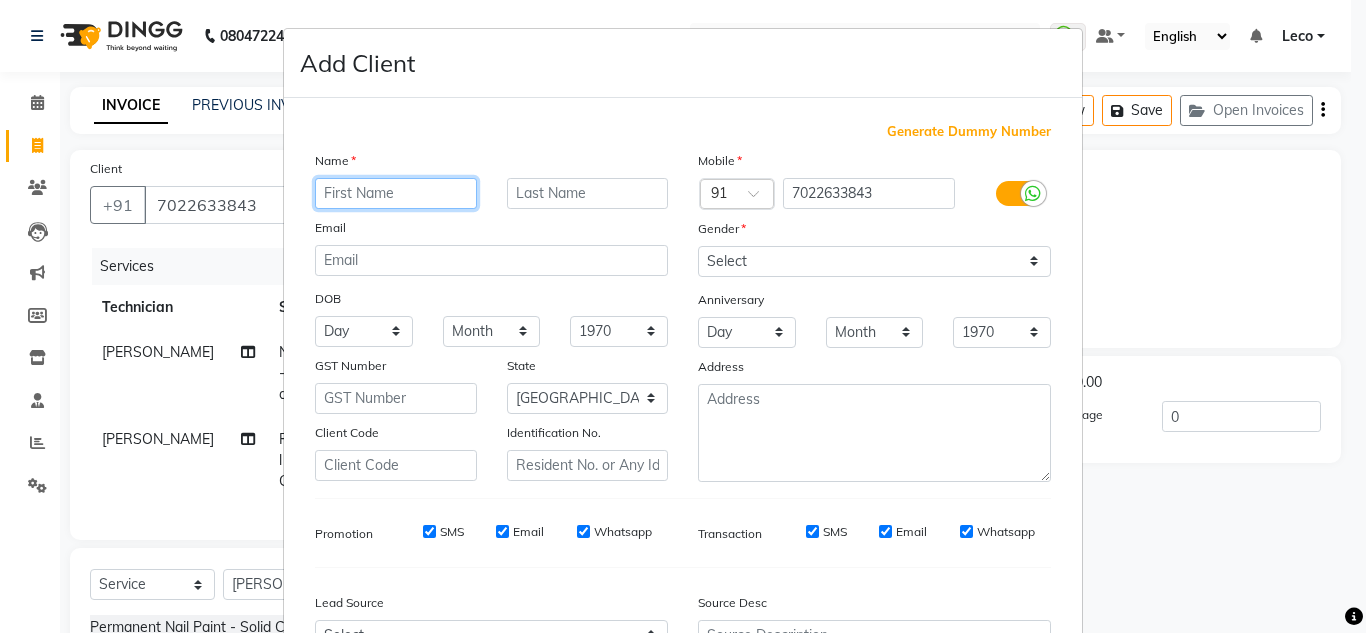 click at bounding box center (396, 193) 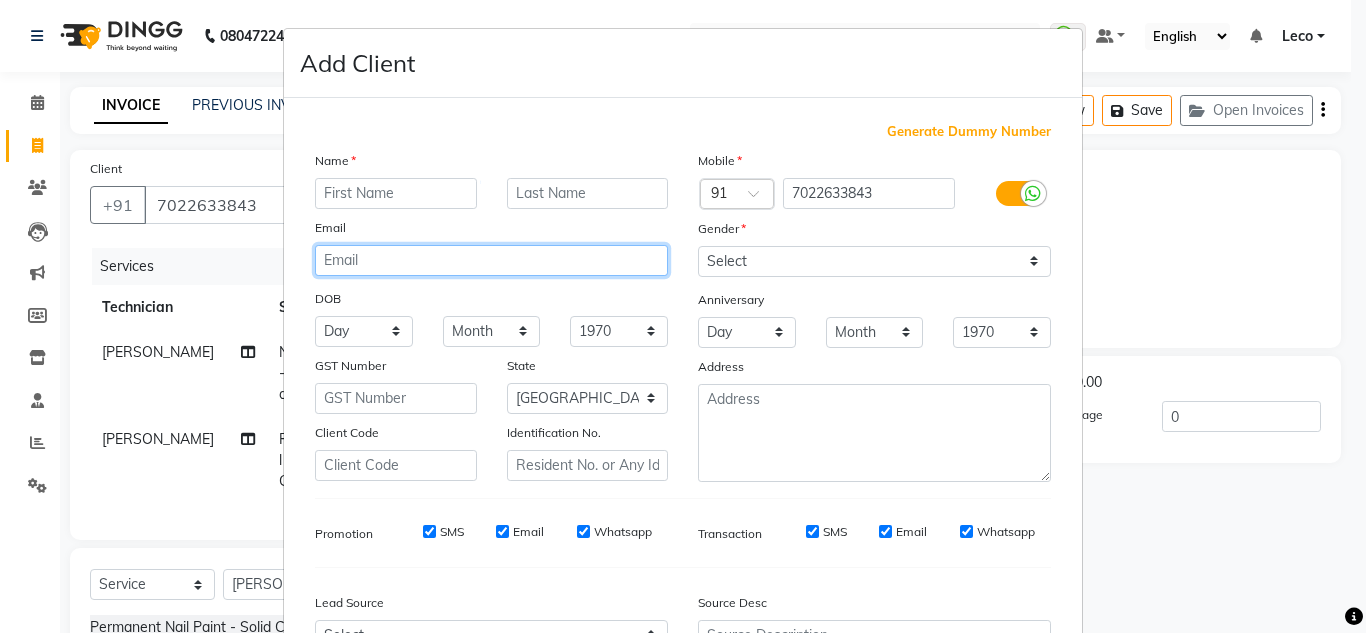 click at bounding box center [491, 260] 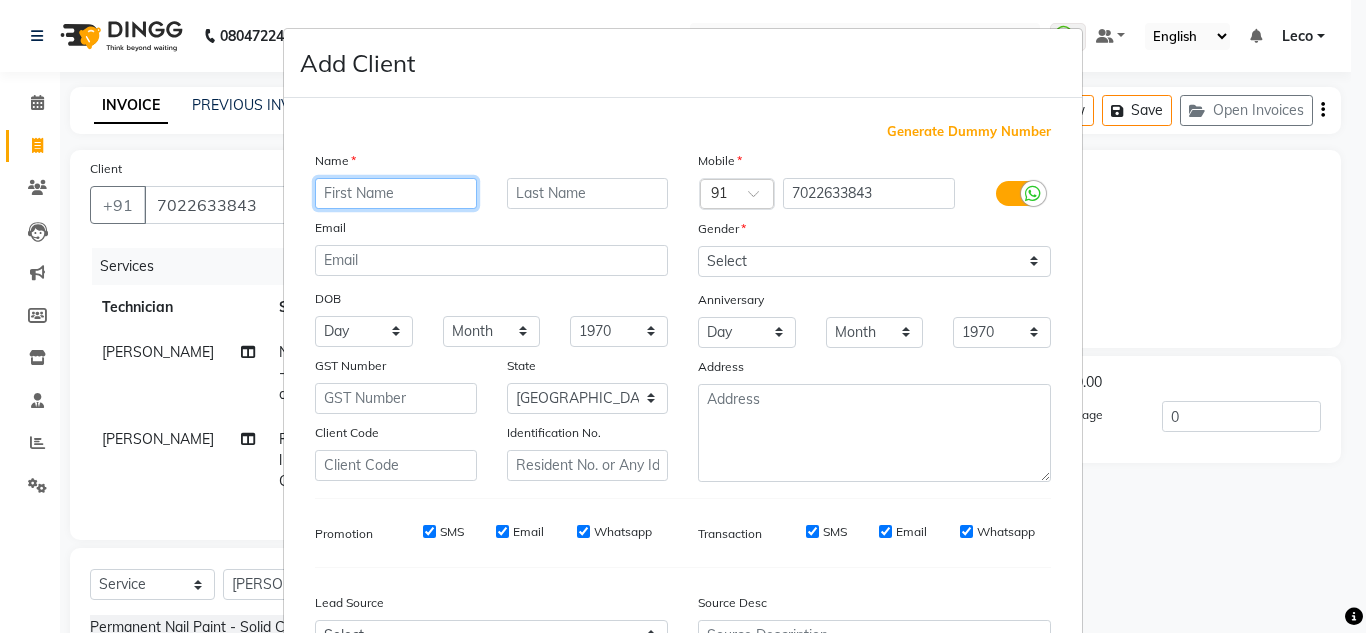 click at bounding box center [396, 193] 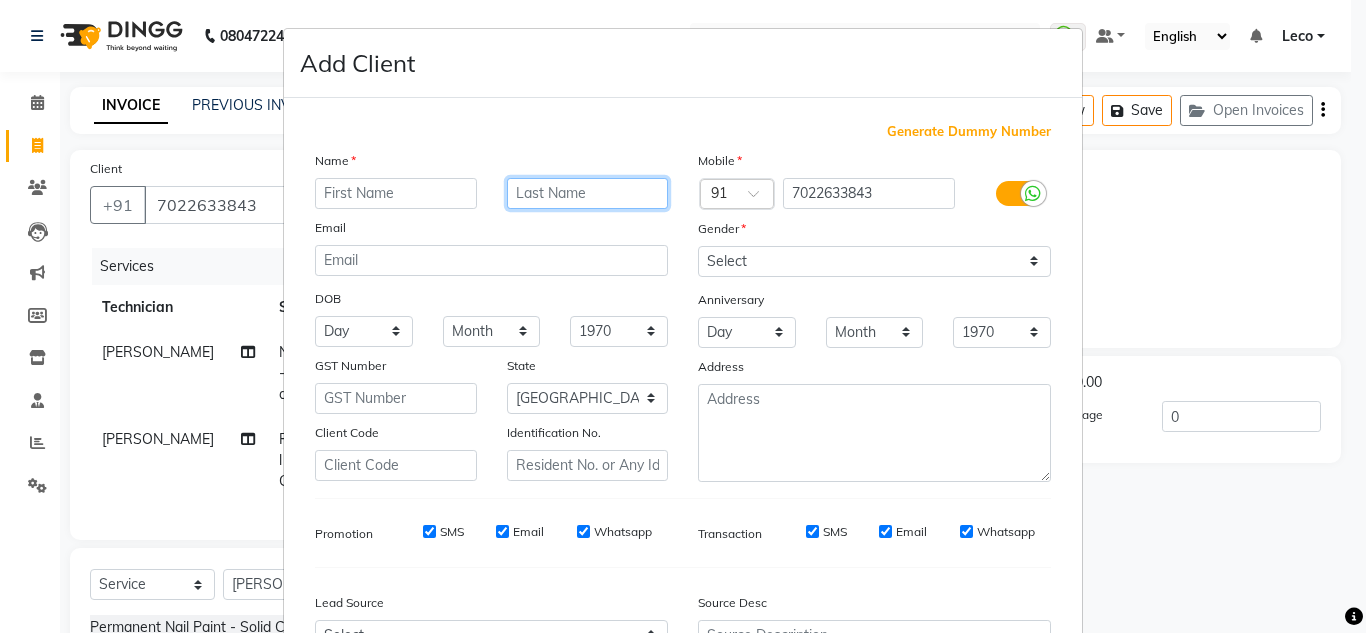 type on "m" 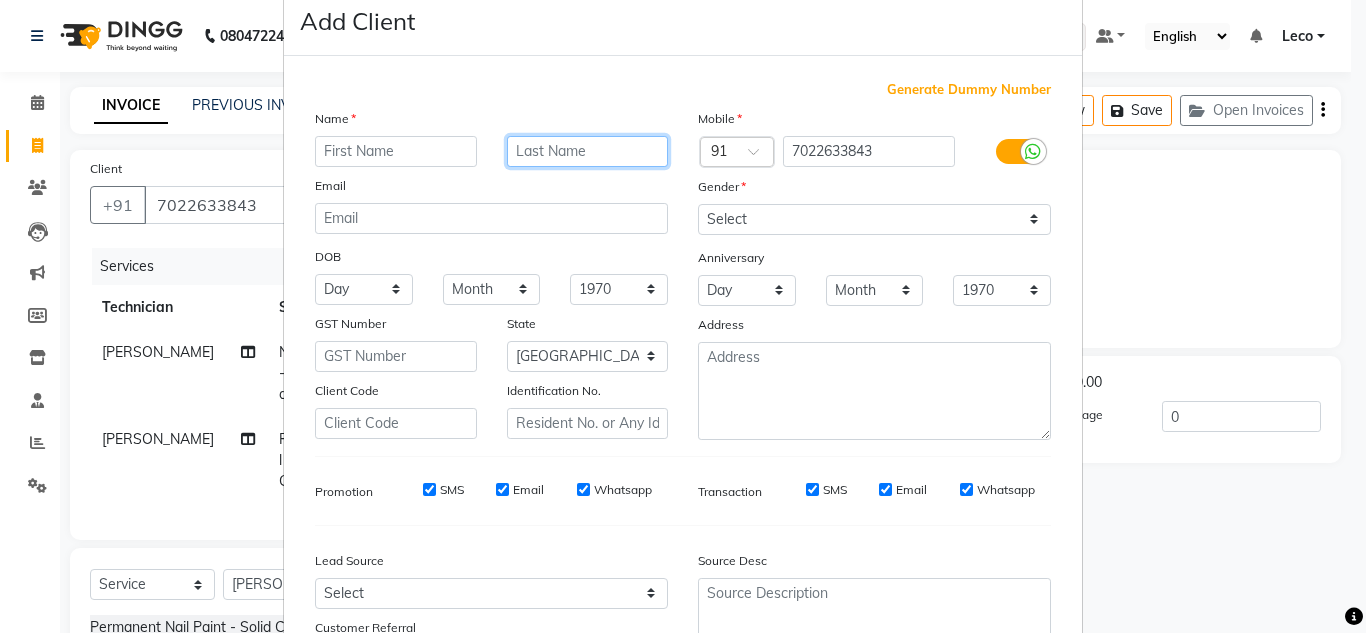 scroll, scrollTop: 34, scrollLeft: 0, axis: vertical 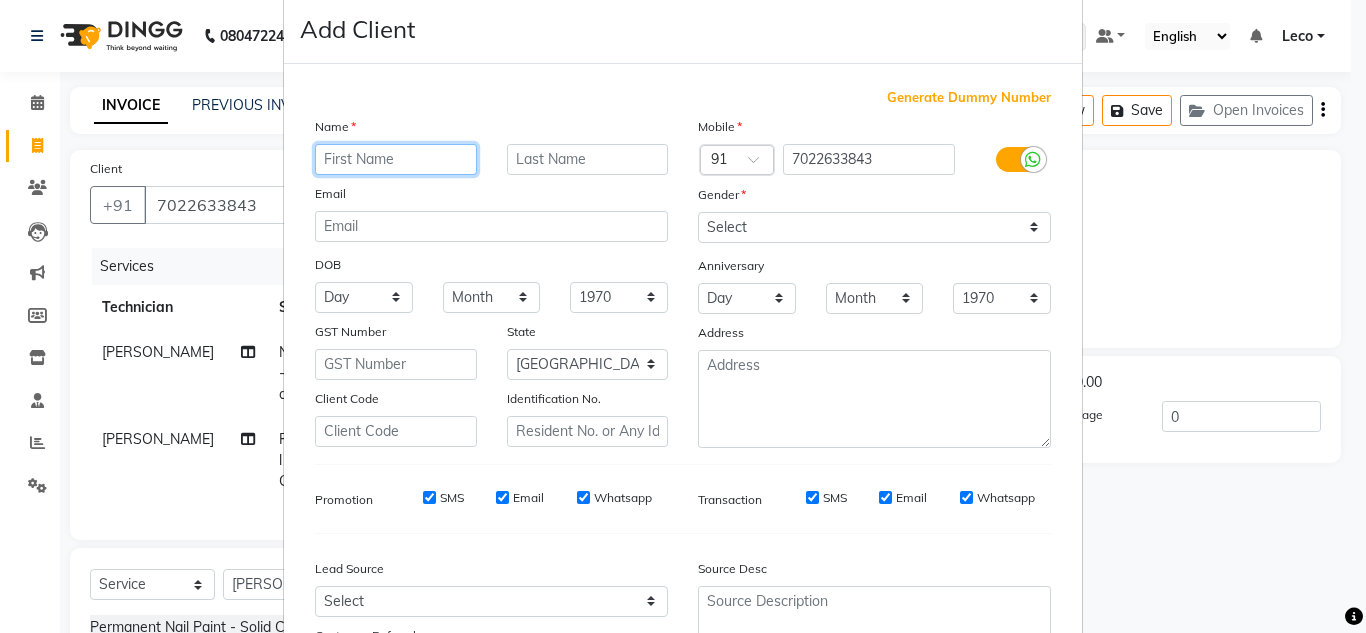 click at bounding box center [396, 159] 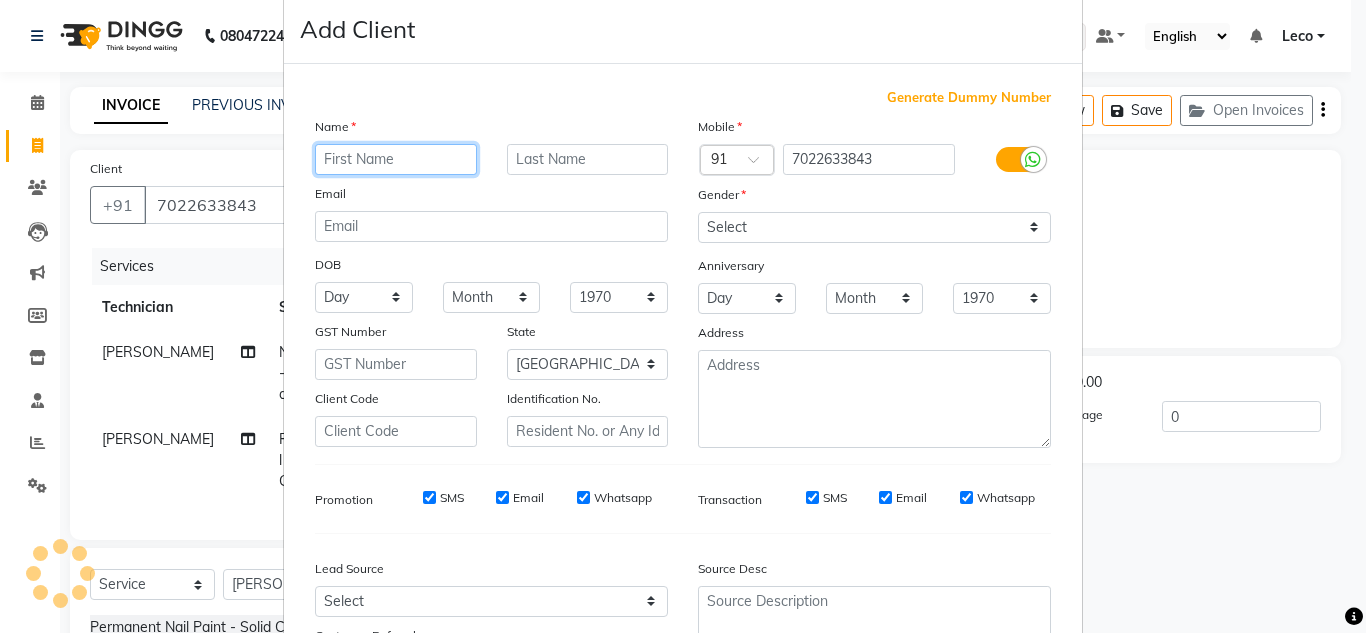 click at bounding box center (396, 159) 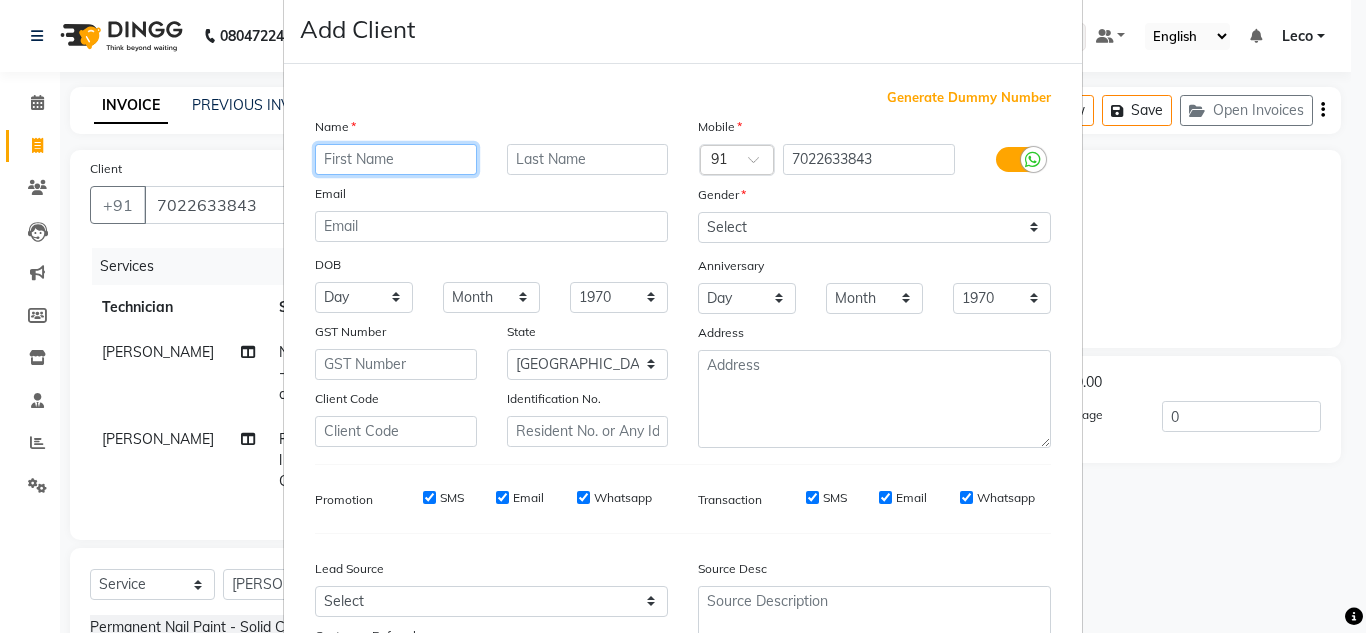 click at bounding box center [396, 159] 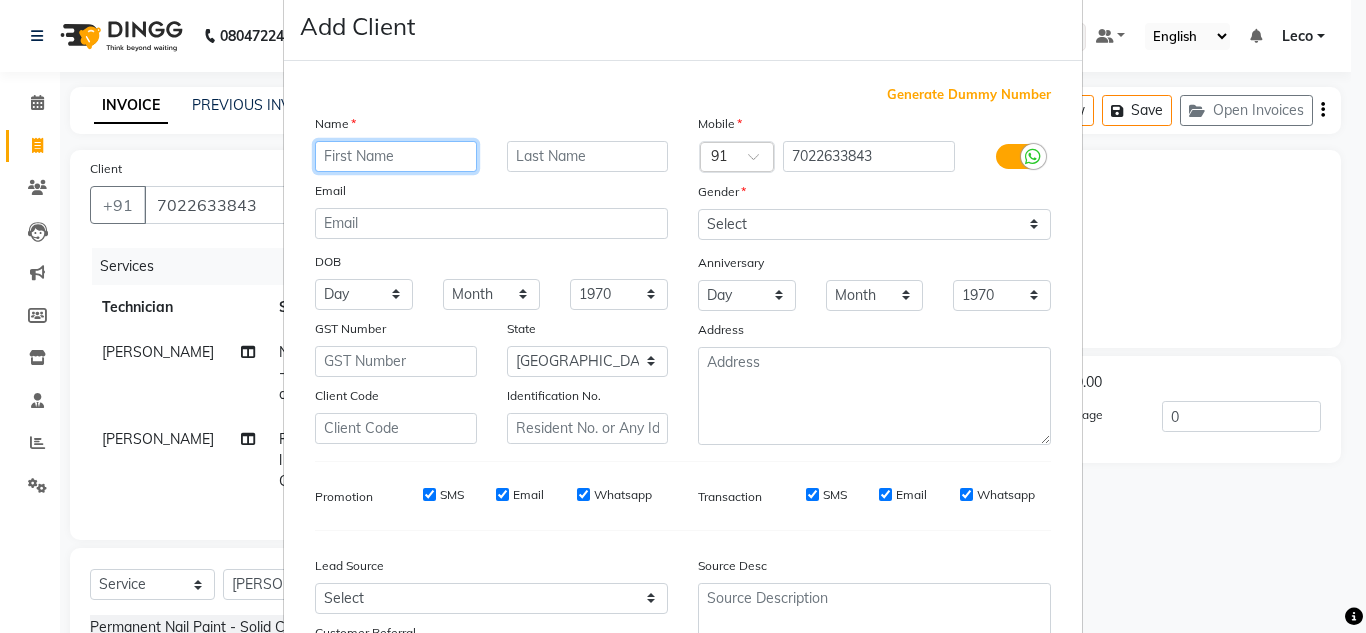 scroll, scrollTop: 38, scrollLeft: 0, axis: vertical 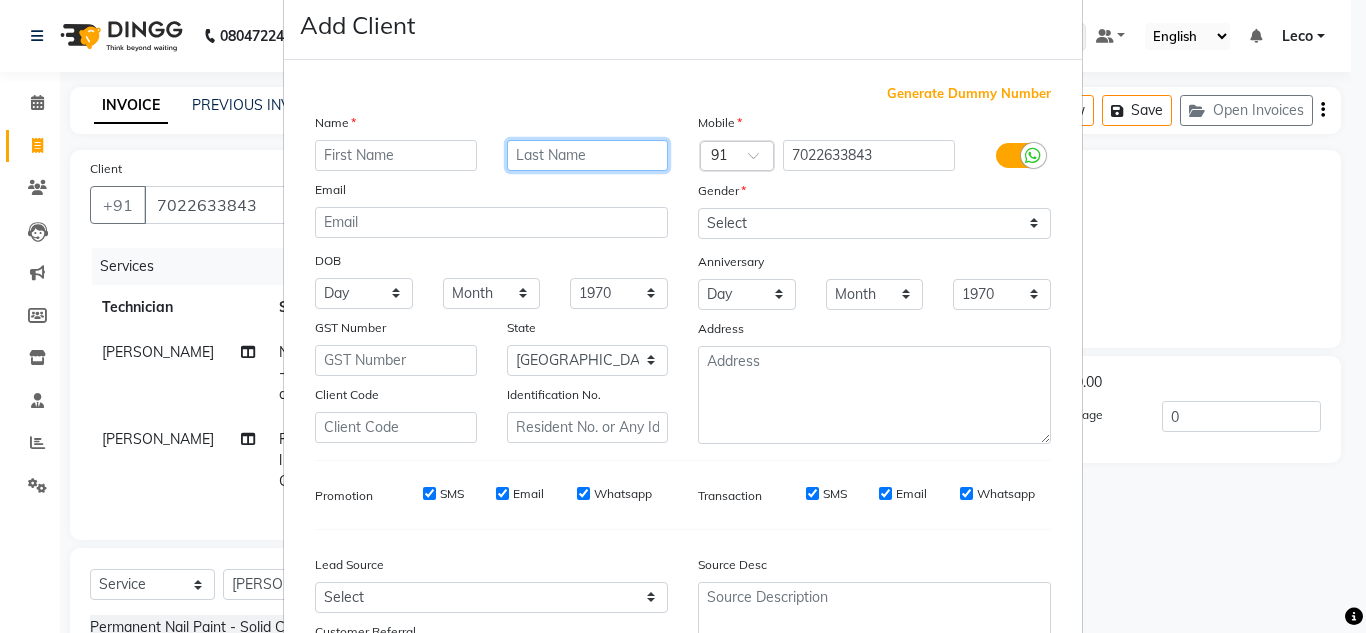 type on "m" 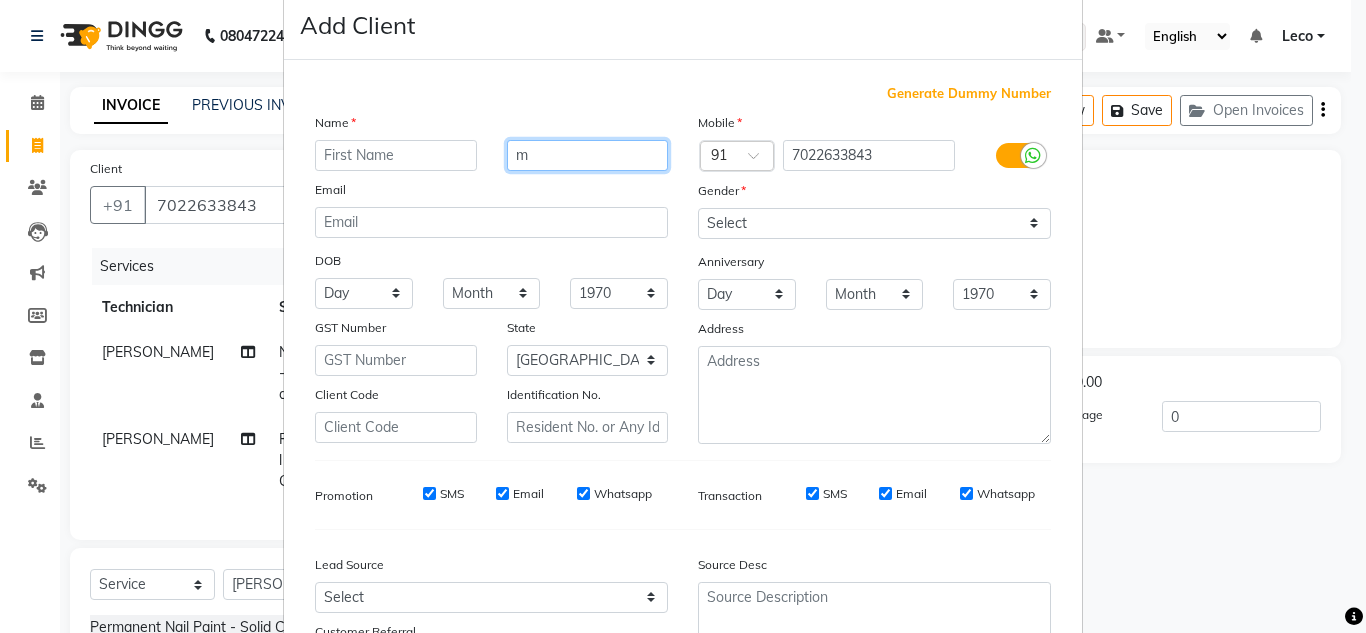 type 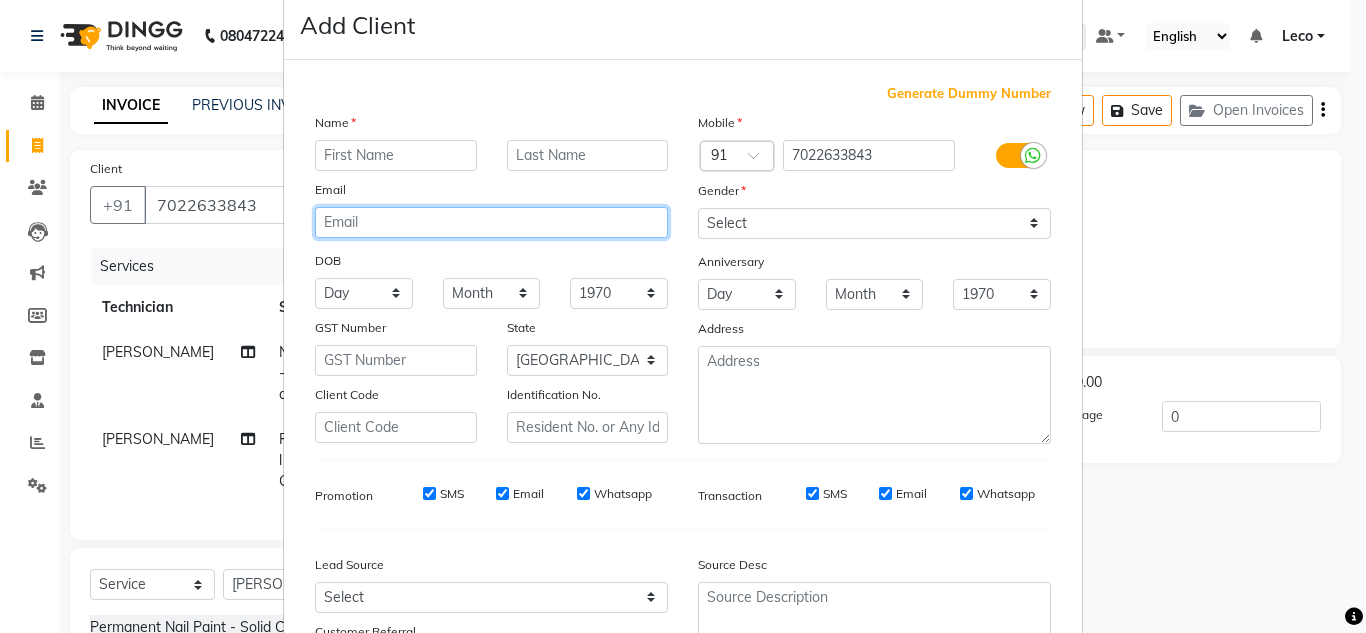 type on "m" 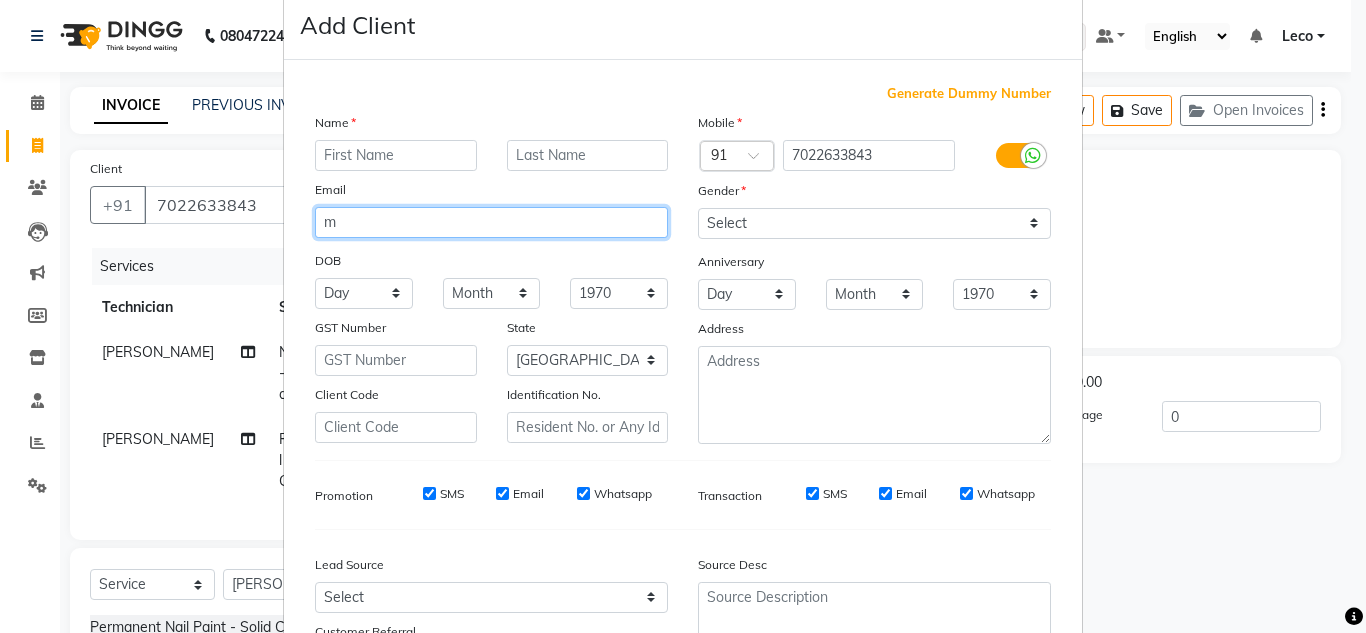 type 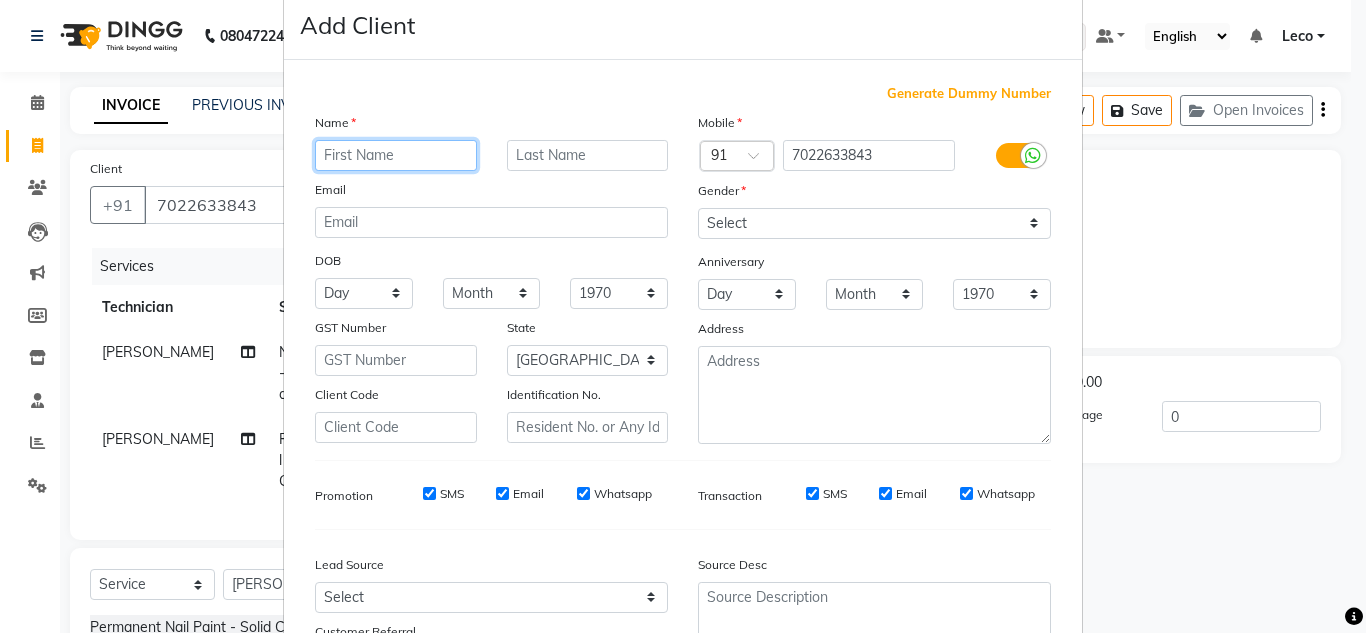 click at bounding box center [396, 155] 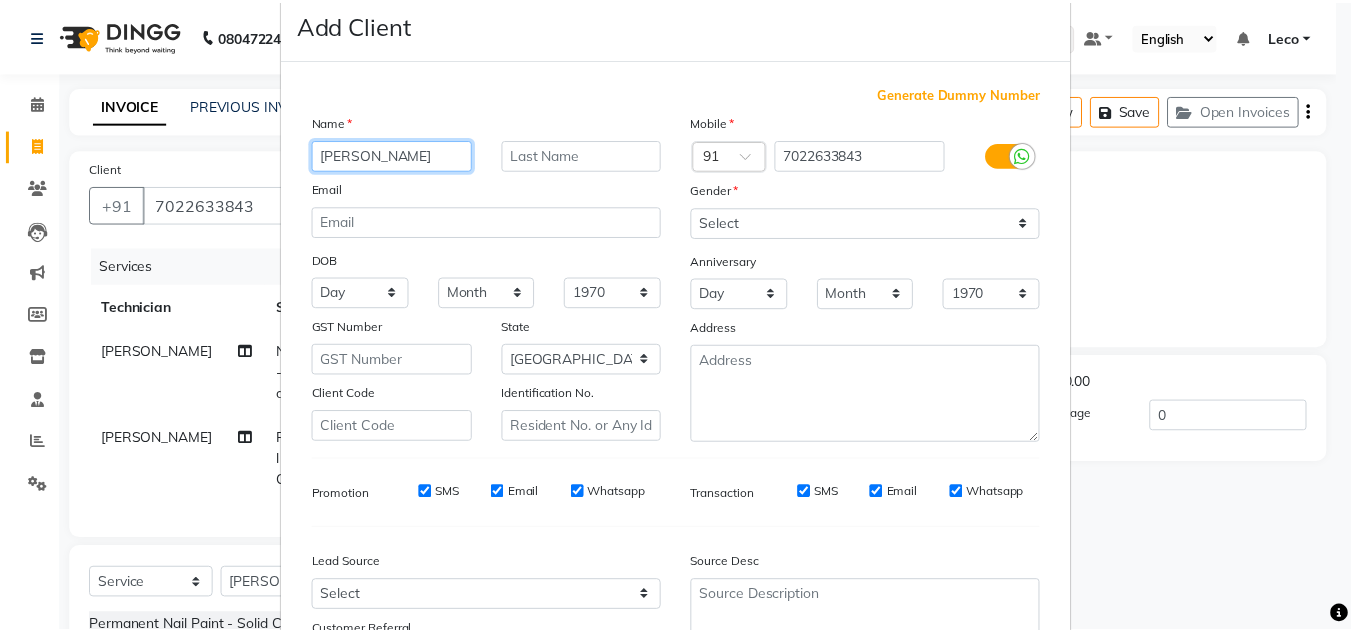 scroll, scrollTop: 216, scrollLeft: 0, axis: vertical 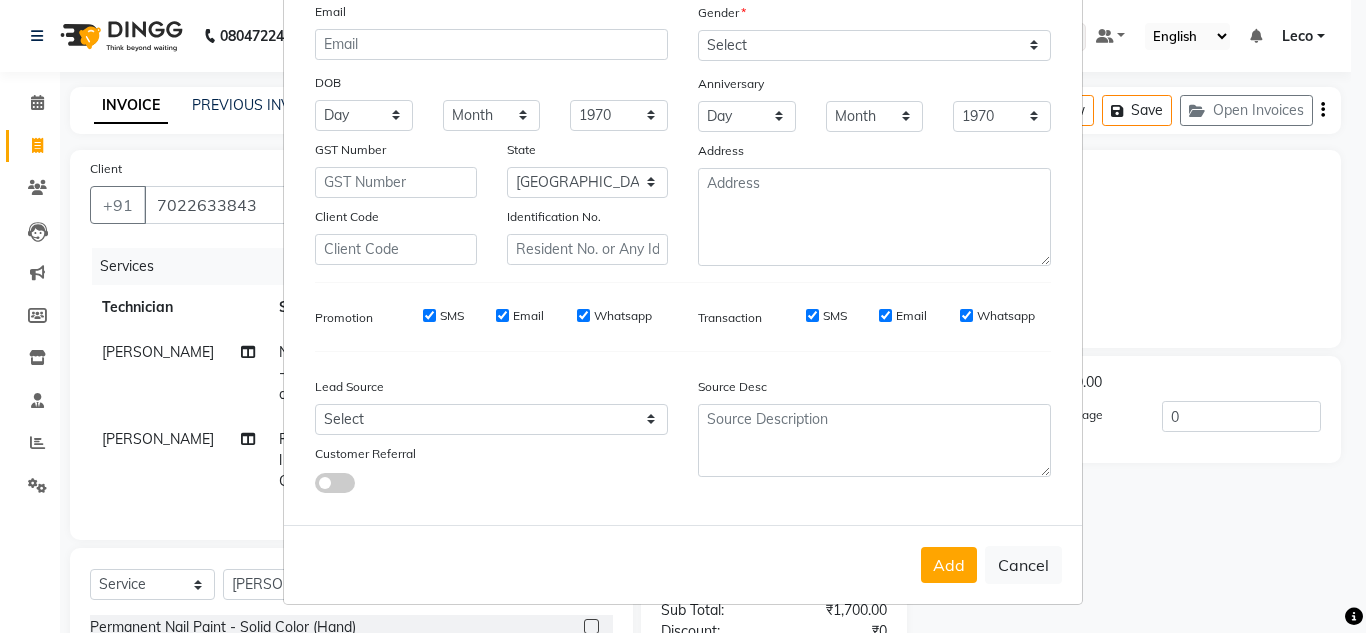 type on "Megha" 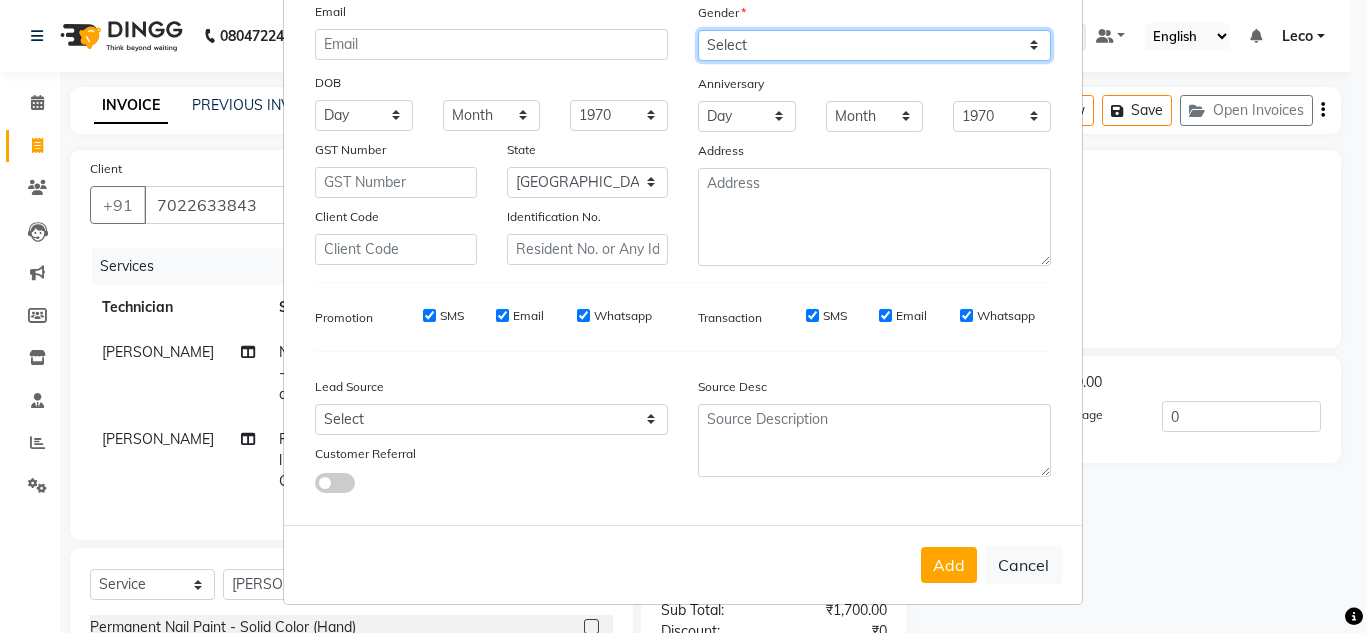 click on "Select Male Female Other Prefer Not To Say" at bounding box center [874, 45] 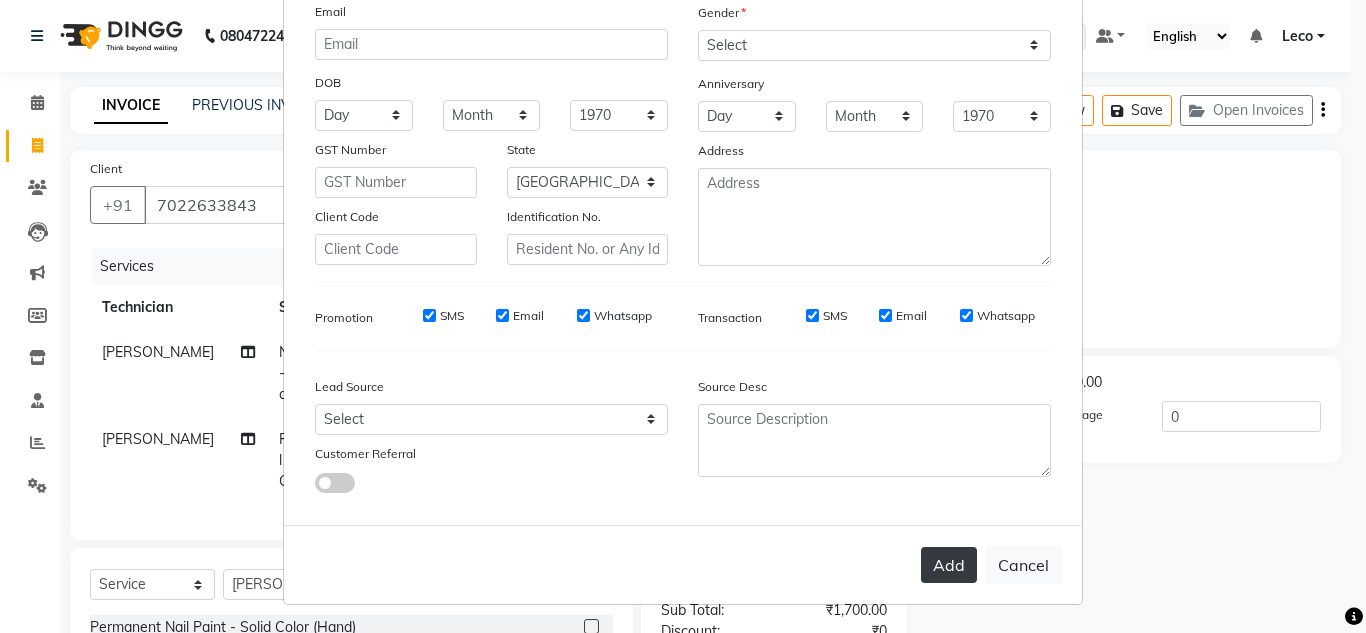 click on "Add" at bounding box center (949, 565) 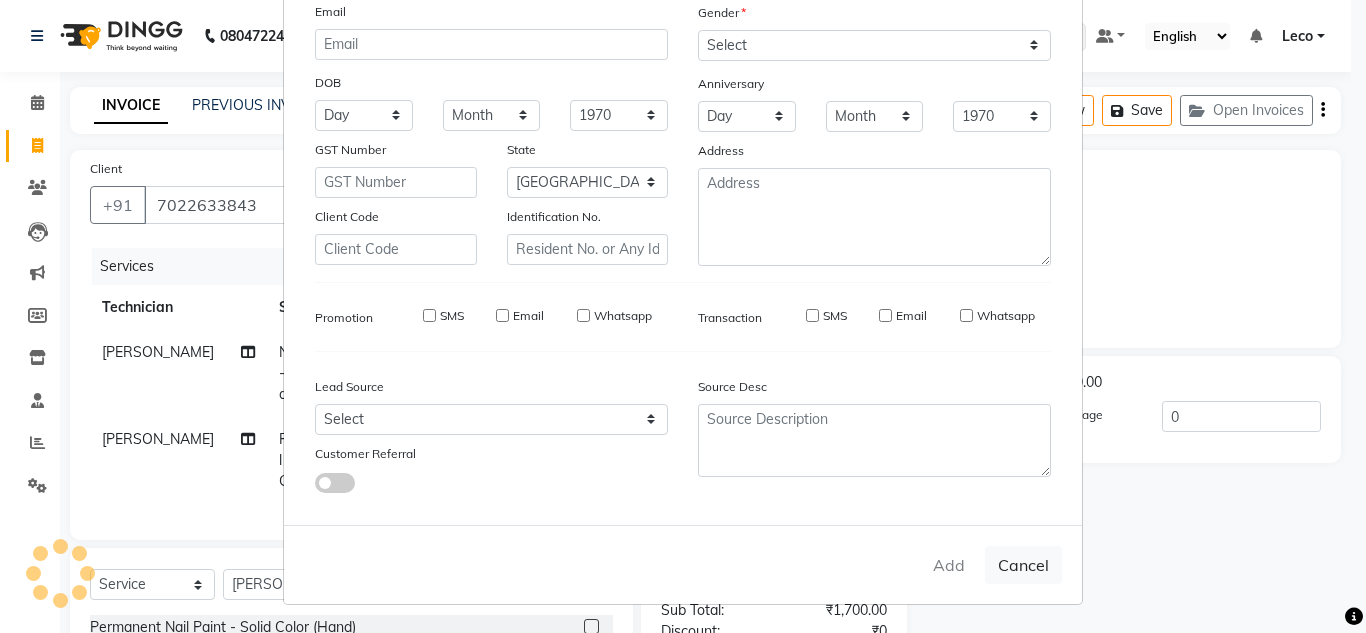type 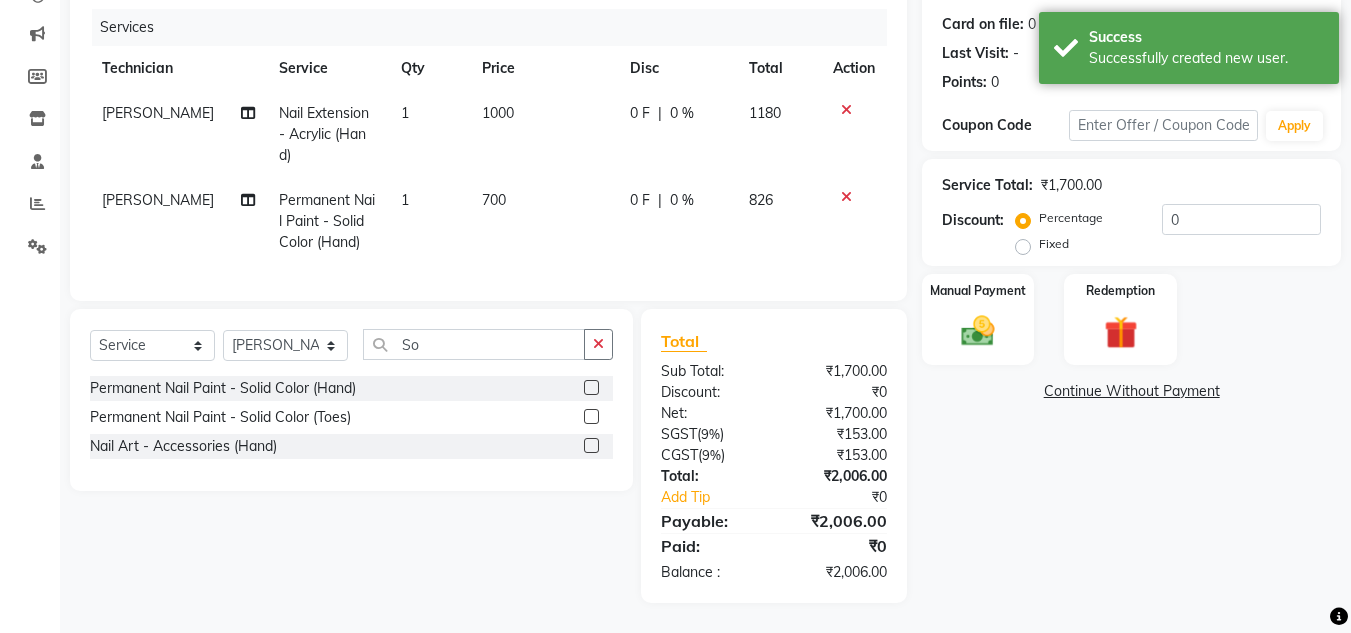 scroll, scrollTop: 253, scrollLeft: 0, axis: vertical 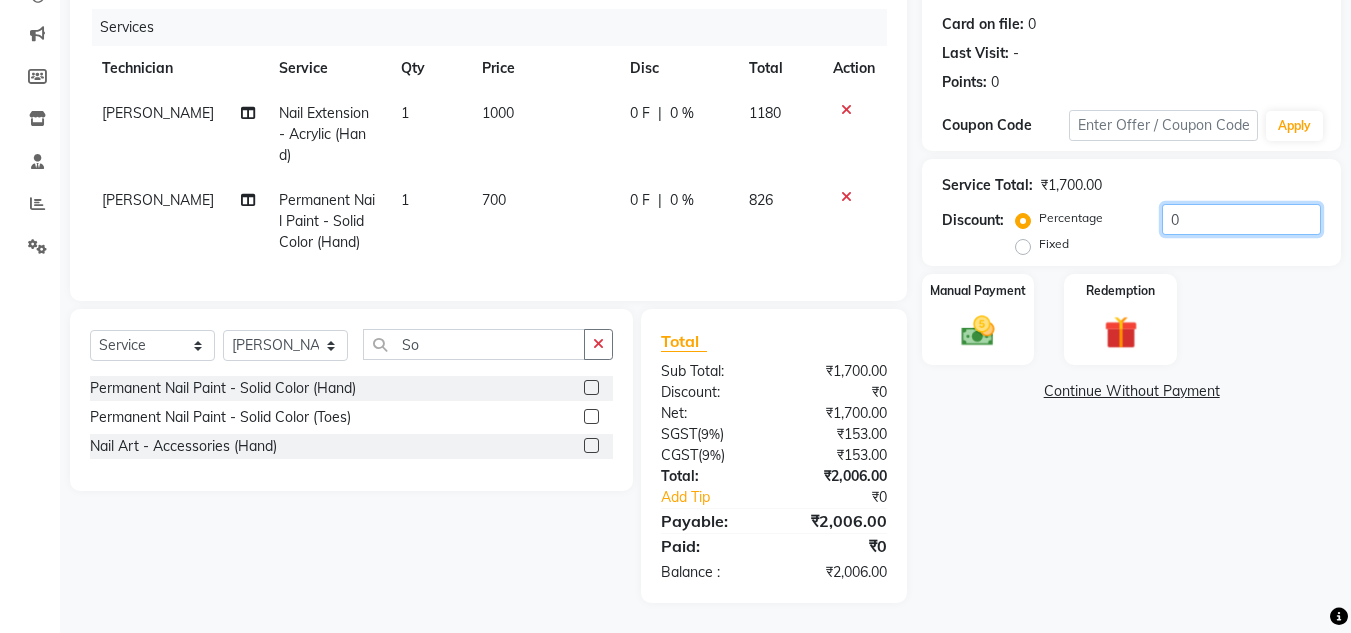 click on "0" 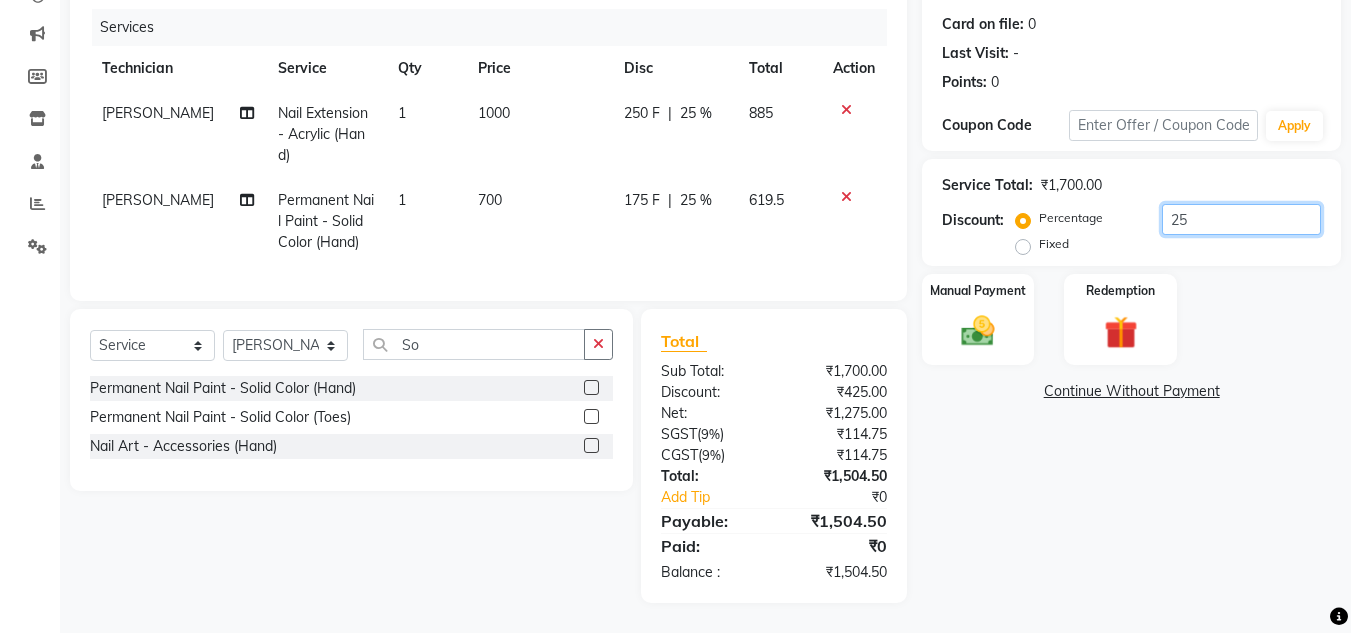 scroll, scrollTop: 254, scrollLeft: 0, axis: vertical 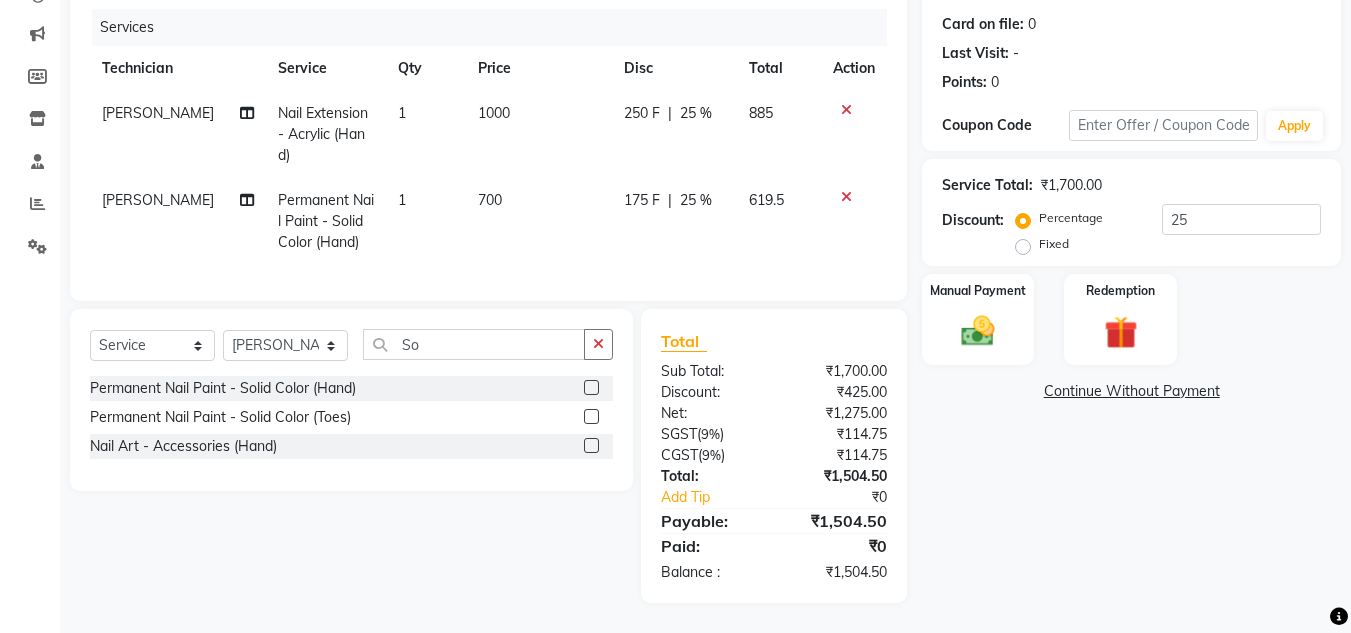 click on "Name: Megha  Membership:  No Active Membership  Total Visits:   Card on file:  0 Last Visit:   - Points:   0  Coupon Code Apply Service Total:  ₹1,700.00  Discount:  Percentage   Fixed  25 Manual Payment Redemption  Continue Without Payment" 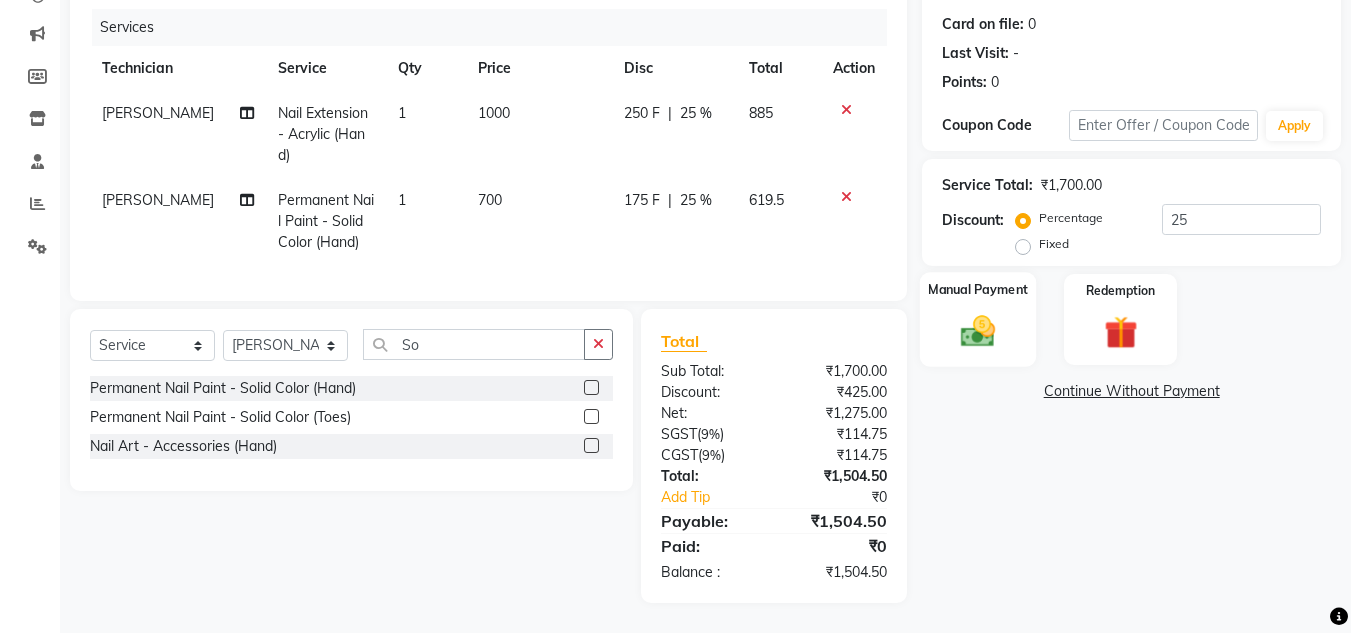 click 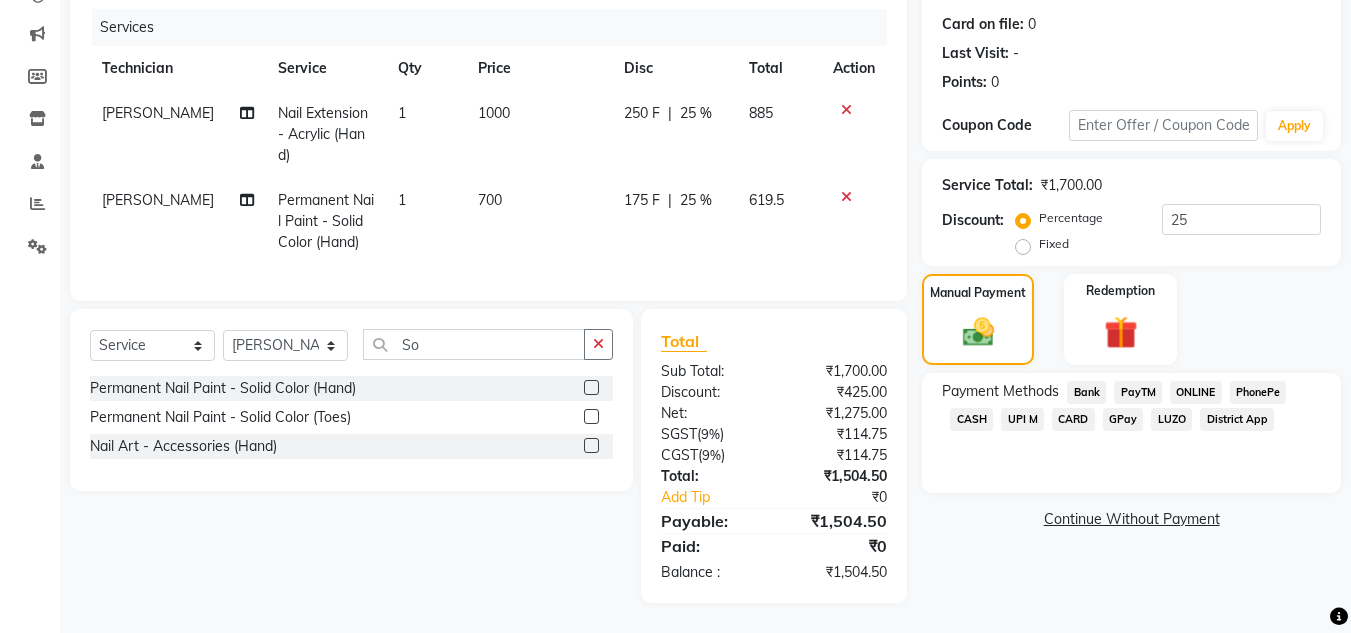 click on "ONLINE" 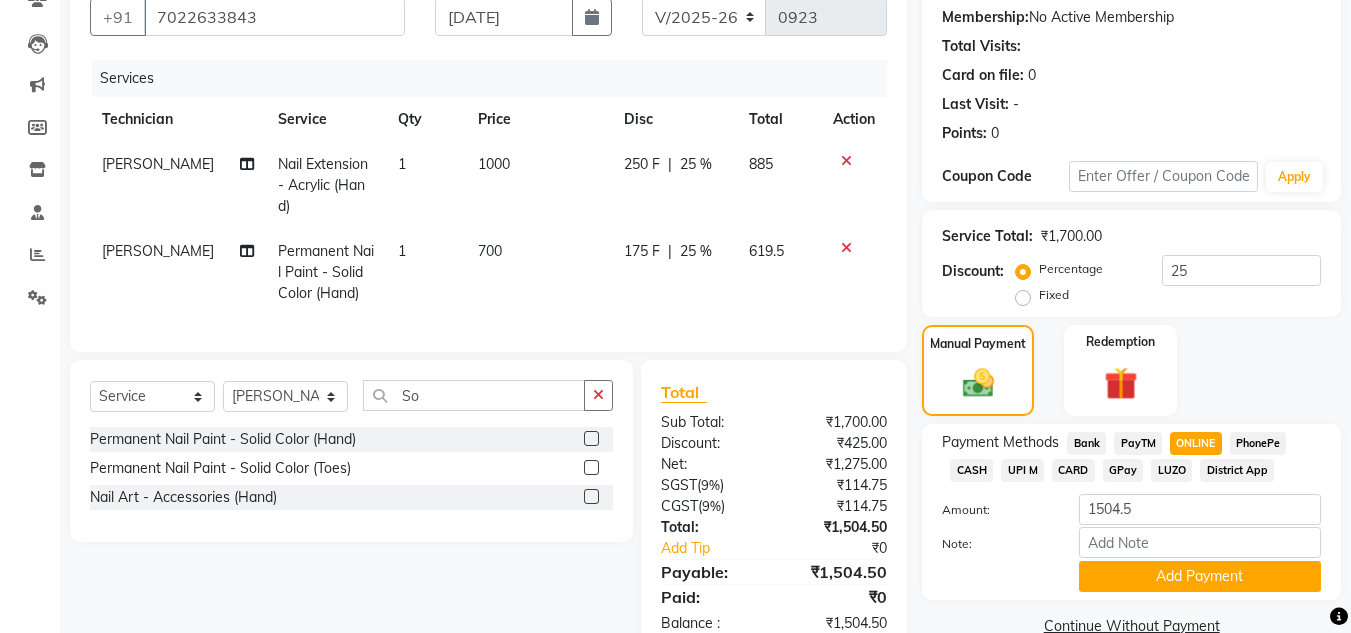 scroll, scrollTop: 187, scrollLeft: 0, axis: vertical 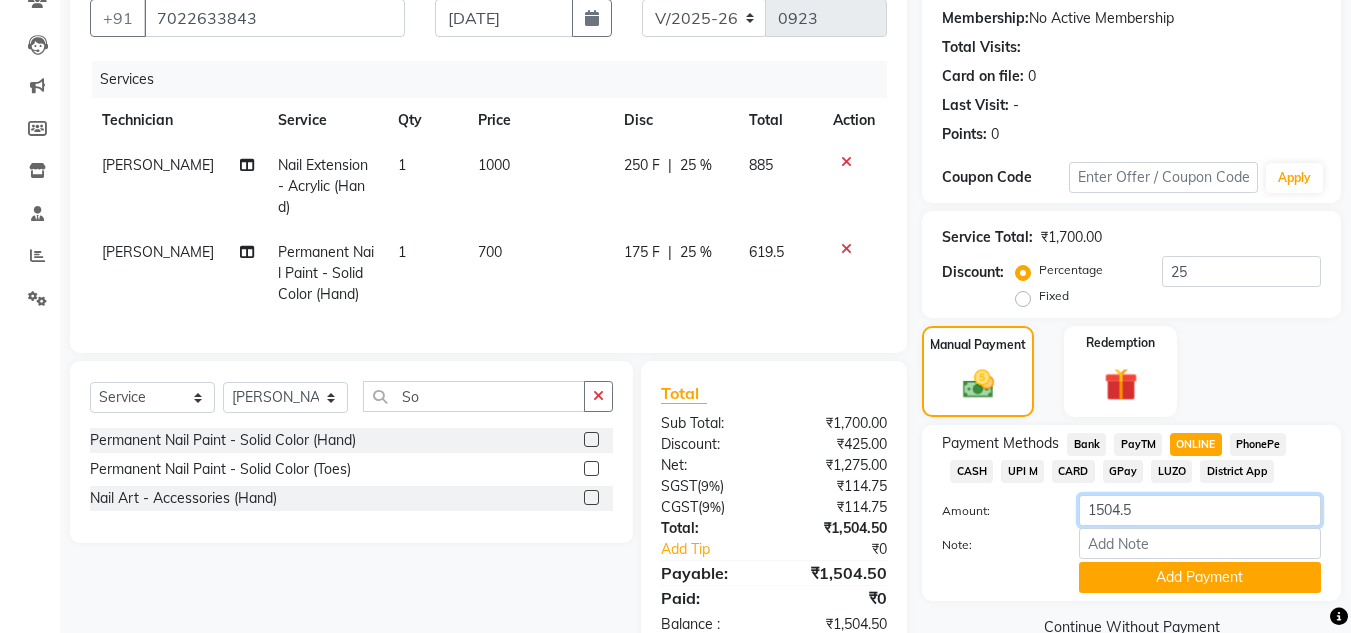 click on "1504.5" 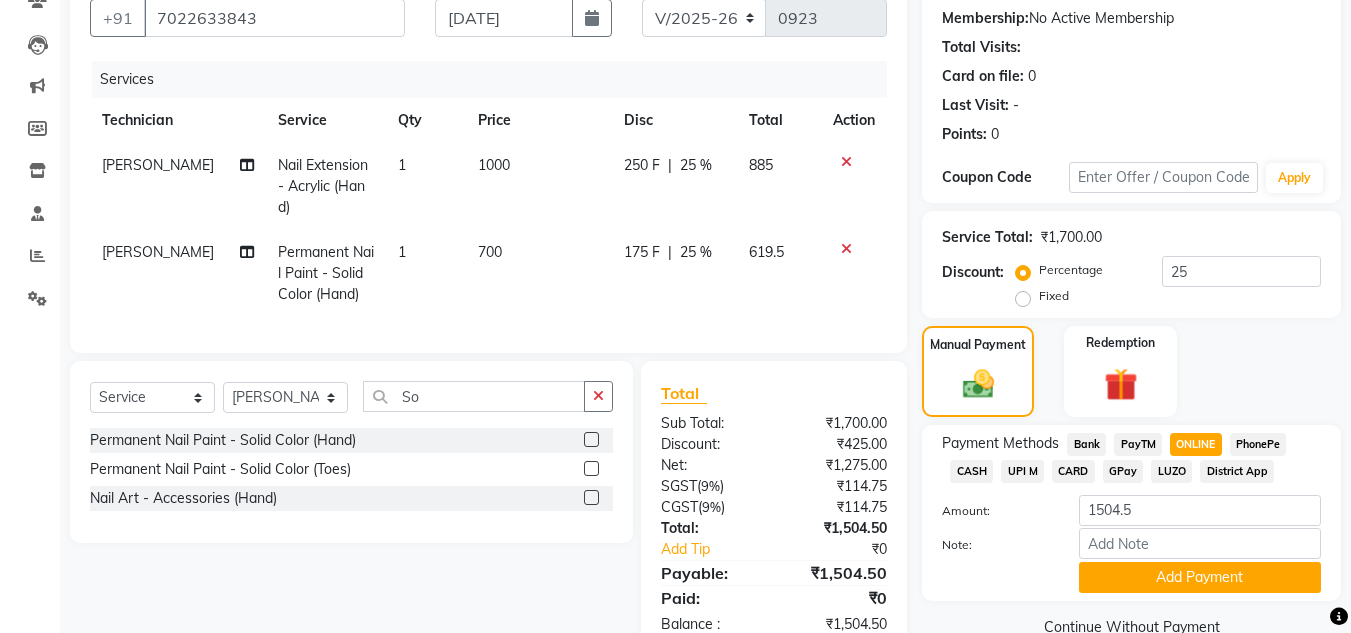 click on "CASH" 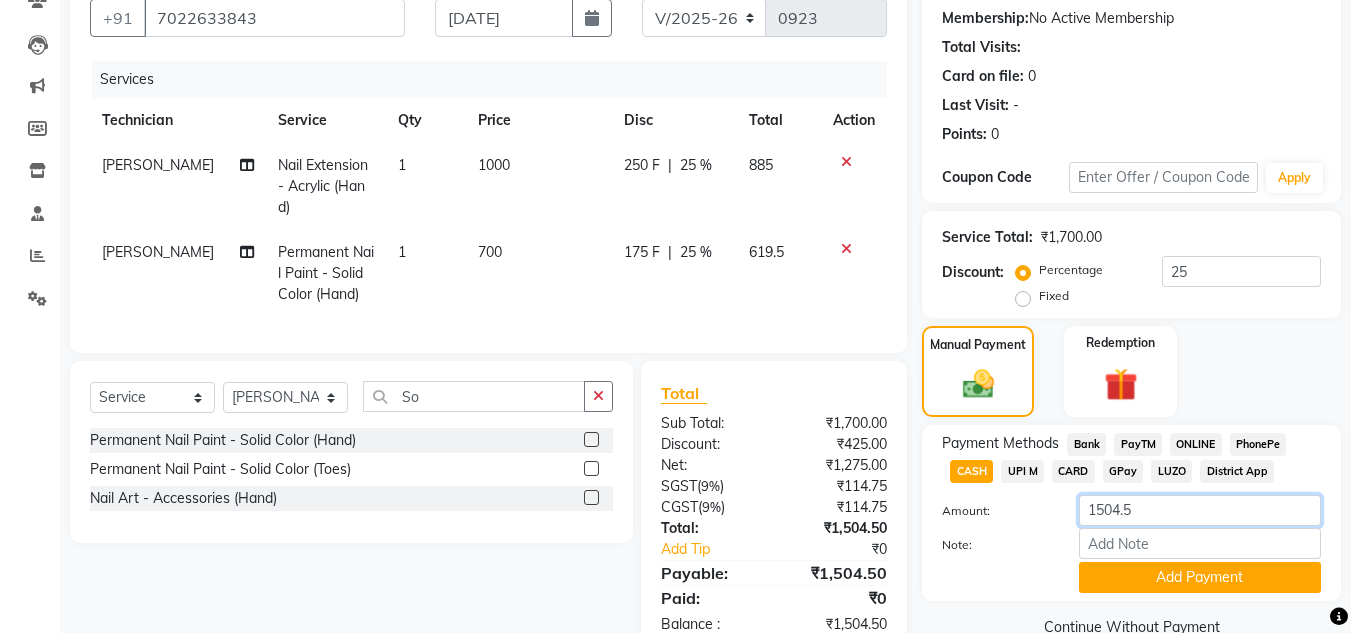 click on "1504.5" 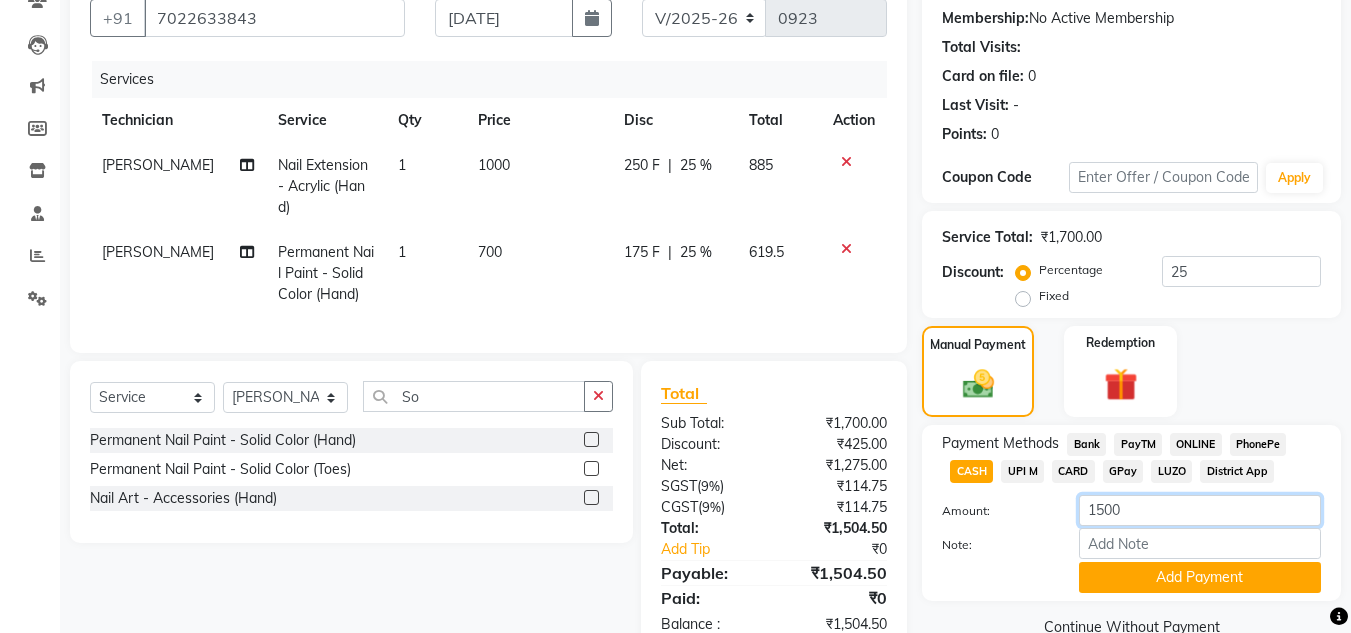 click on "1500" 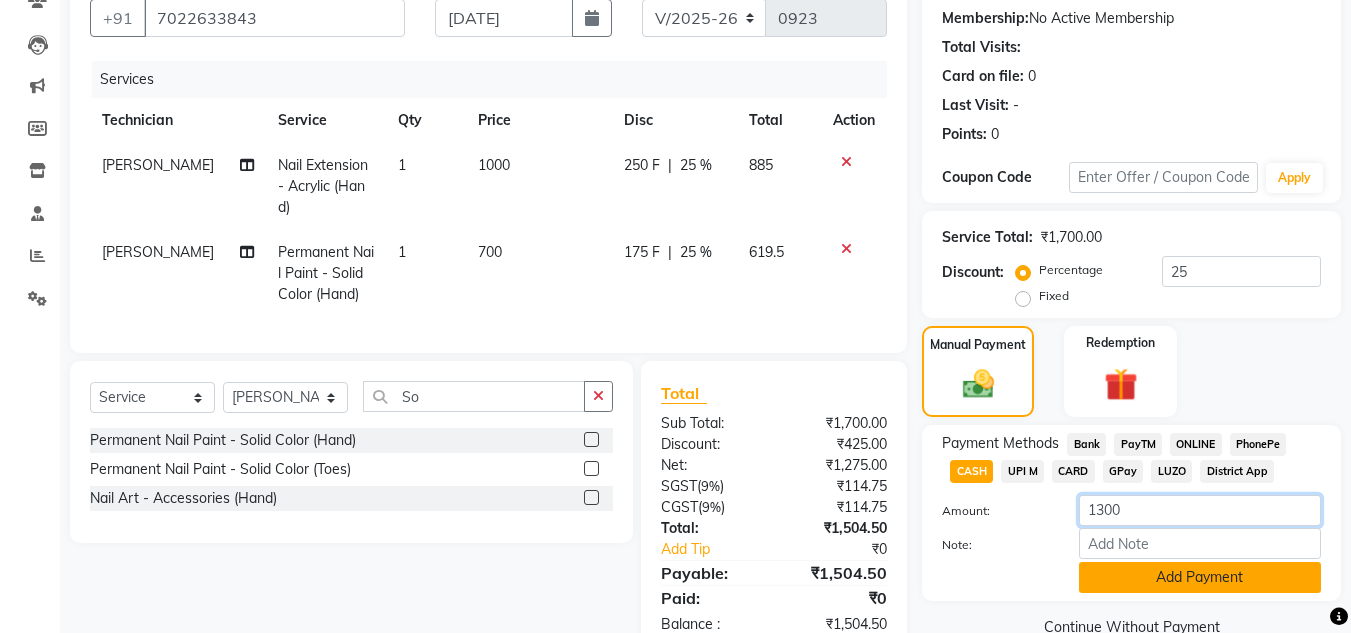 type on "1300" 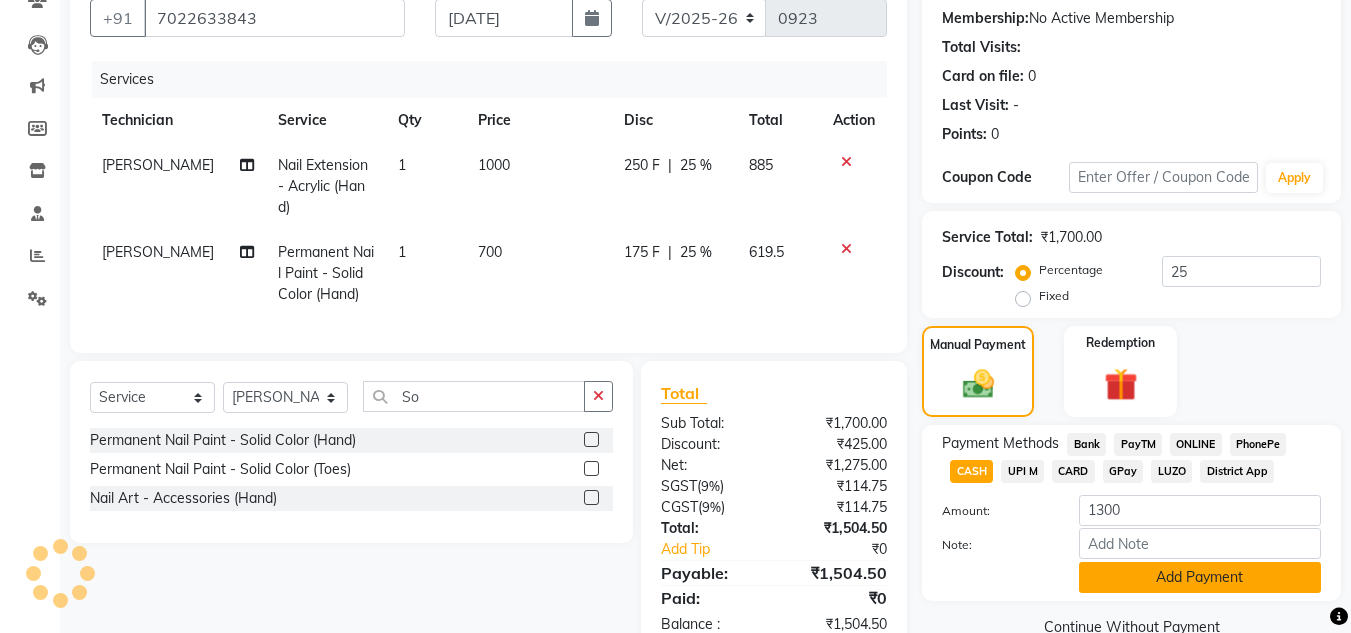 click on "Add Payment" 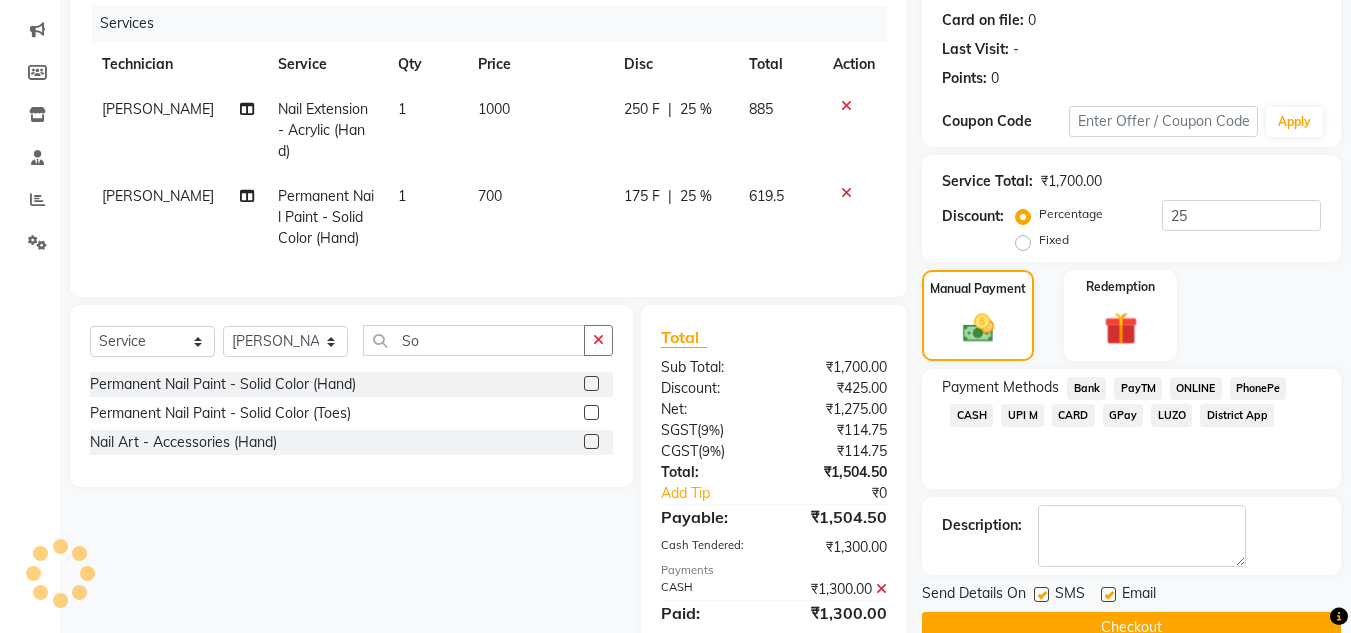 scroll, scrollTop: 244, scrollLeft: 0, axis: vertical 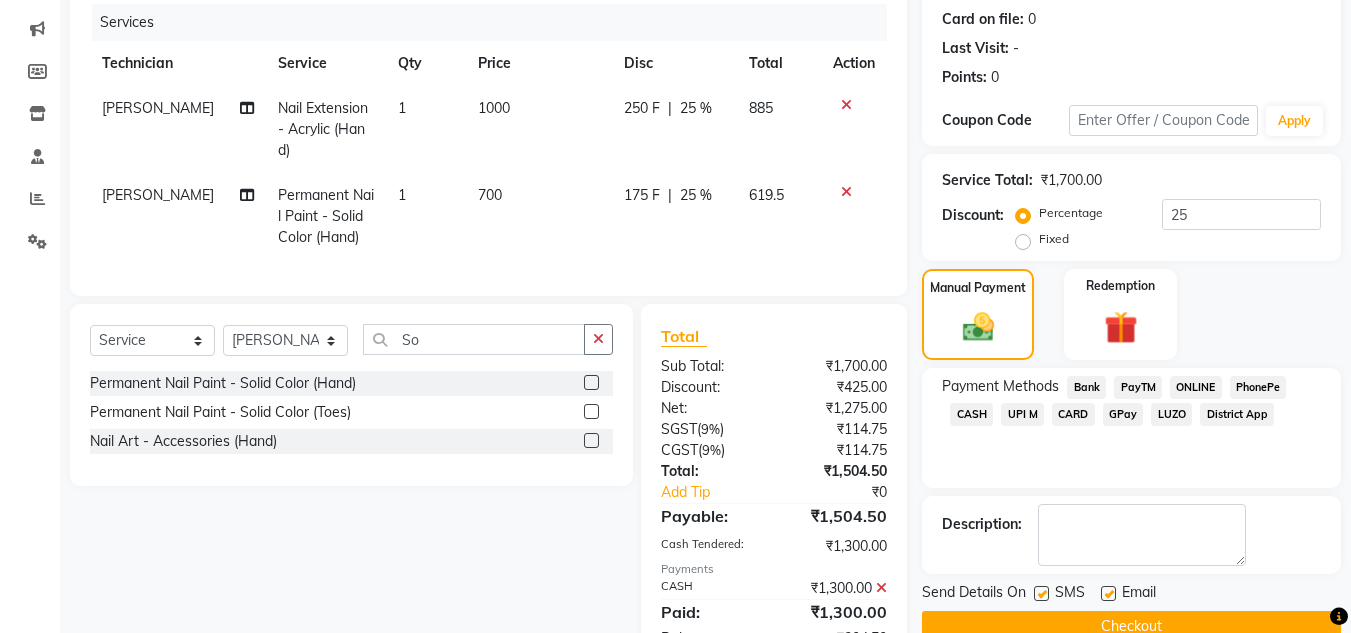 click on "ONLINE" 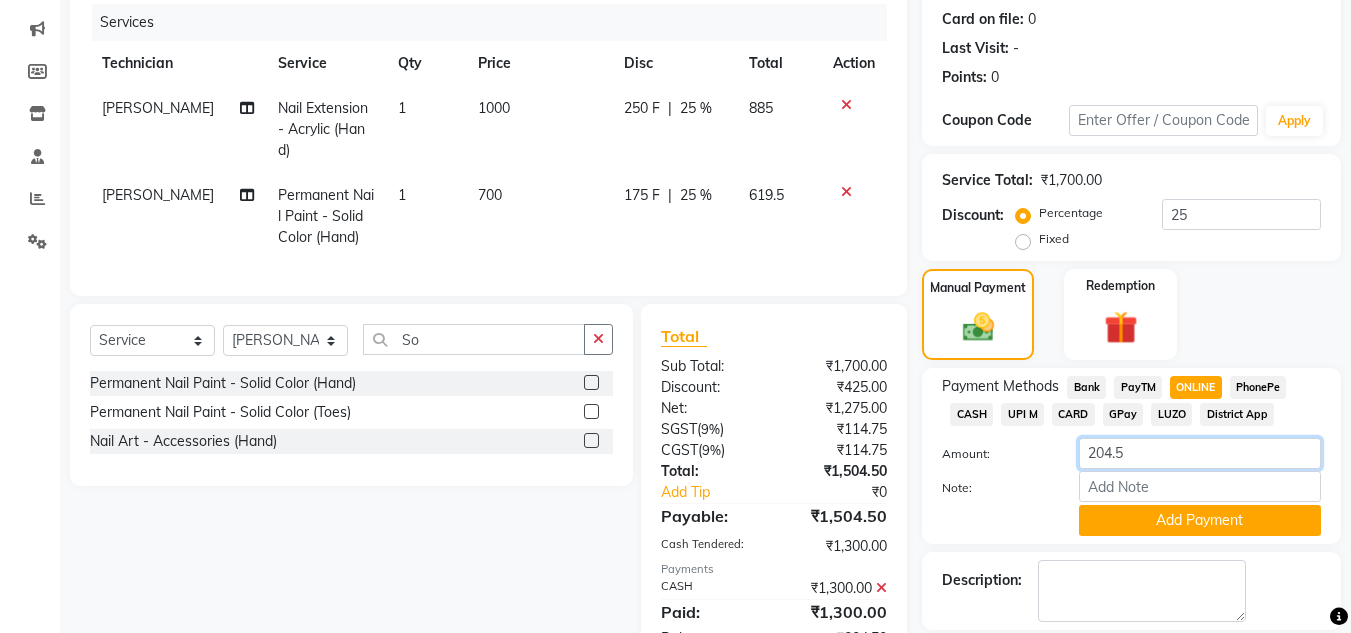 click on "204.5" 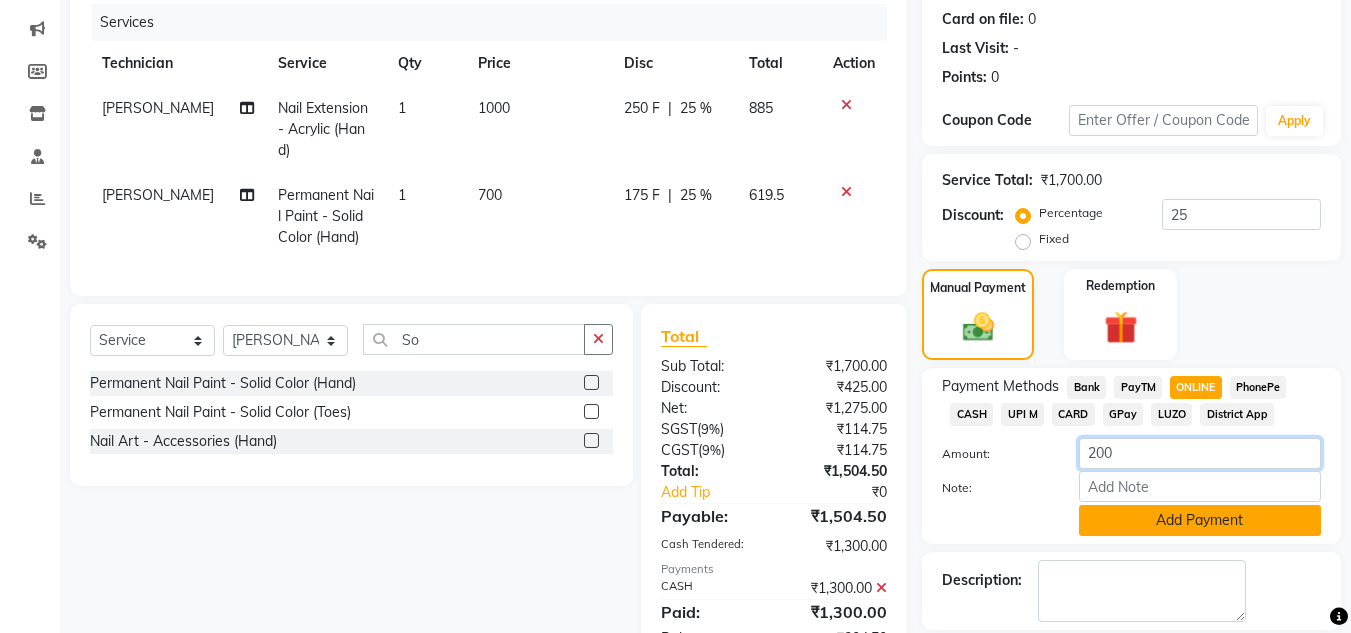 type on "200" 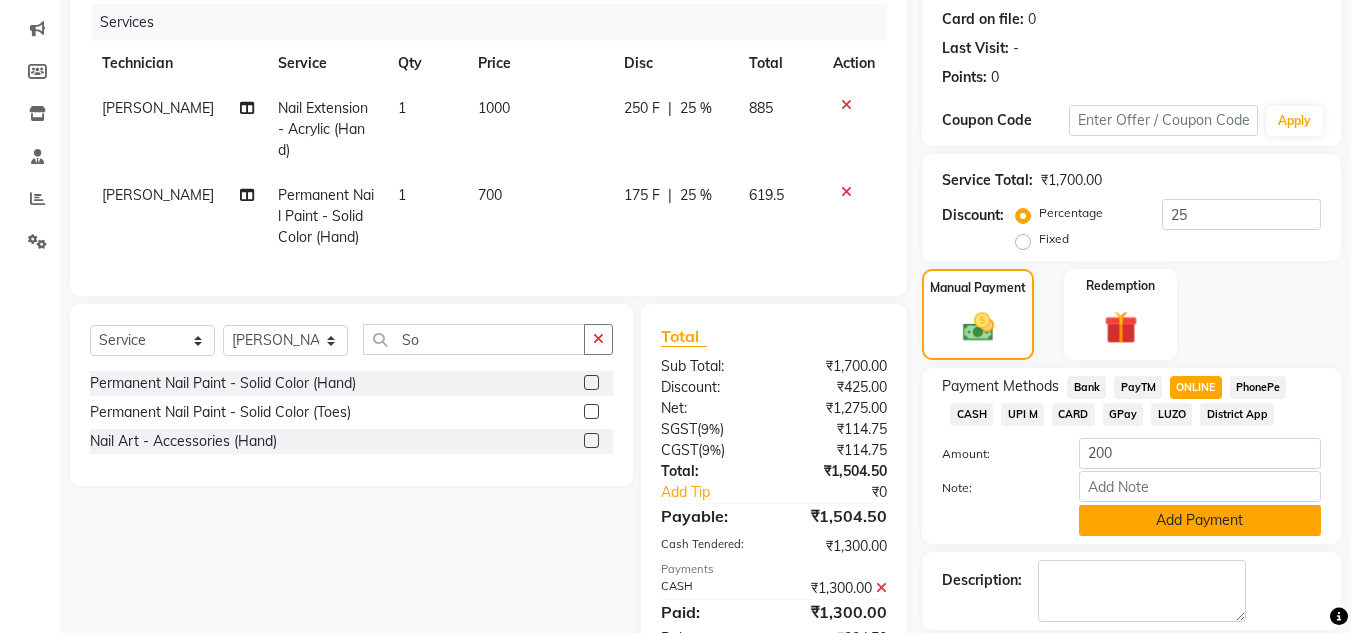 click on "Add Payment" 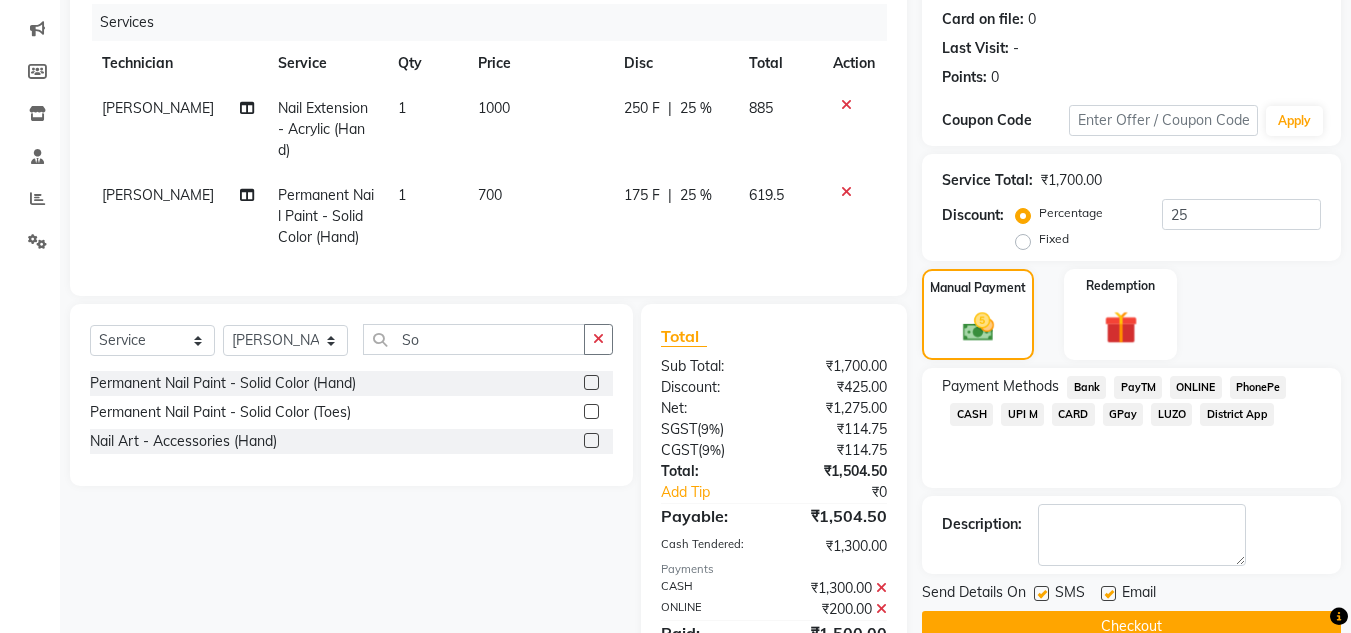 scroll, scrollTop: 346, scrollLeft: 0, axis: vertical 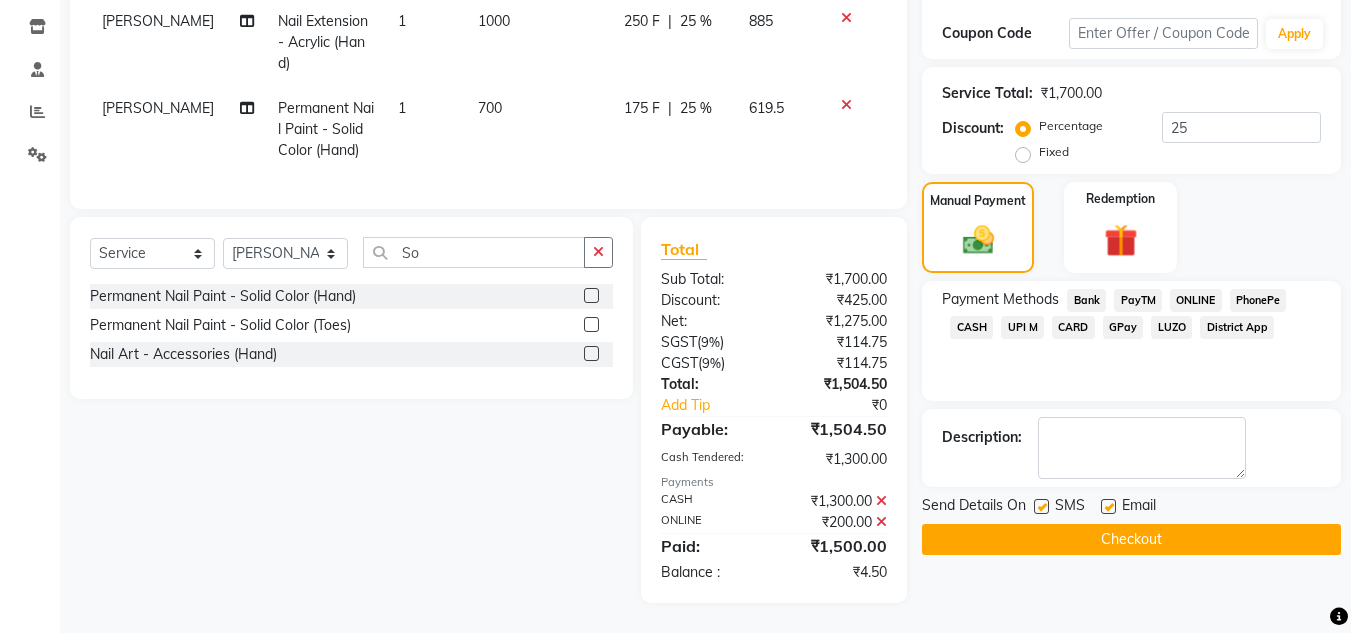 click on "Checkout" 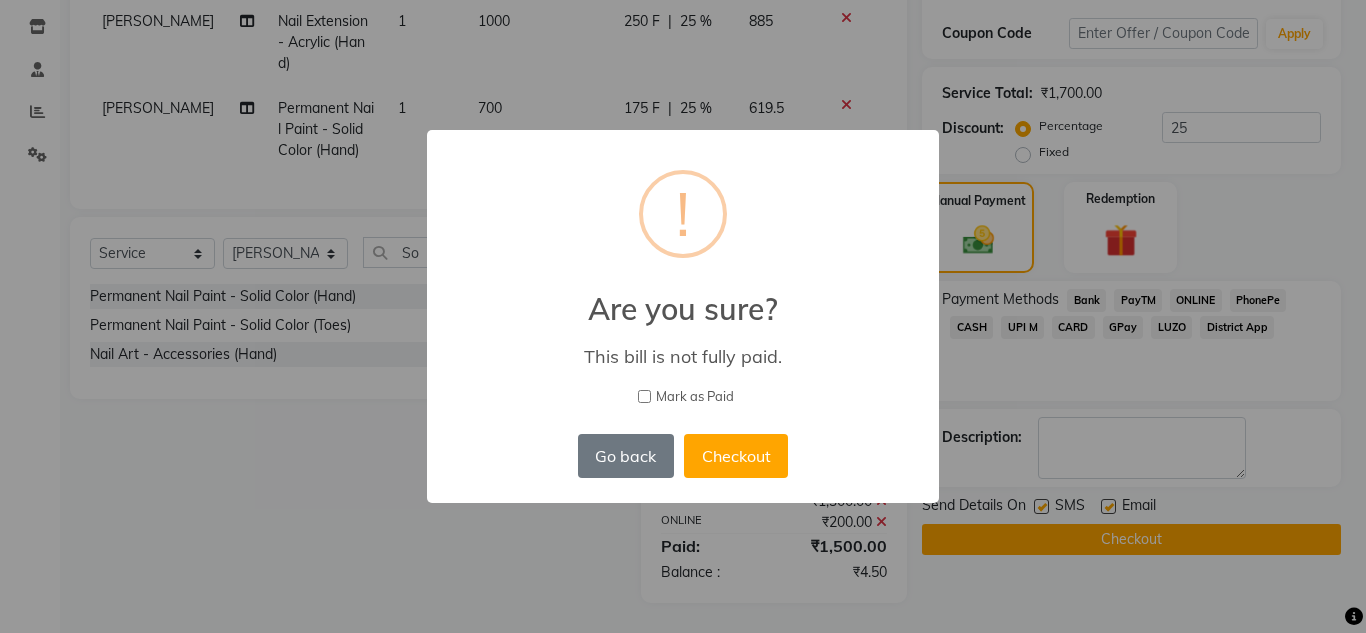 click on "× ! Are you sure? This bill is not fully paid. Mark as Paid Go back No Checkout" at bounding box center [683, 316] 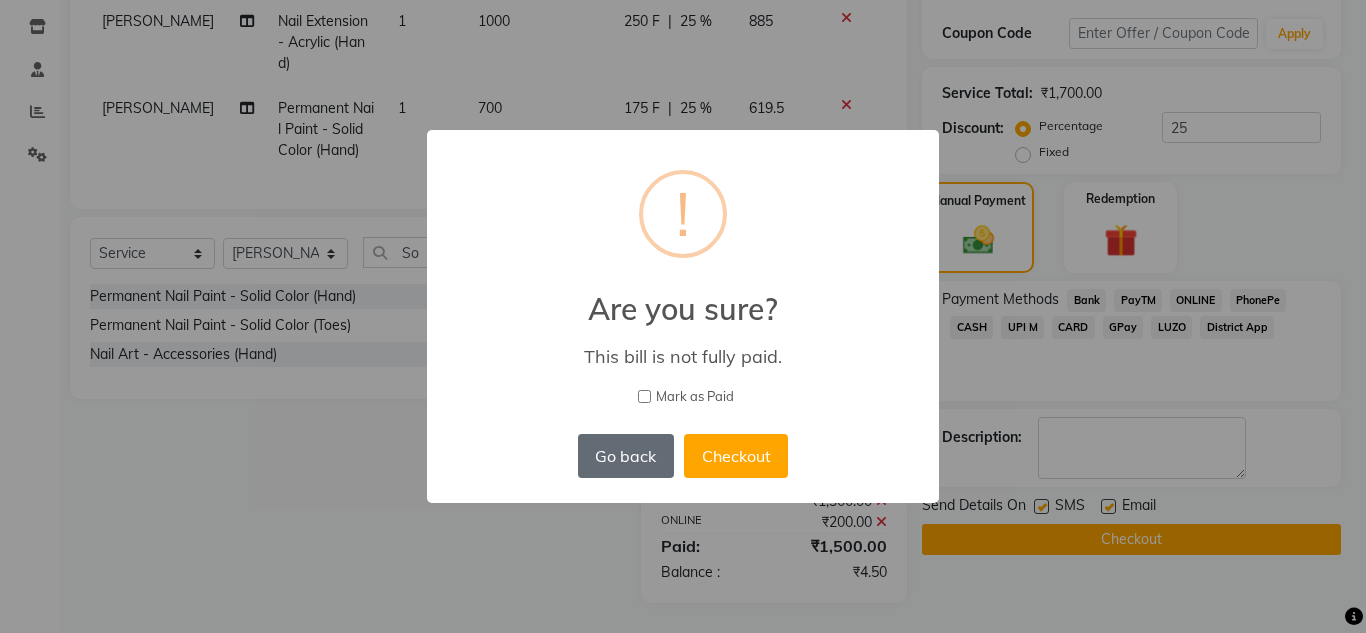 click on "Go back" at bounding box center (626, 456) 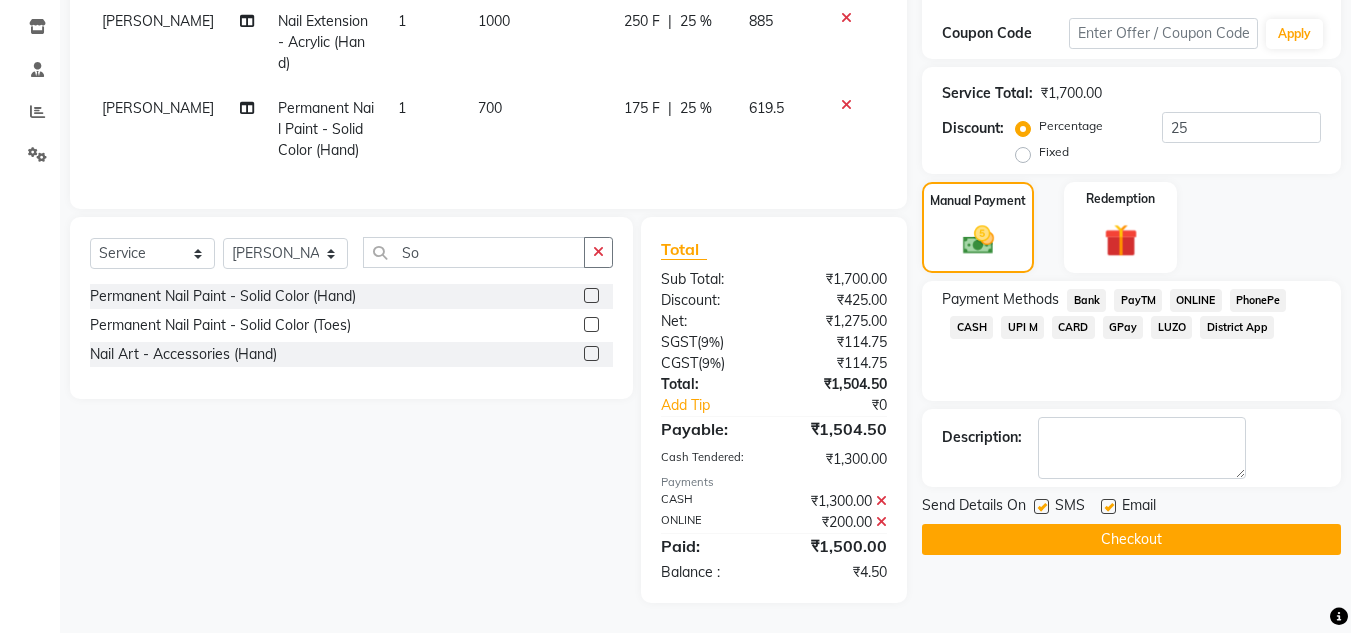 click on "ONLINE" 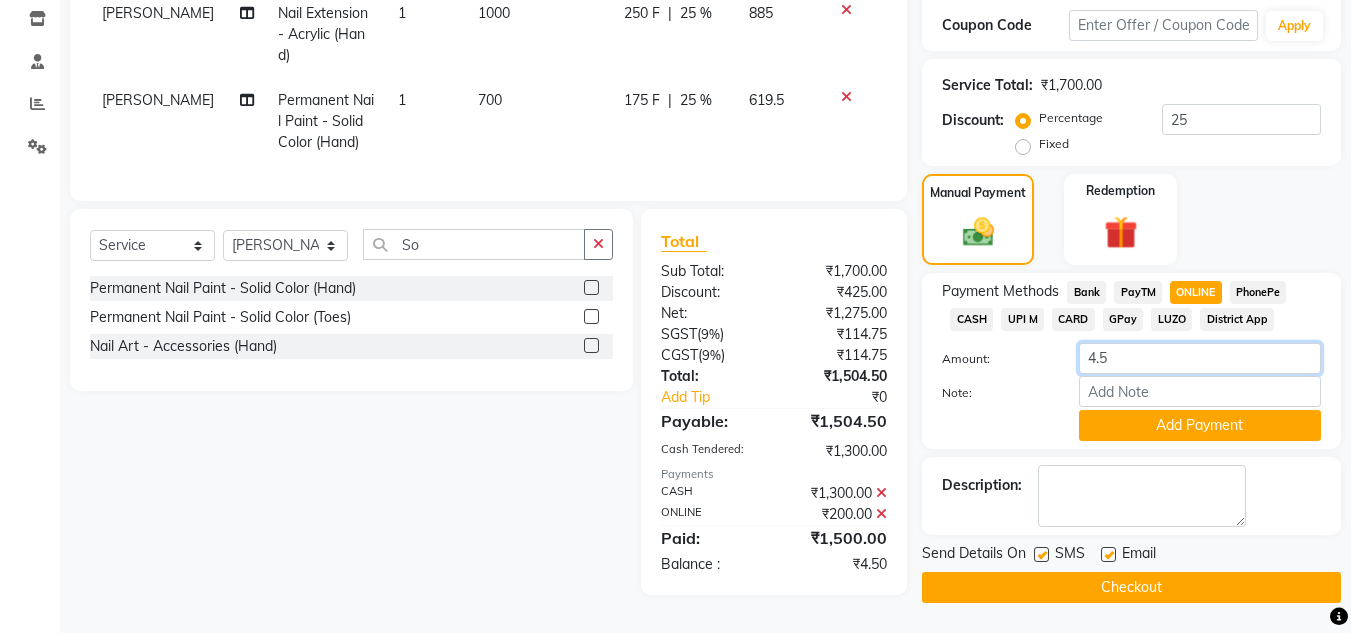 click on "4.5" 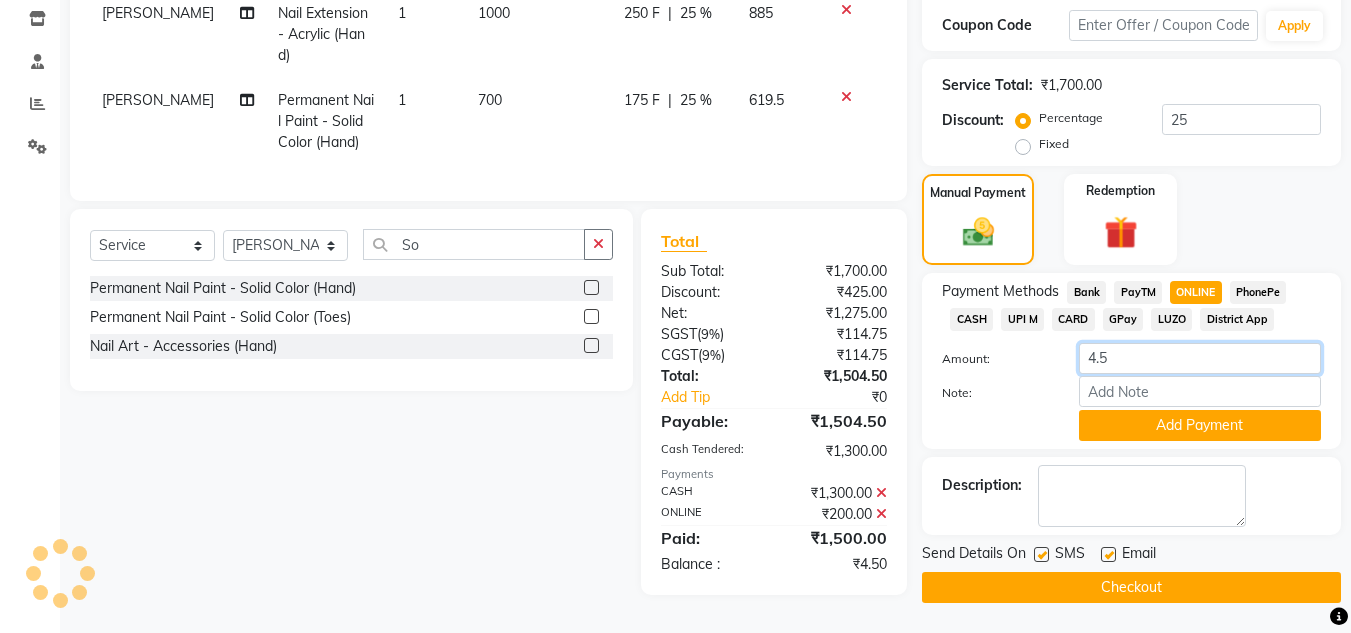 type on "4" 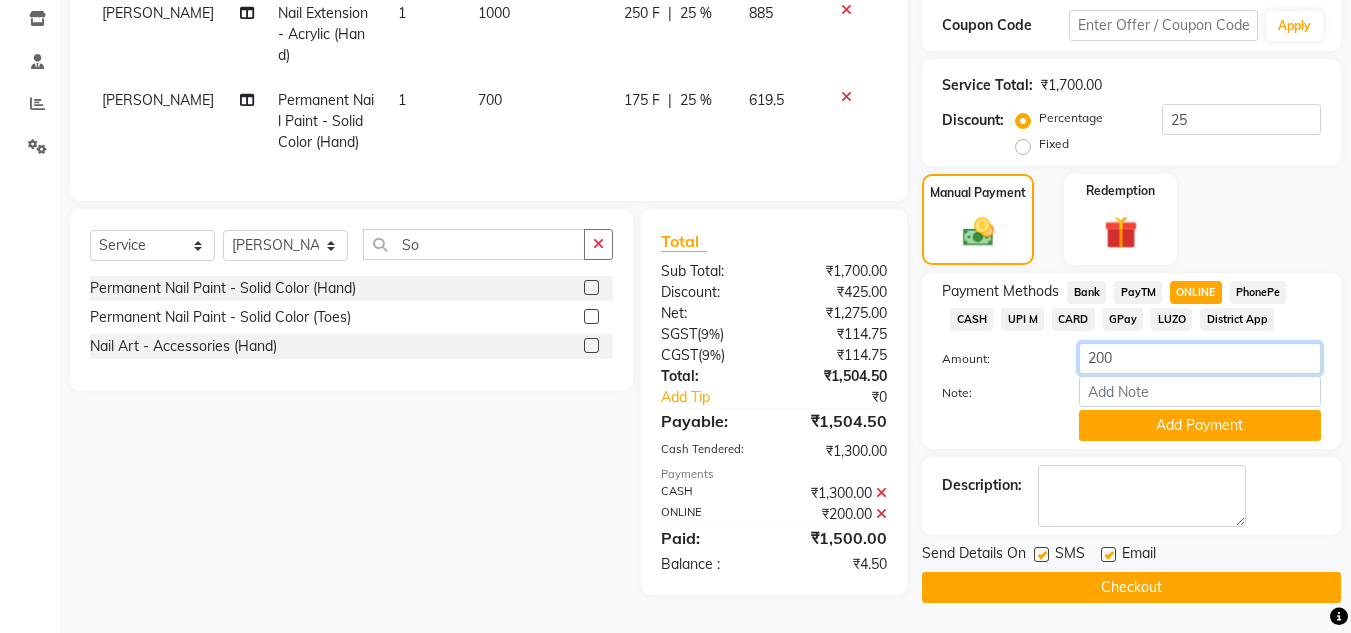 type on "200" 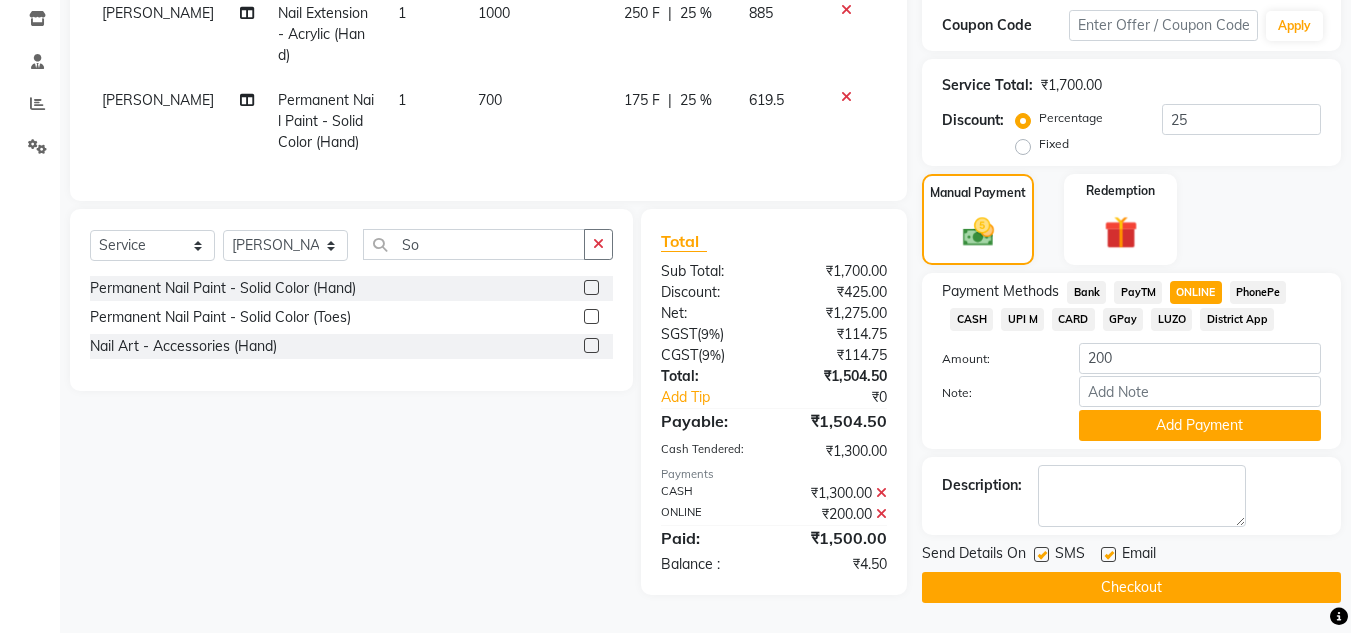 click on "Select  Service  Product  Membership  Package Voucher Prepaid Gift Card  Select Technician akki rahul Basiya Sultha Bilal jin kabir Kavya Kiruba  kunal Leco Manager Rahul Salim swangamlu So Permanent Nail Paint - Solid Color (Hand)  Permanent Nail Paint - Solid Color (Toes)  Nail Art - Accessories (Hand)" 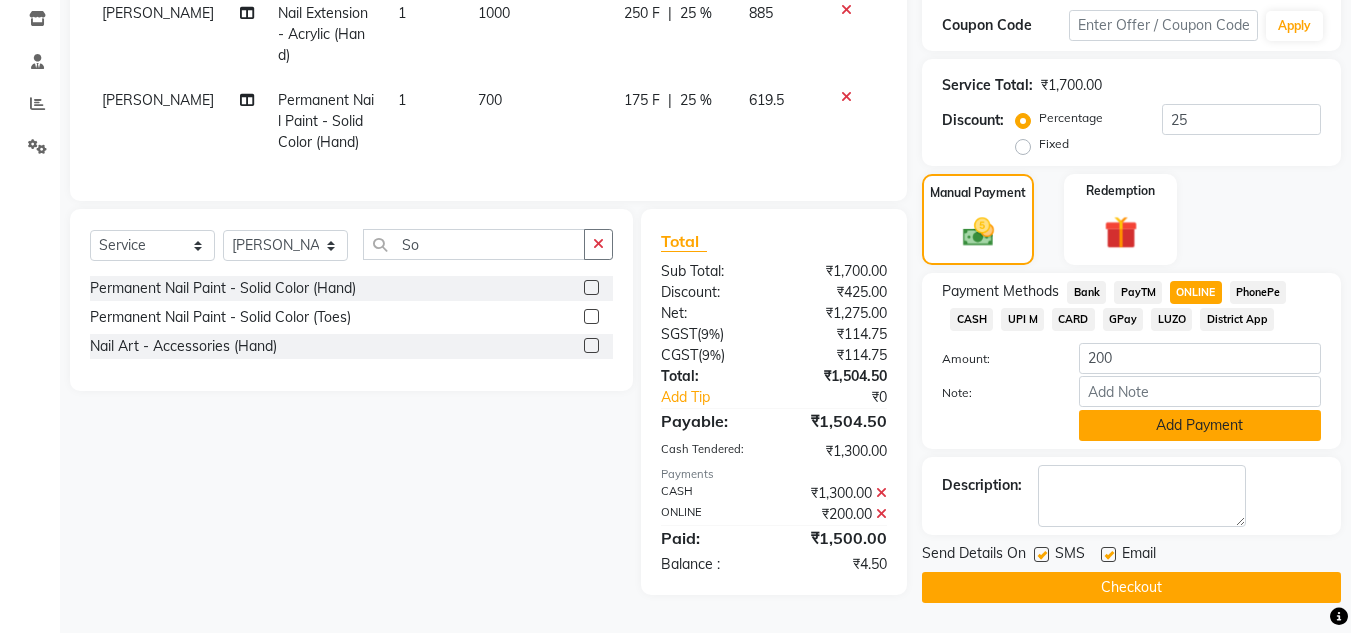 click on "Add Payment" 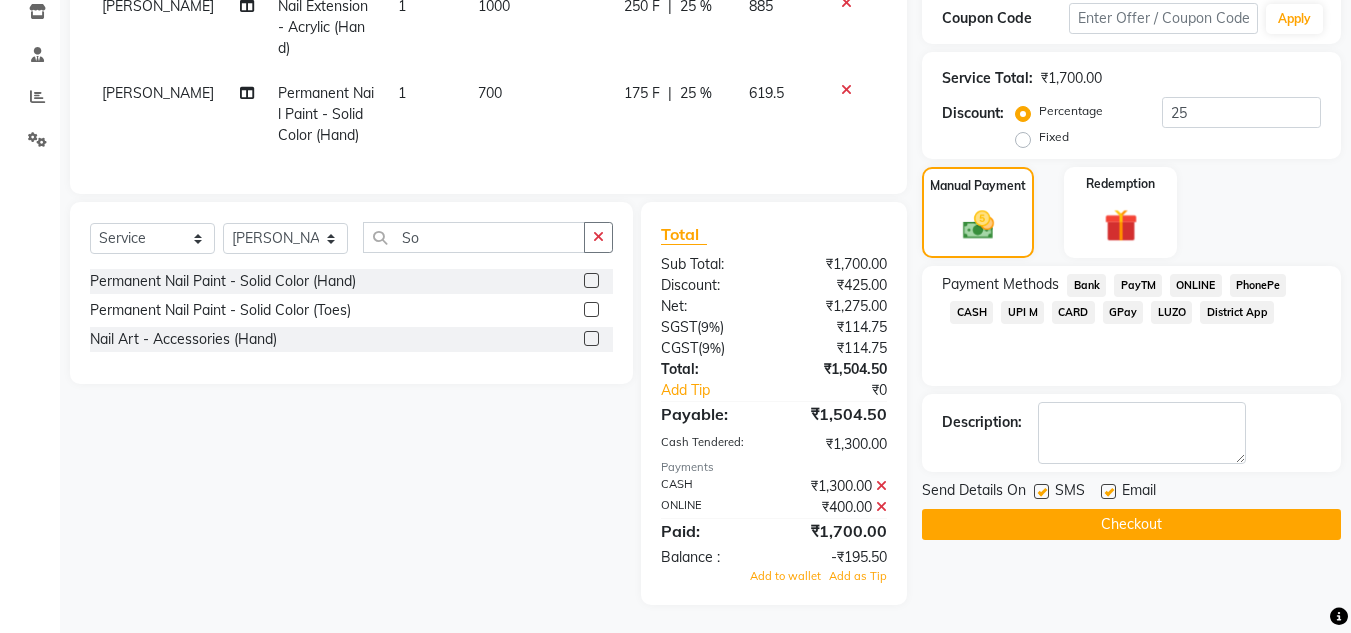 click 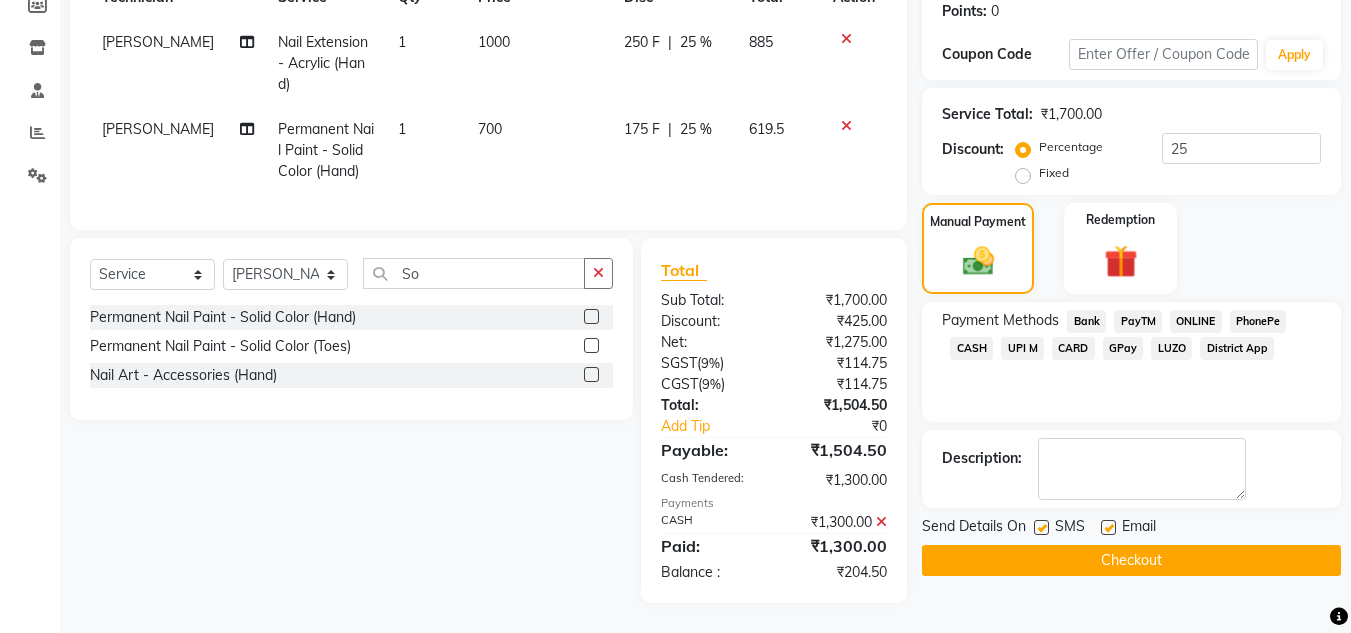 click on "ONLINE" 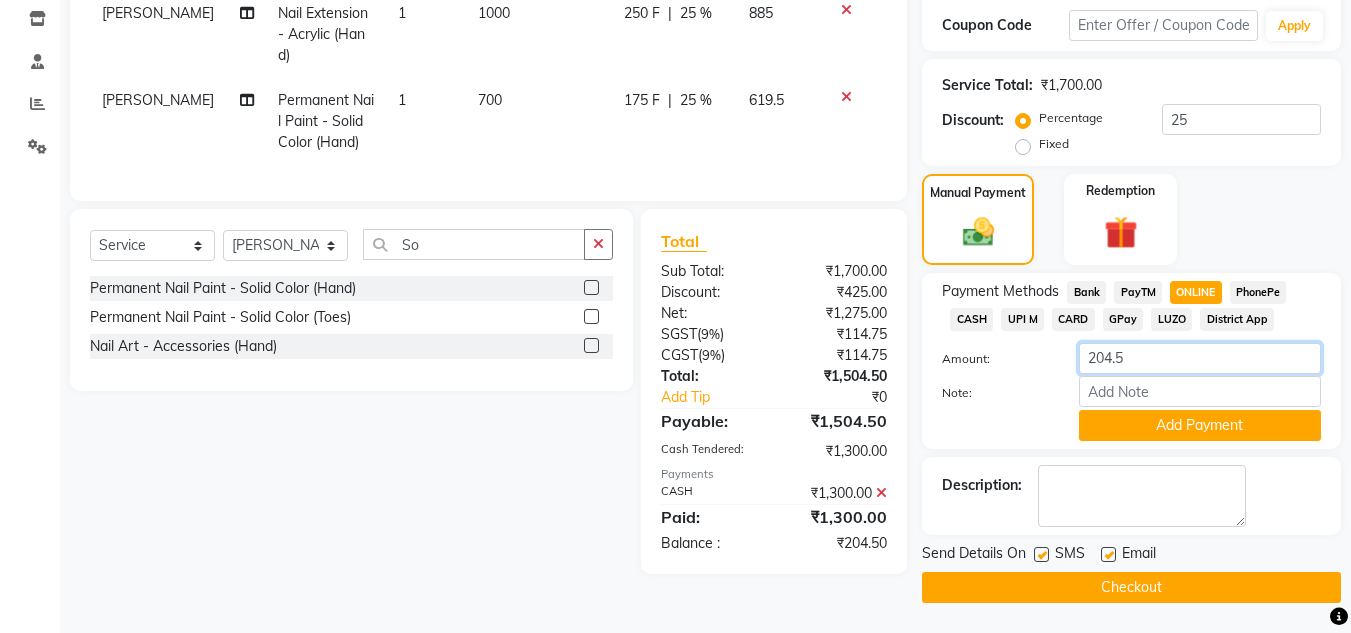click on "204.5" 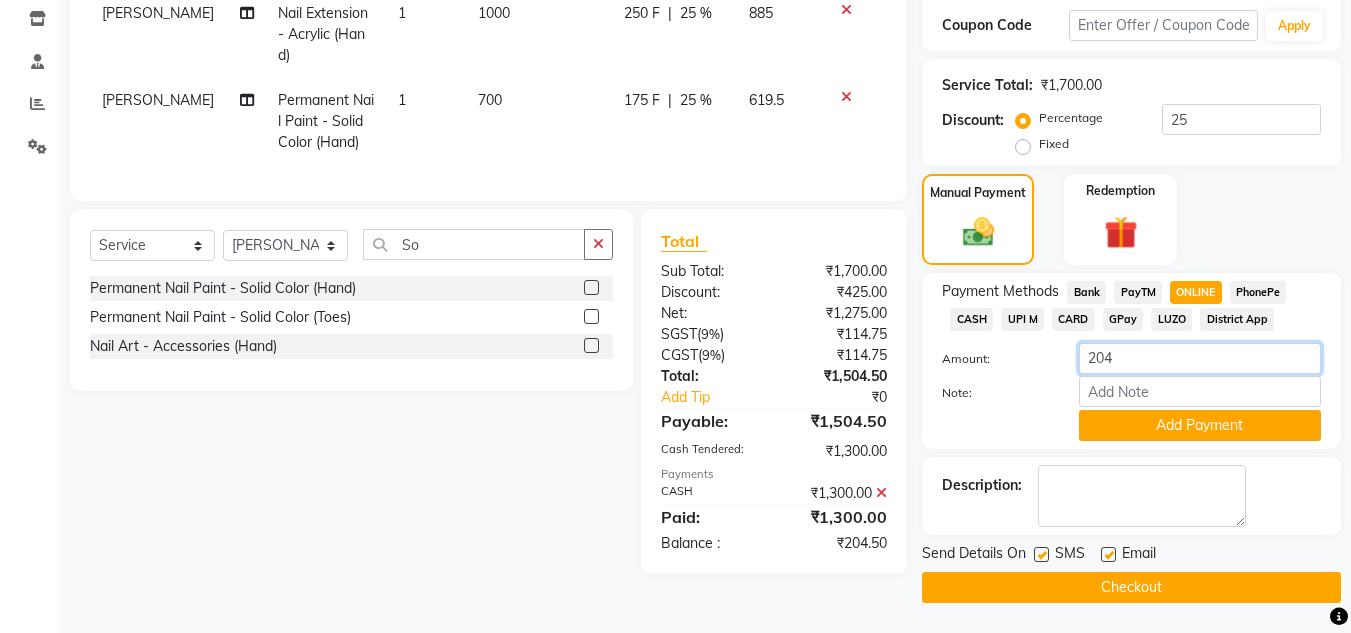 type on "204.5" 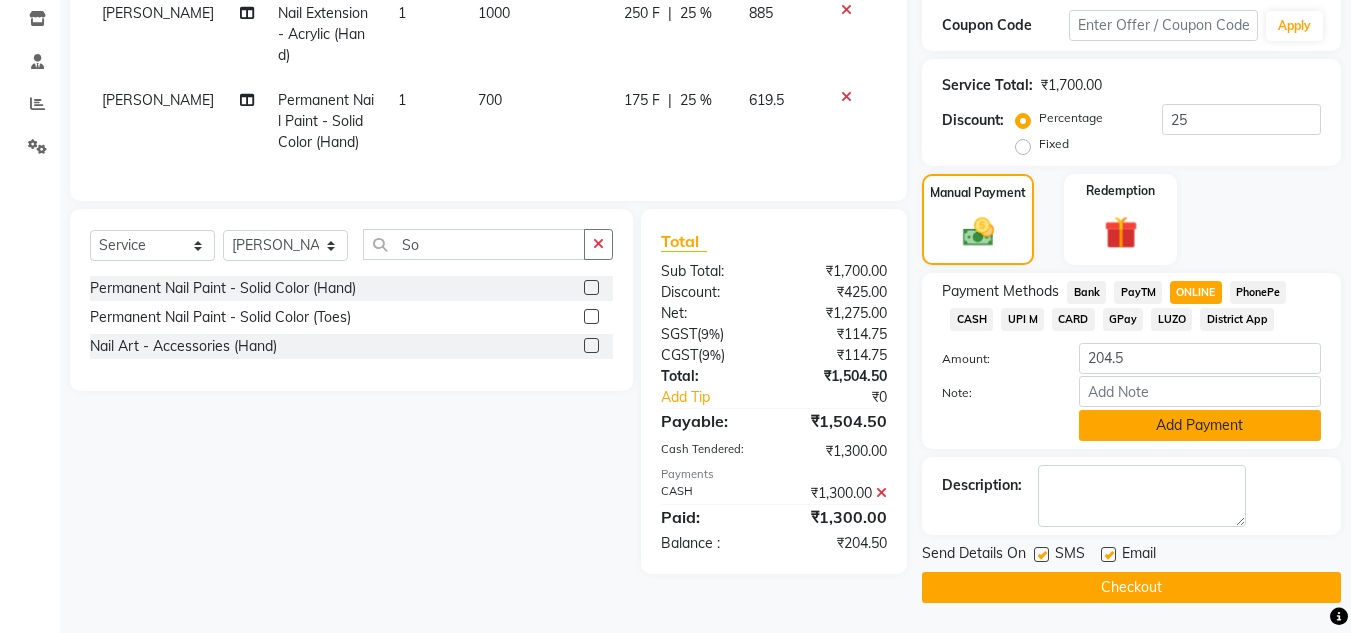 click on "Add Payment" 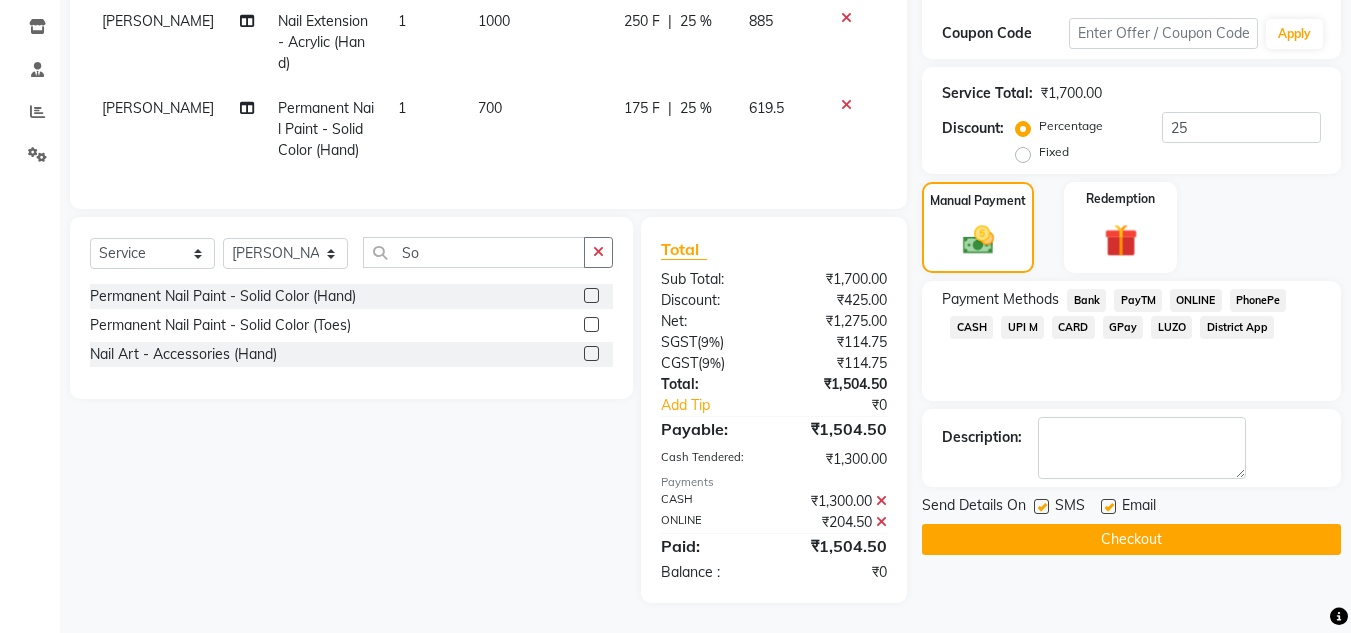 scroll, scrollTop: 346, scrollLeft: 0, axis: vertical 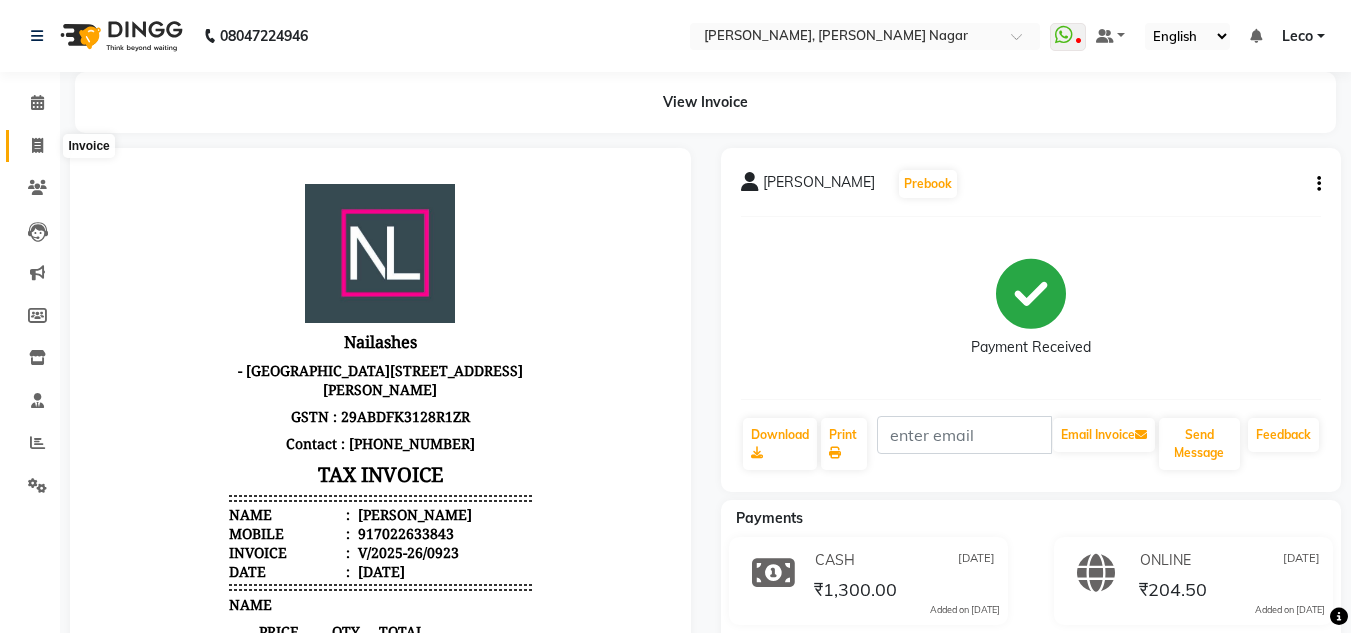 click 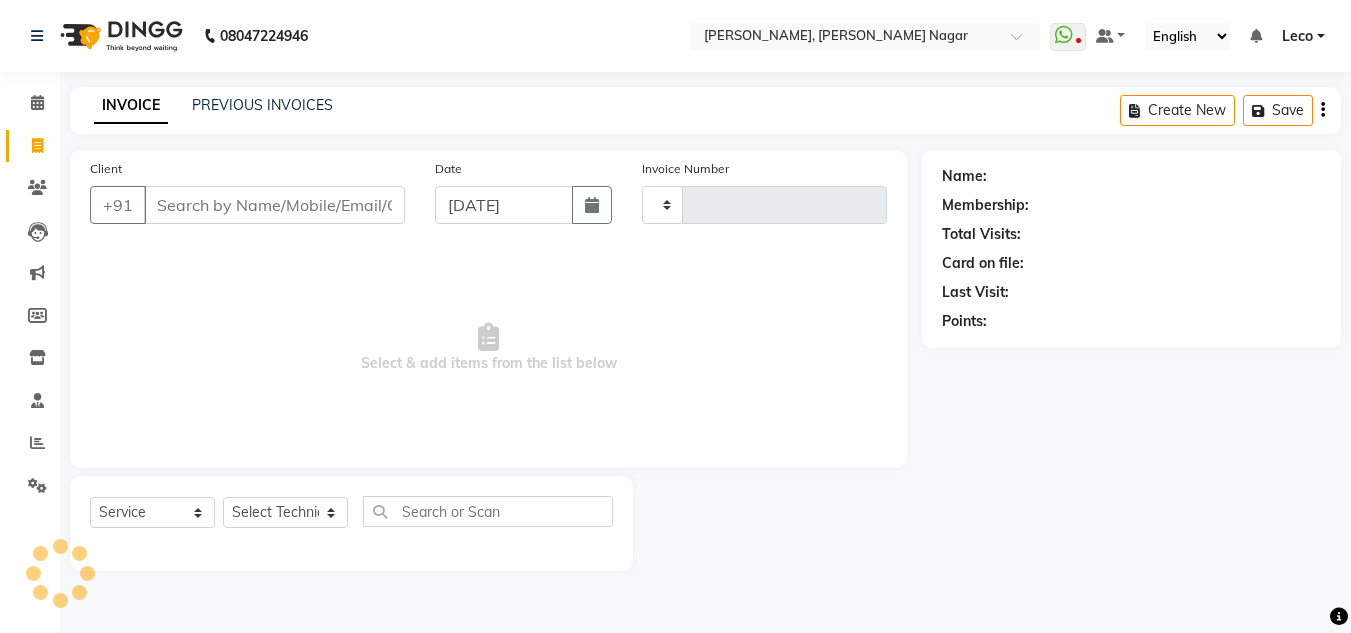 type on "0924" 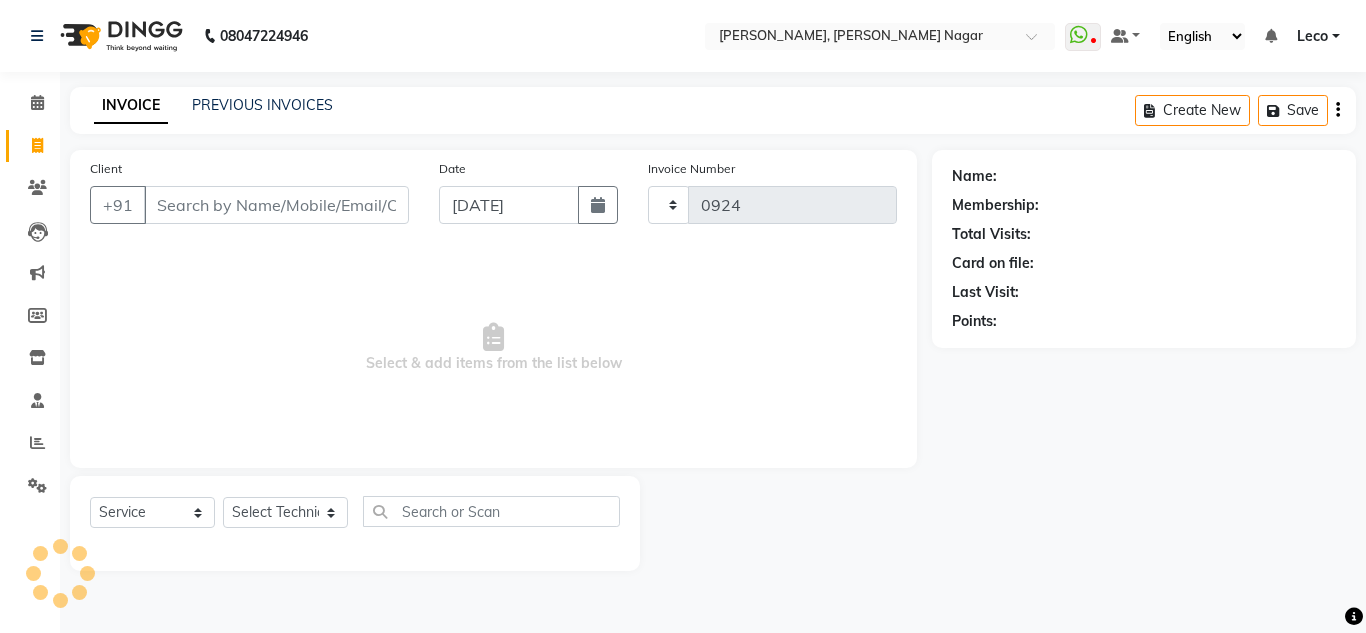 select on "7686" 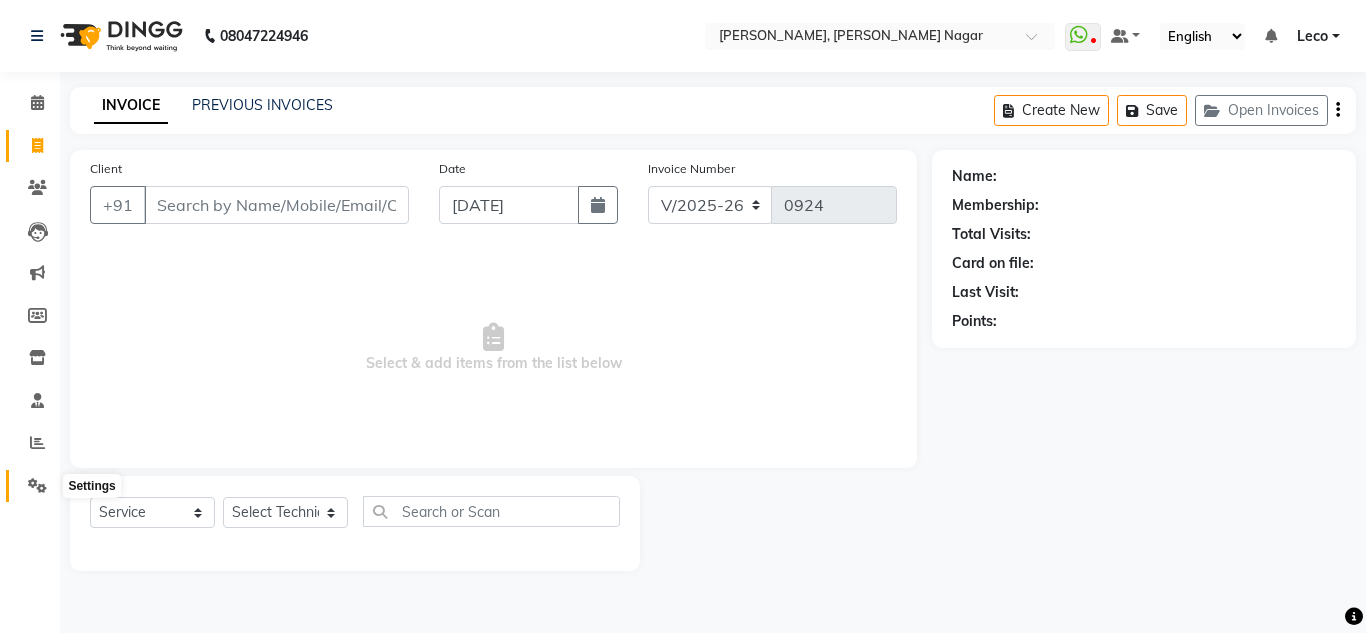 click 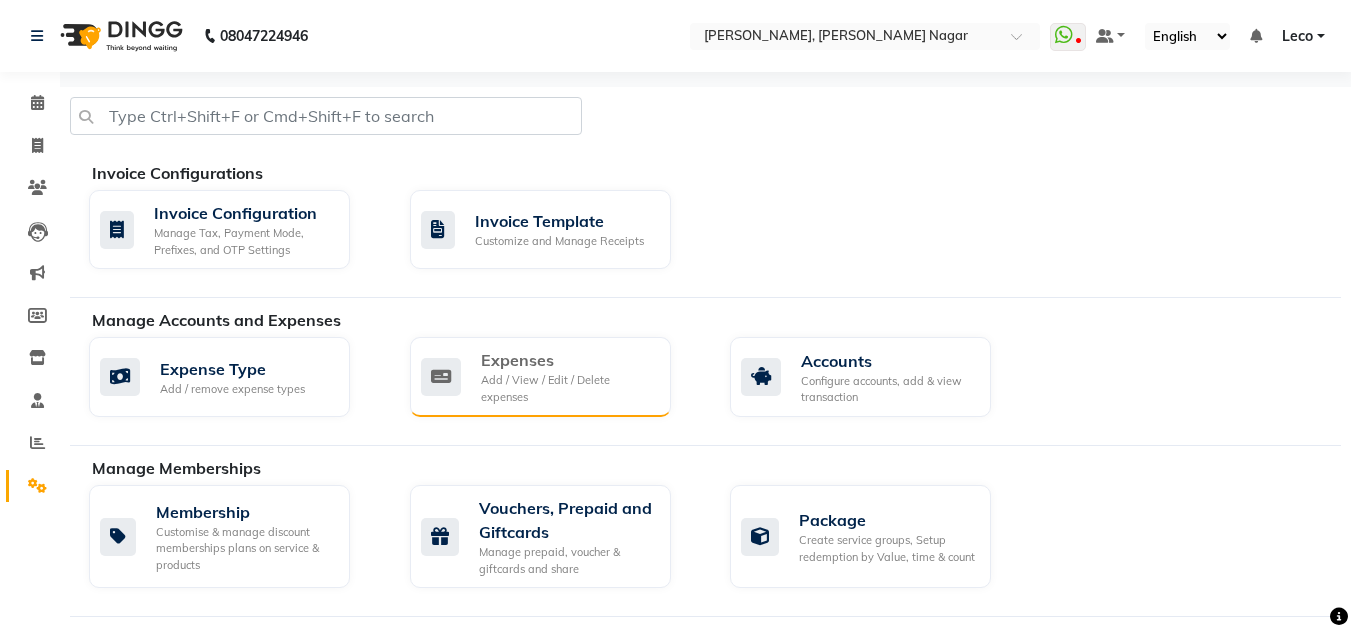 click on "Expenses Add / View / Edit / Delete expenses" 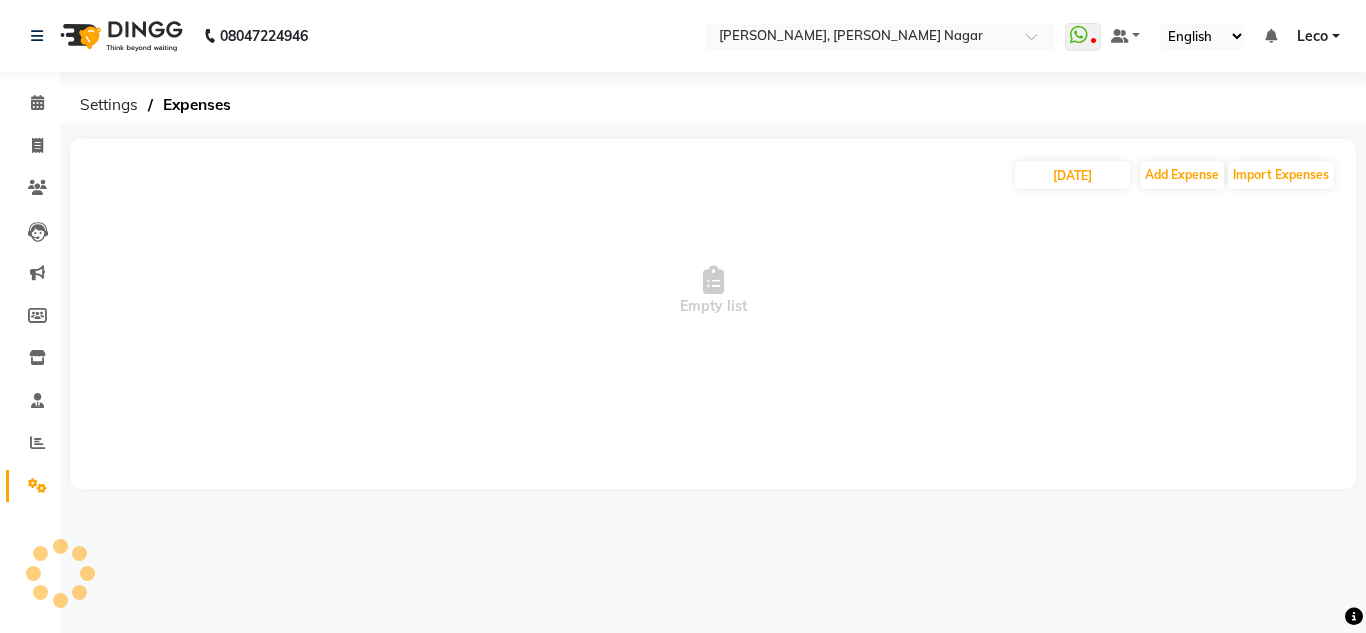 click on "11-07-2025 Add Expense Import Expenses  Empty list" 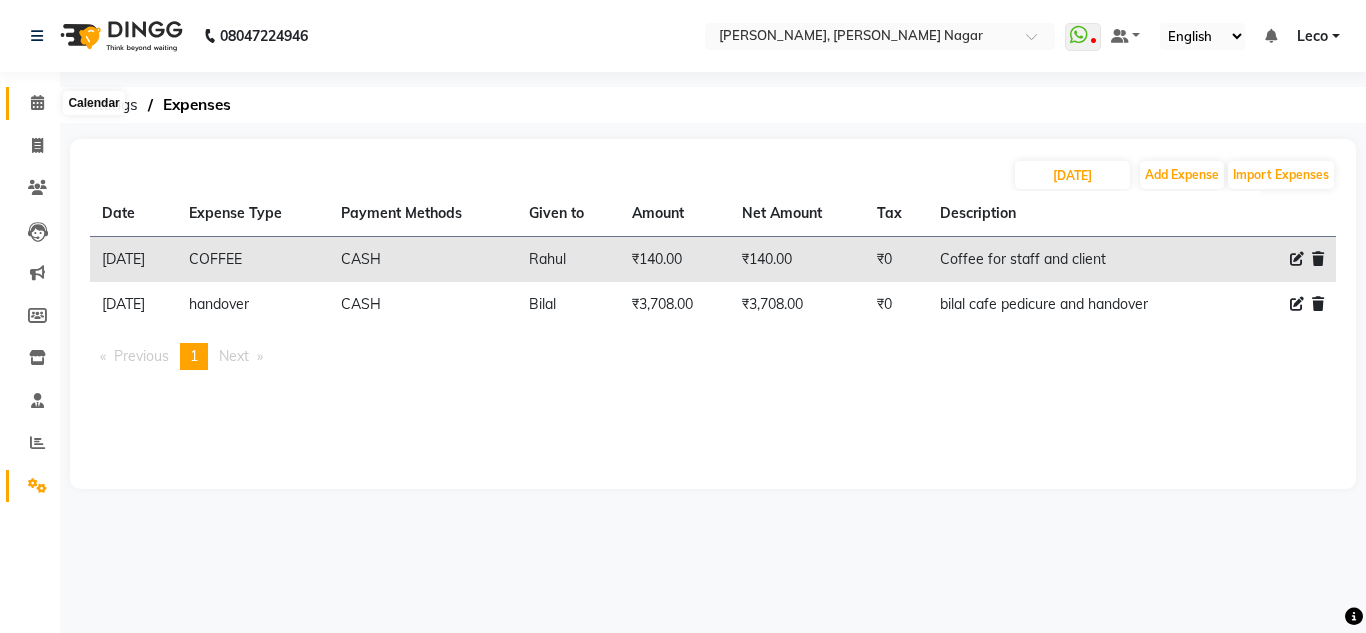 click 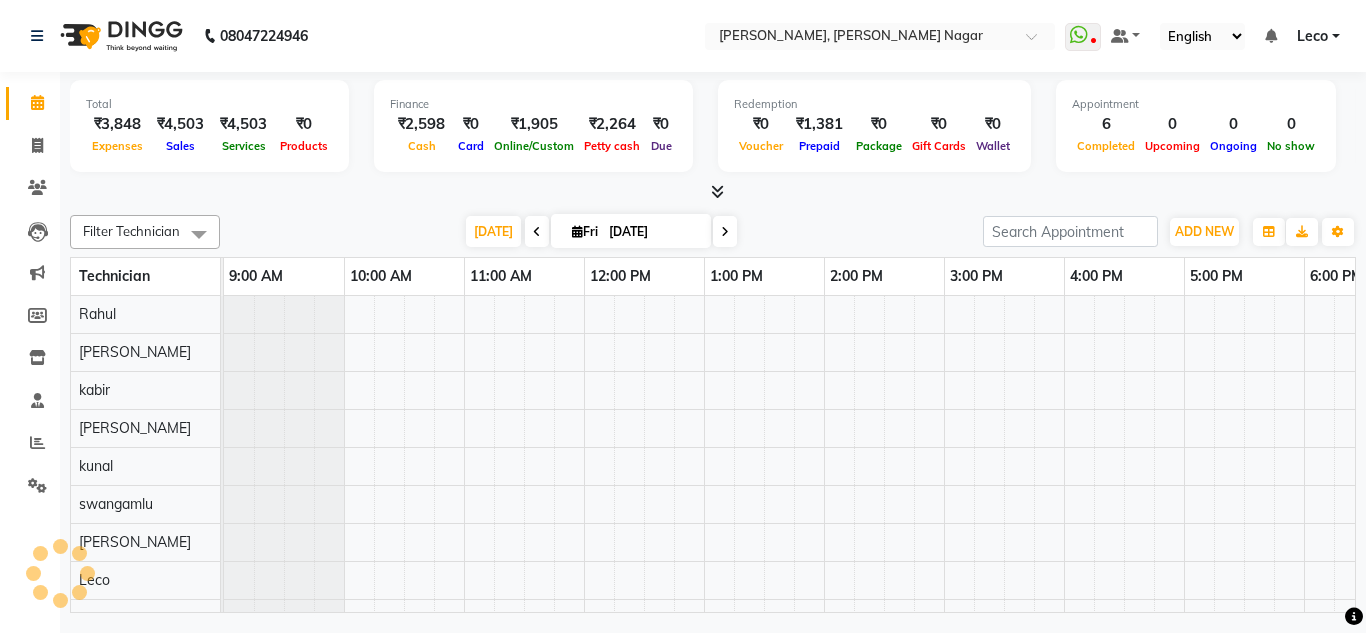 scroll, scrollTop: 0, scrollLeft: 429, axis: horizontal 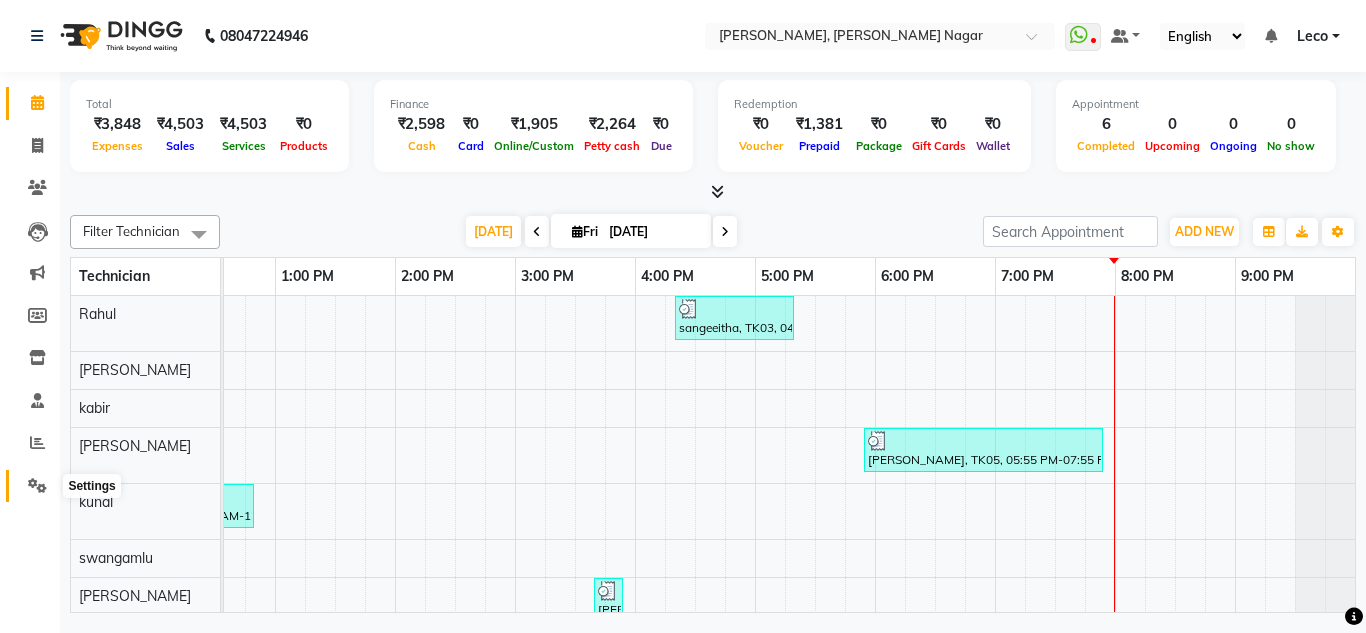 click 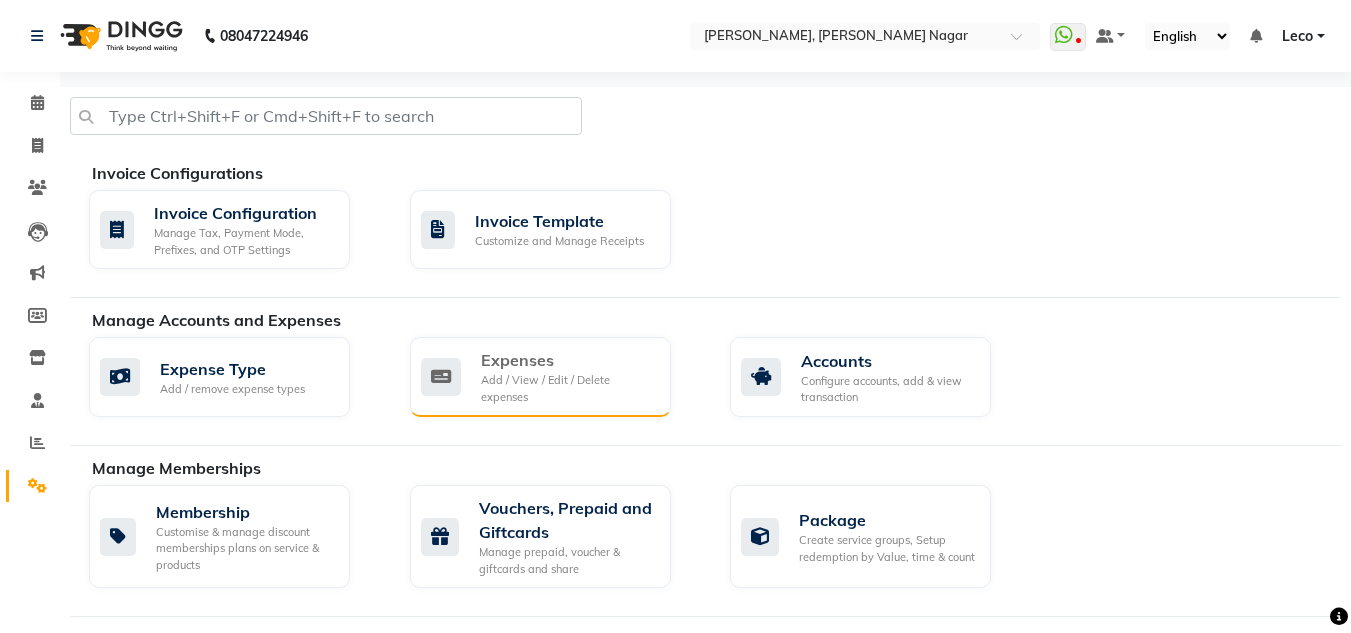 click on "Add / View / Edit / Delete expenses" 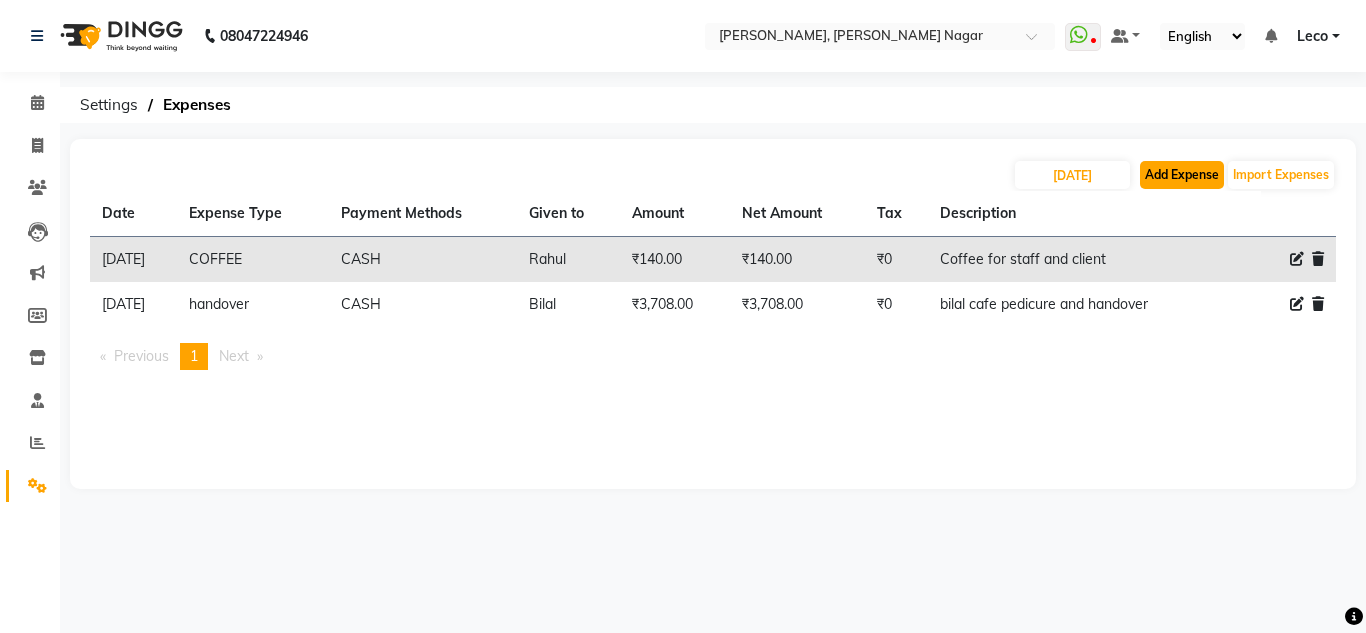 click on "Add Expense" 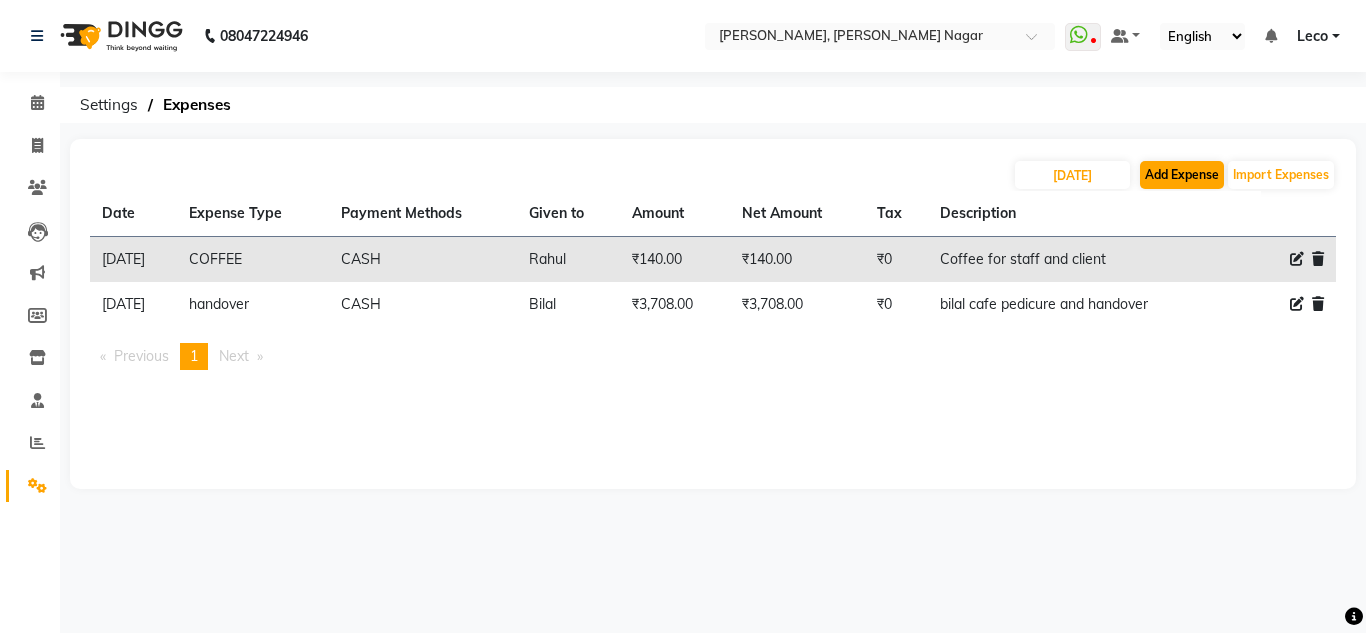 select on "1" 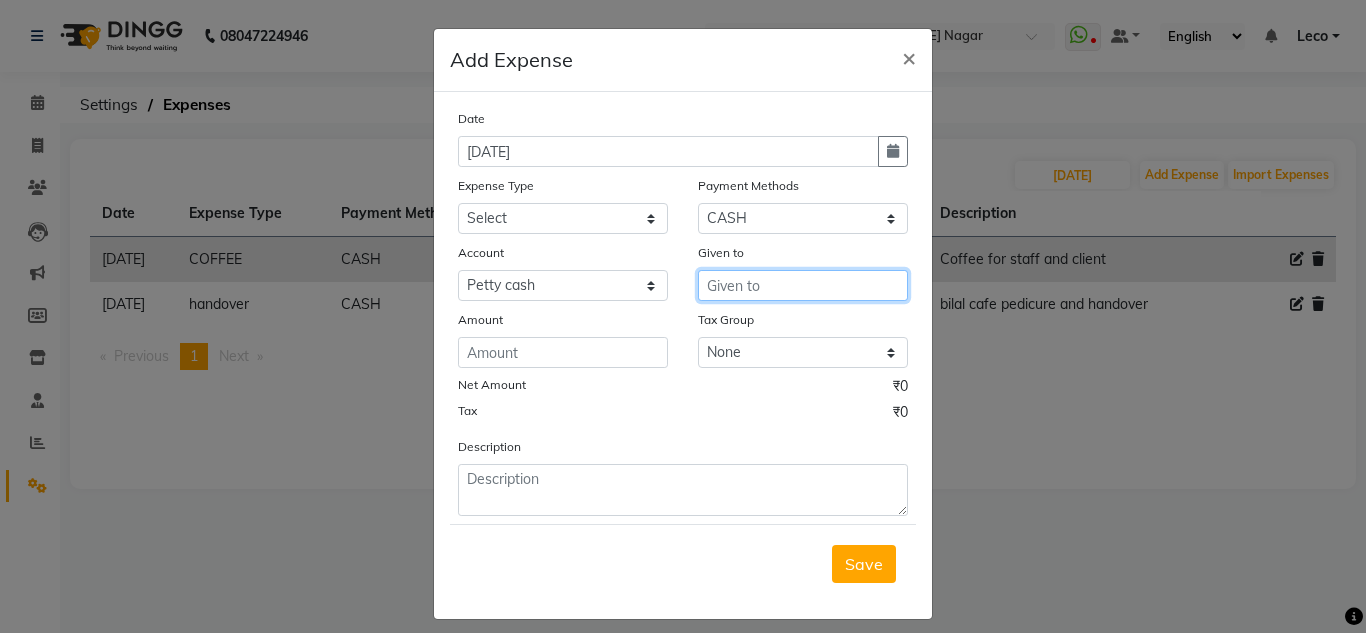 click at bounding box center [803, 285] 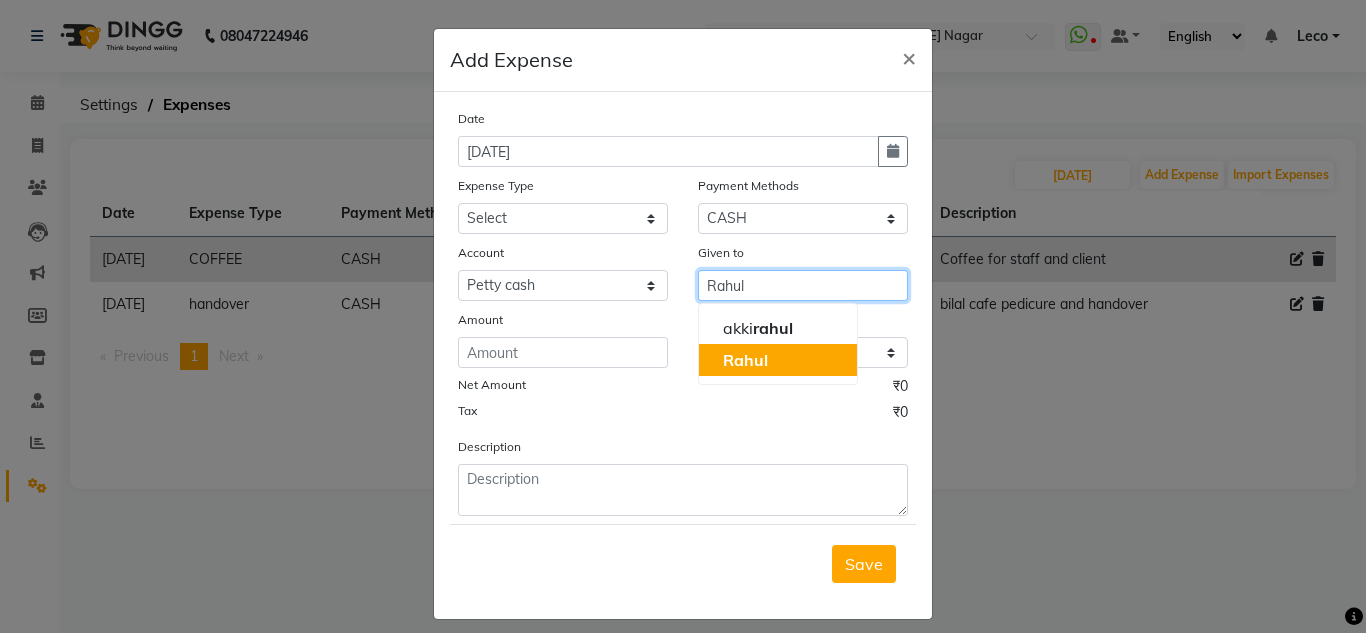 click on "Rahul" 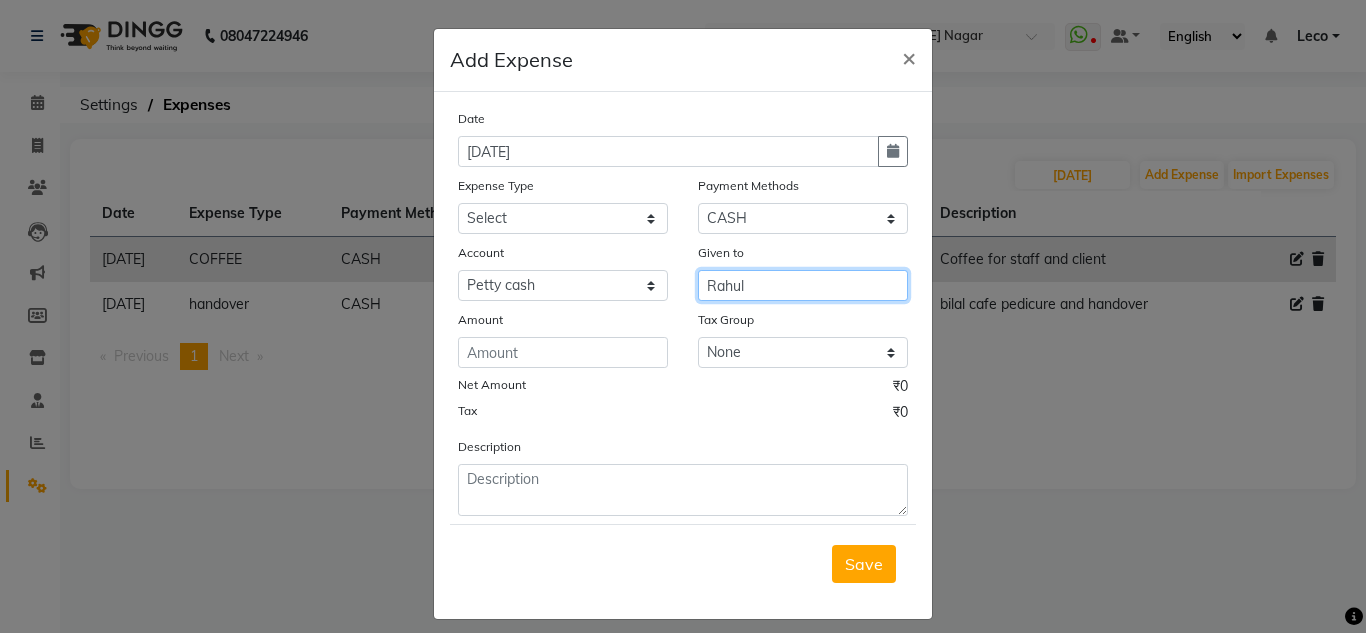 type on "Rahul" 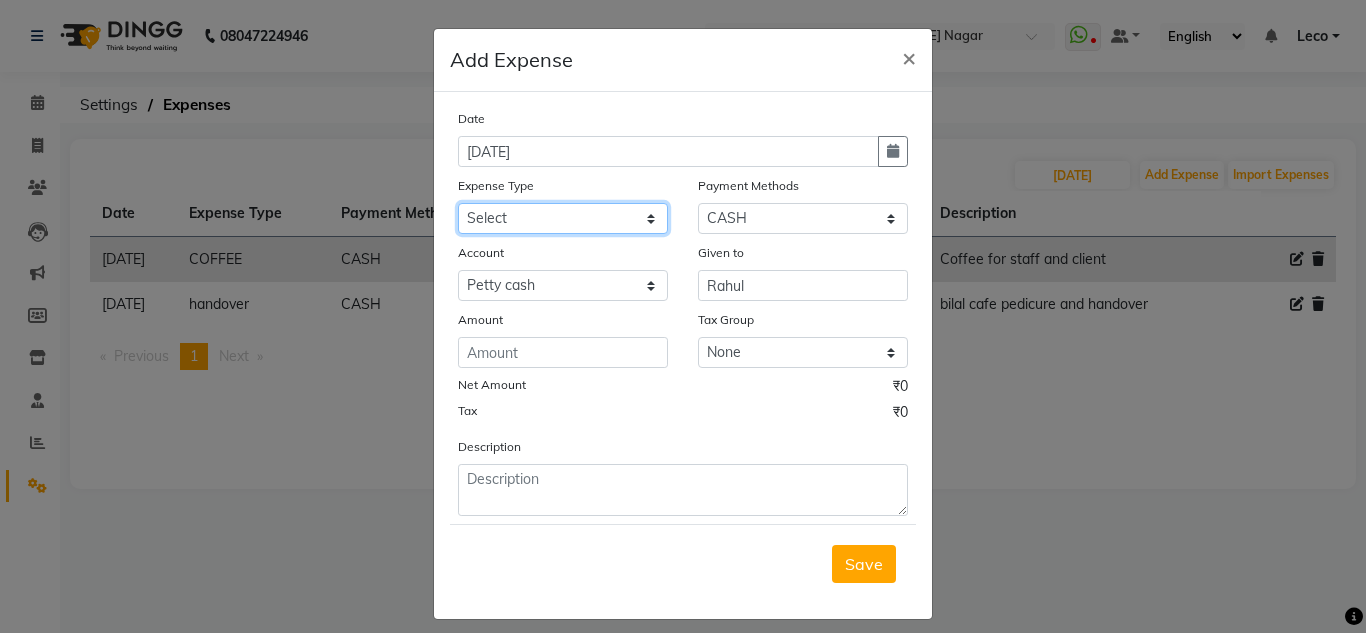 click on "Select acetone Advance Salary bank deposite BBMP Beauty products Bed charges BIRTHDAY CAKE Bonus Carpenter CASH EXPENSE VOUCHER Cash handover Client Refreshment coconut water for clients COFFEE coffee powder Commission Conveyance Cotton Courier decoration Diesel for generator Donation Drinking Water Electricity Eyelashes return Face mask floor cleaner flowers daily garbage generator diesel green tea GST handover HANDWASH House Keeping Material House keeping Salary Incentive Internet Bill juice LAUNDRY Maintainance Marketing Medical Membership Milk Milk miscelleneous Naturals salon NEWSPAPER O T Other Pantry PETROL Phone Bill Plants plumber pooja items Porter priest Product Purchase product return Product sale puja items RAPIDO Refund Rent Shop Rent Staff Accommodation Royalty Salary Staff cab charges Staff dinner Staff Flight Ticket Staff  Hiring from another Branch Staff Snacks Stationary sugar sweets TEAM DINNER TIPS Tissue Transgender Utilities Water Bottle Water cane week of salary Wi Fi Payment" 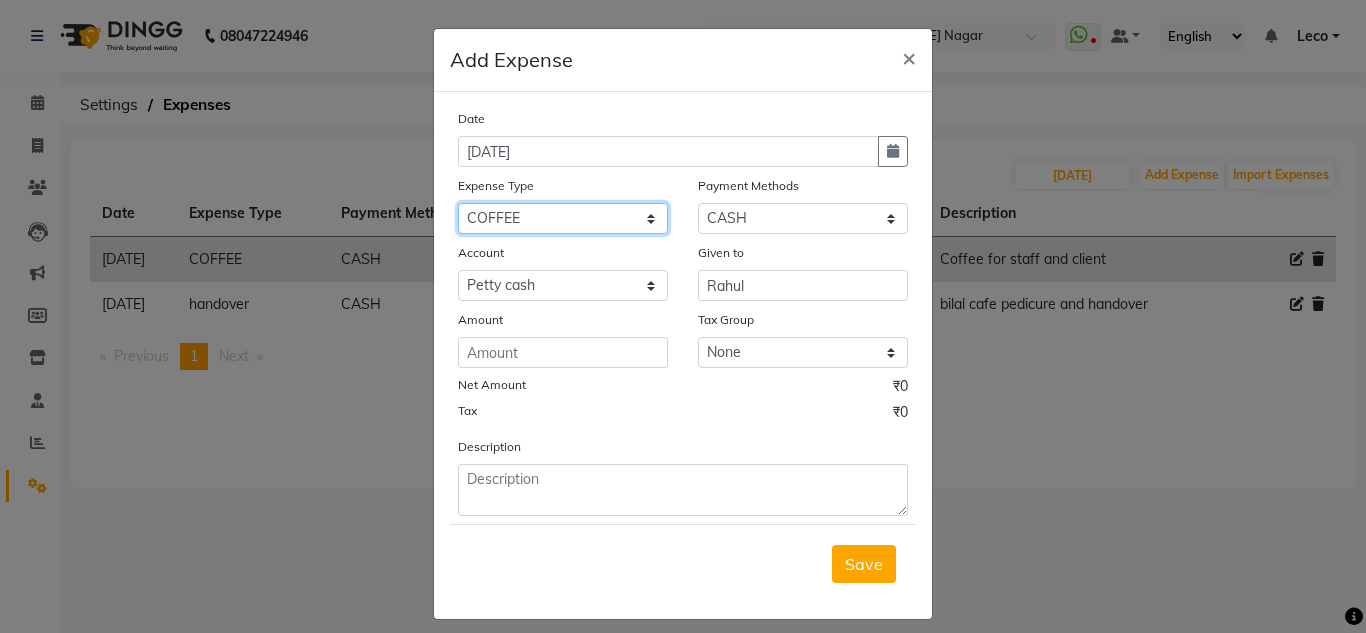 click on "Select acetone Advance Salary bank deposite BBMP Beauty products Bed charges BIRTHDAY CAKE Bonus Carpenter CASH EXPENSE VOUCHER Cash handover Client Refreshment coconut water for clients COFFEE coffee powder Commission Conveyance Cotton Courier decoration Diesel for generator Donation Drinking Water Electricity Eyelashes return Face mask floor cleaner flowers daily garbage generator diesel green tea GST handover HANDWASH House Keeping Material House keeping Salary Incentive Internet Bill juice LAUNDRY Maintainance Marketing Medical Membership Milk Milk miscelleneous Naturals salon NEWSPAPER O T Other Pantry PETROL Phone Bill Plants plumber pooja items Porter priest Product Purchase product return Product sale puja items RAPIDO Refund Rent Shop Rent Staff Accommodation Royalty Salary Staff cab charges Staff dinner Staff Flight Ticket Staff  Hiring from another Branch Staff Snacks Stationary sugar sweets TEAM DINNER TIPS Tissue Transgender Utilities Water Bottle Water cane week of salary Wi Fi Payment" 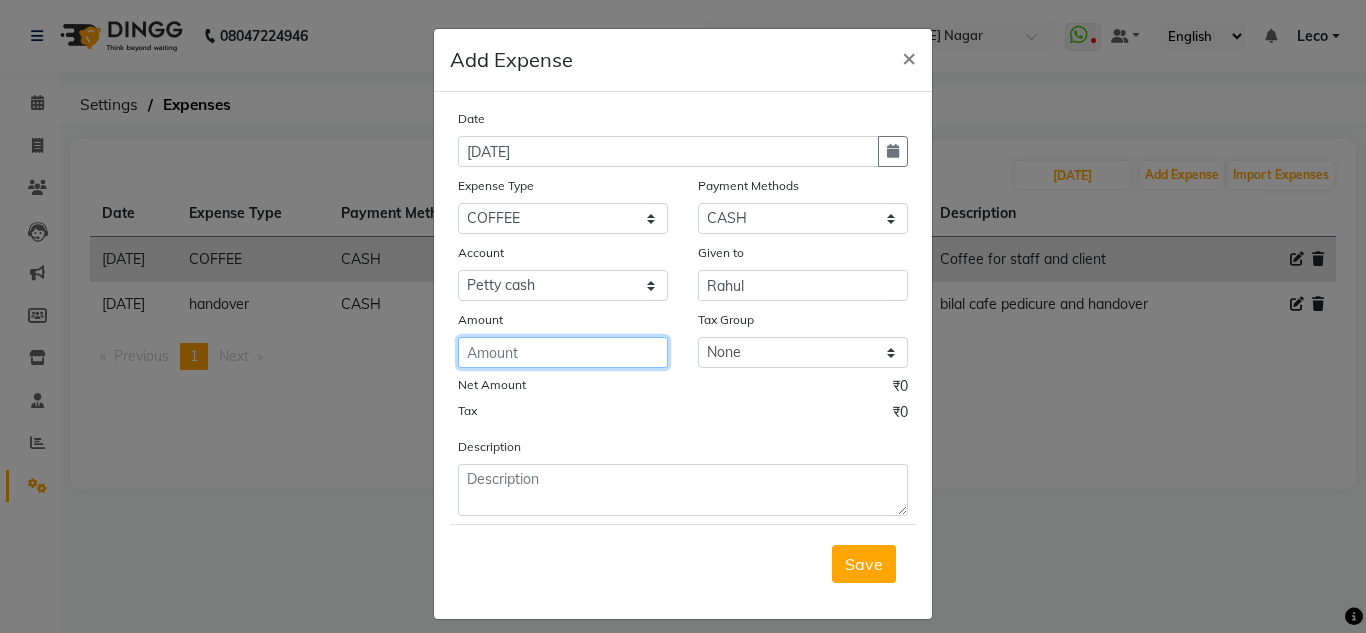 click 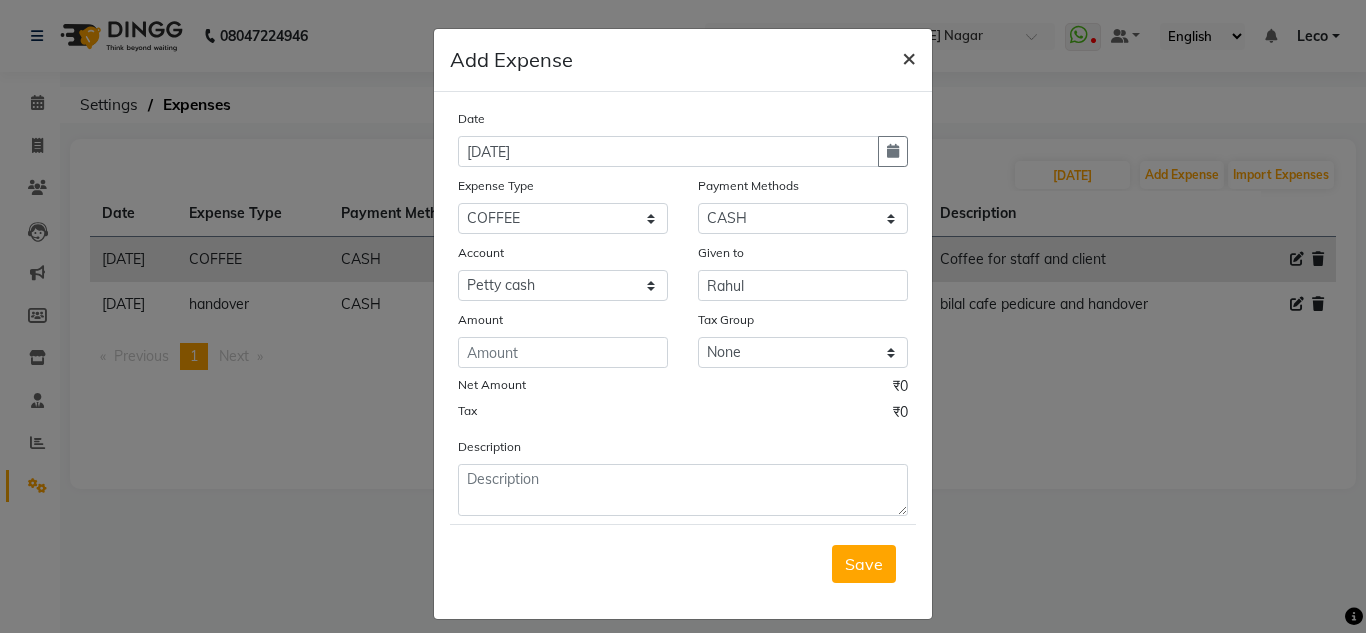 click on "×" 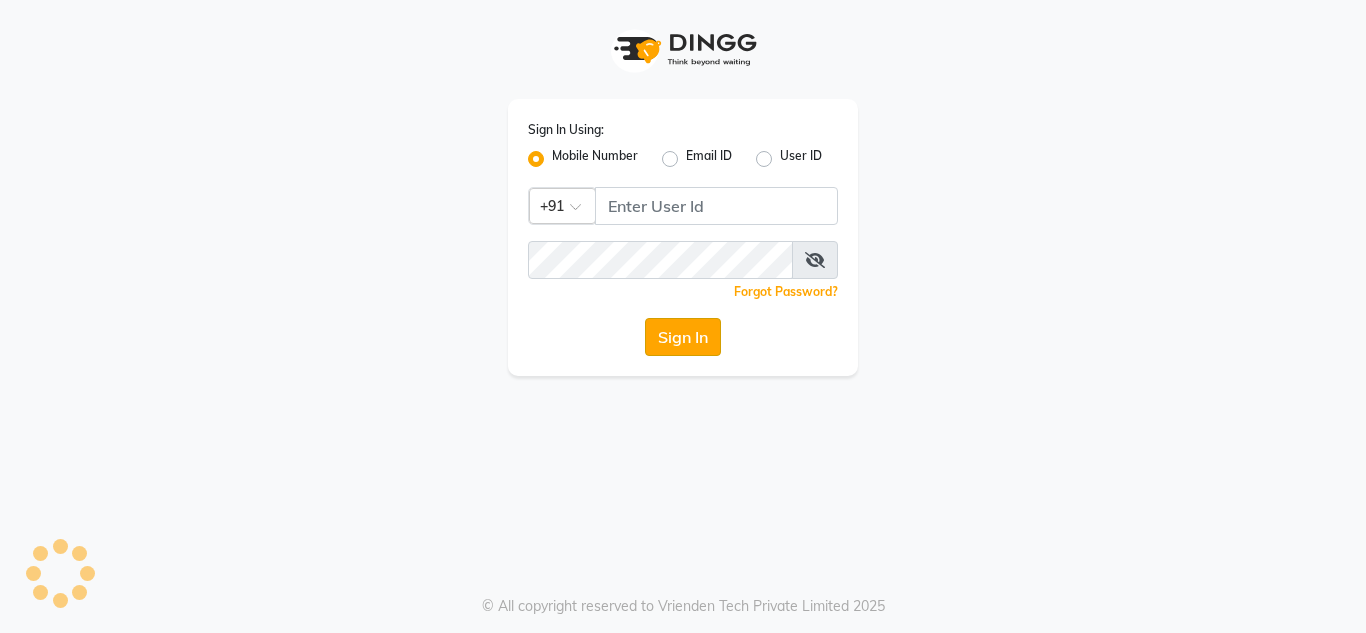 scroll, scrollTop: 0, scrollLeft: 0, axis: both 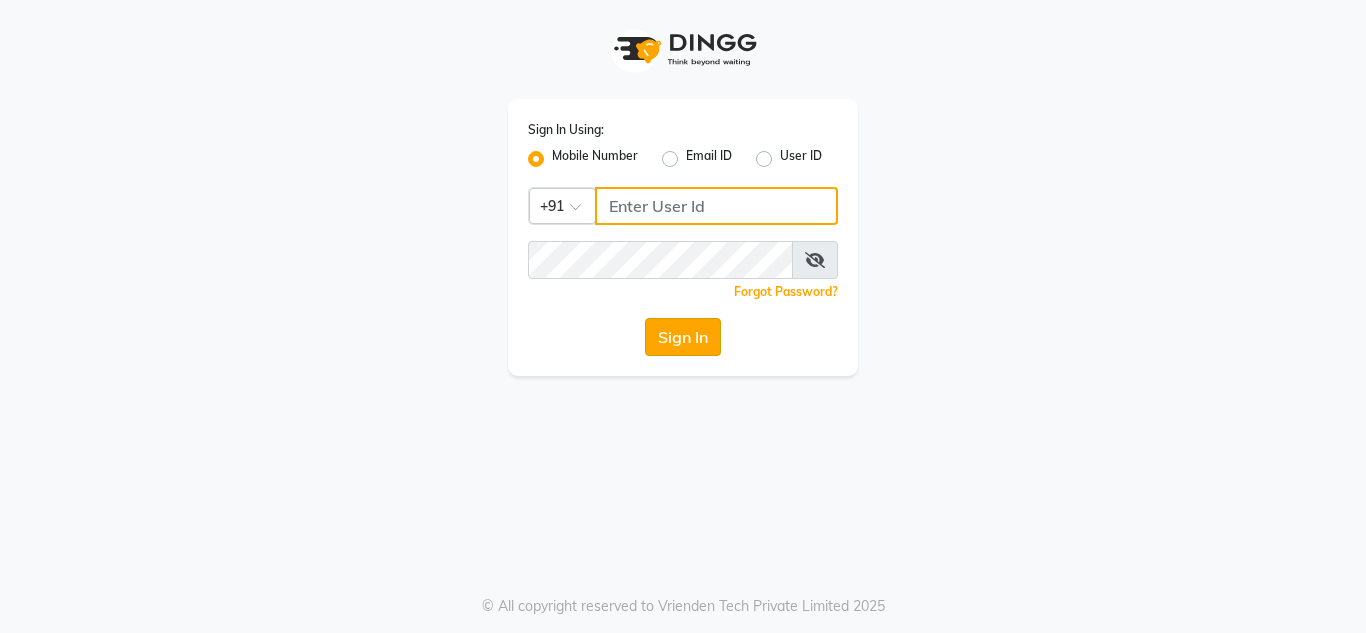 type on "7892859013" 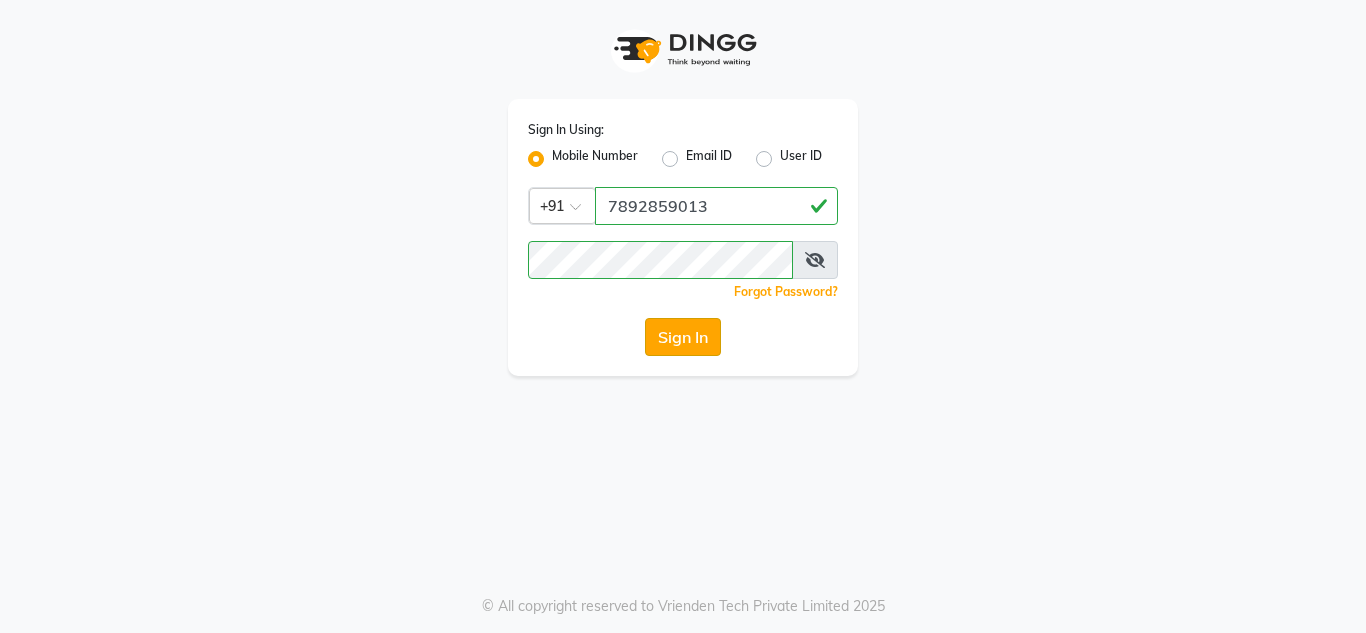 click on "Sign In" 